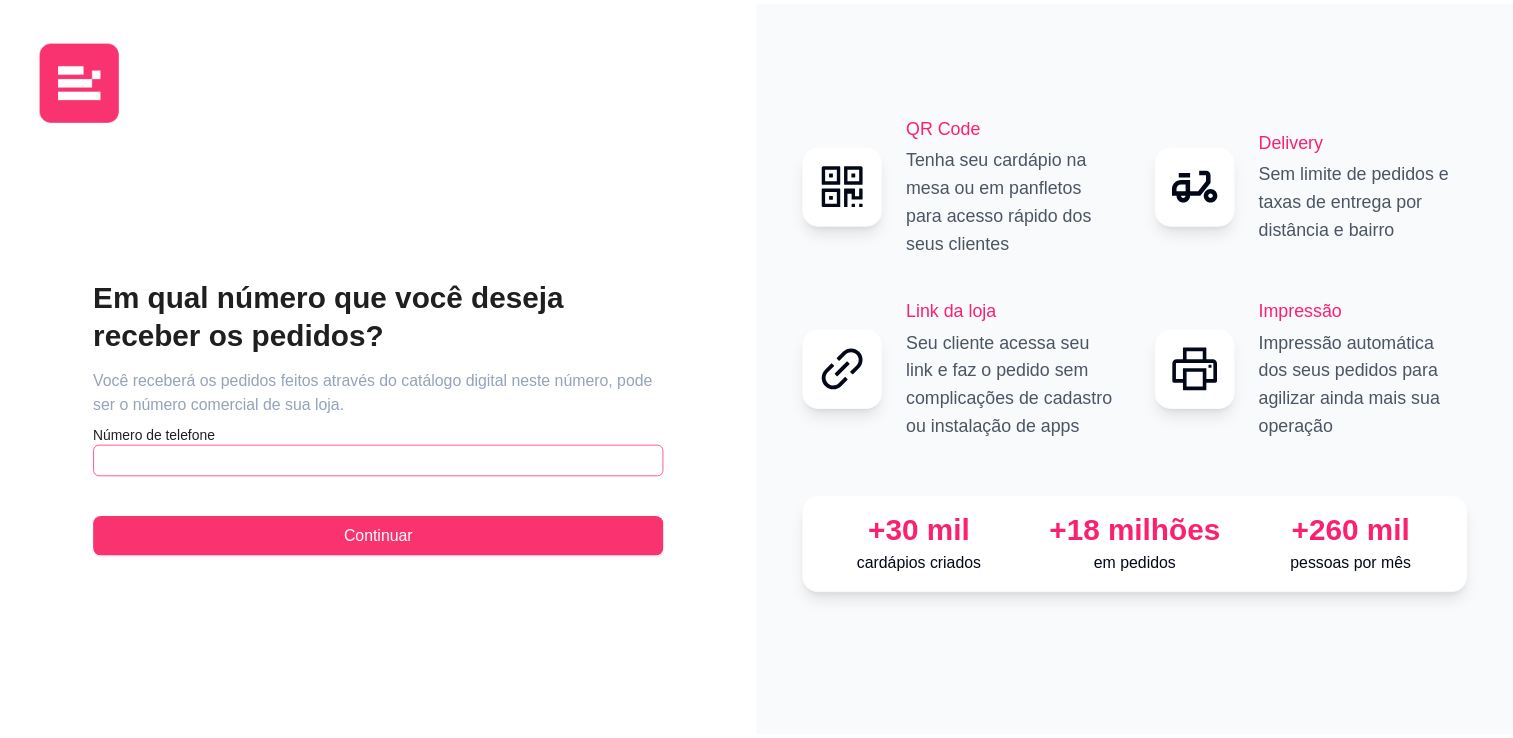 scroll, scrollTop: 0, scrollLeft: 0, axis: both 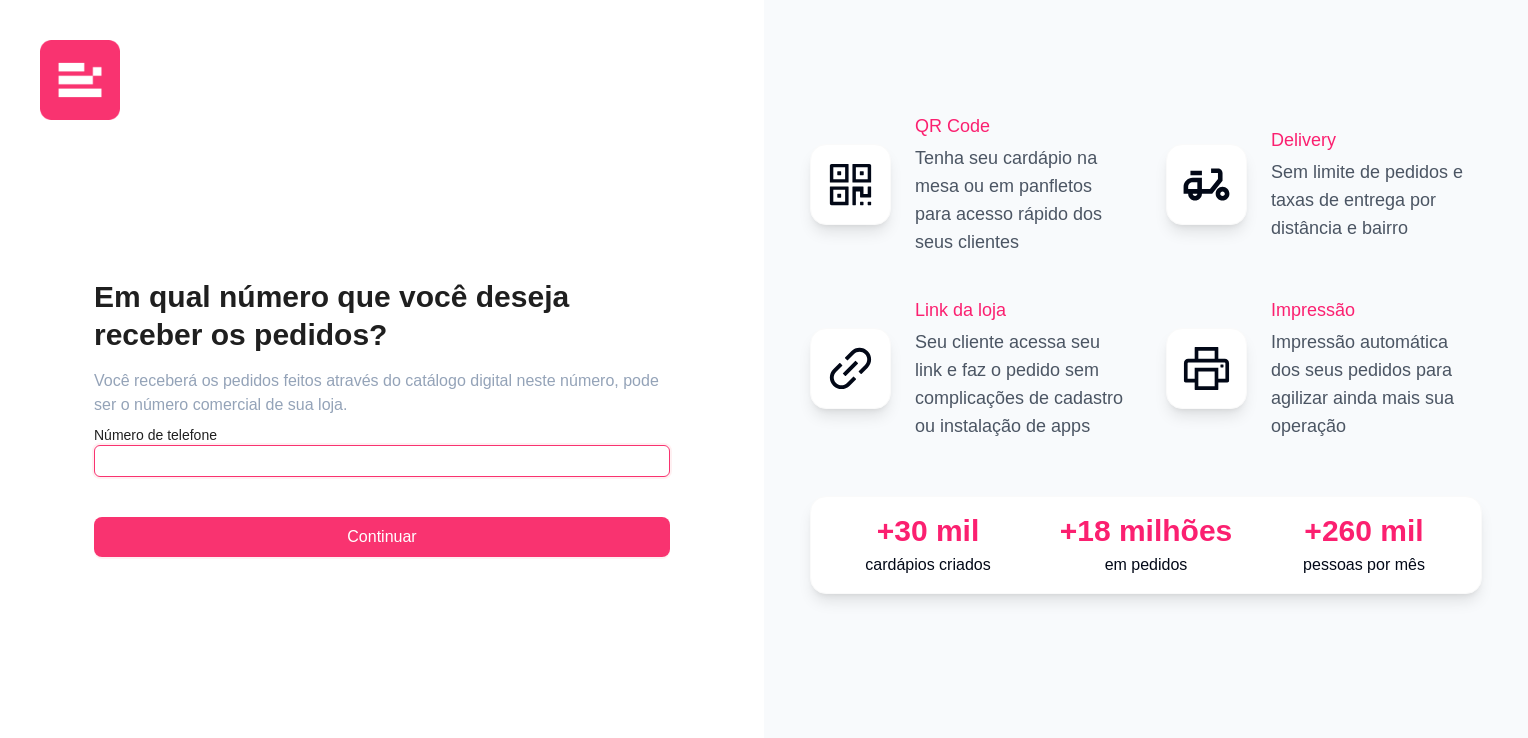click at bounding box center [382, 461] 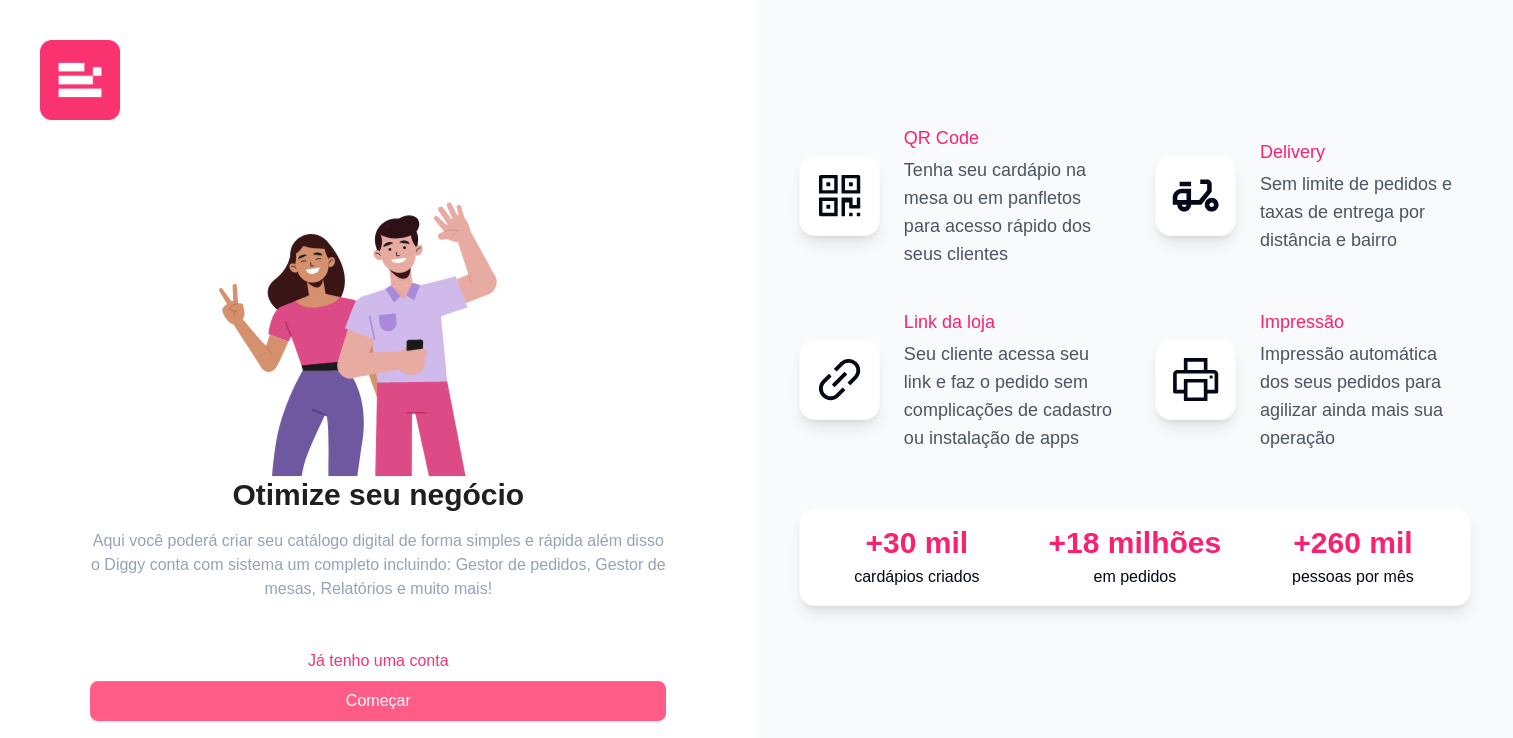 click on "Começar" at bounding box center [378, 701] 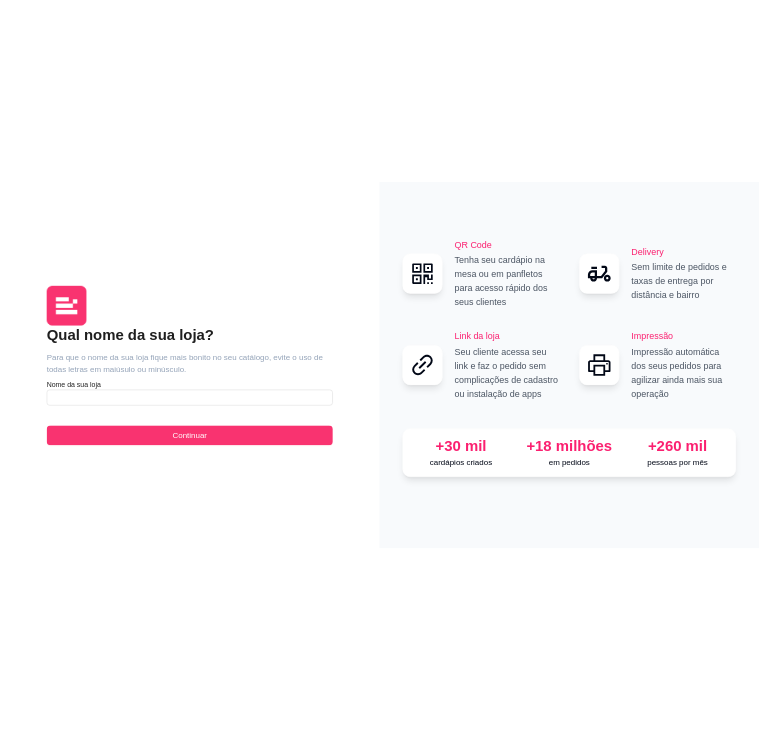 scroll, scrollTop: 0, scrollLeft: 0, axis: both 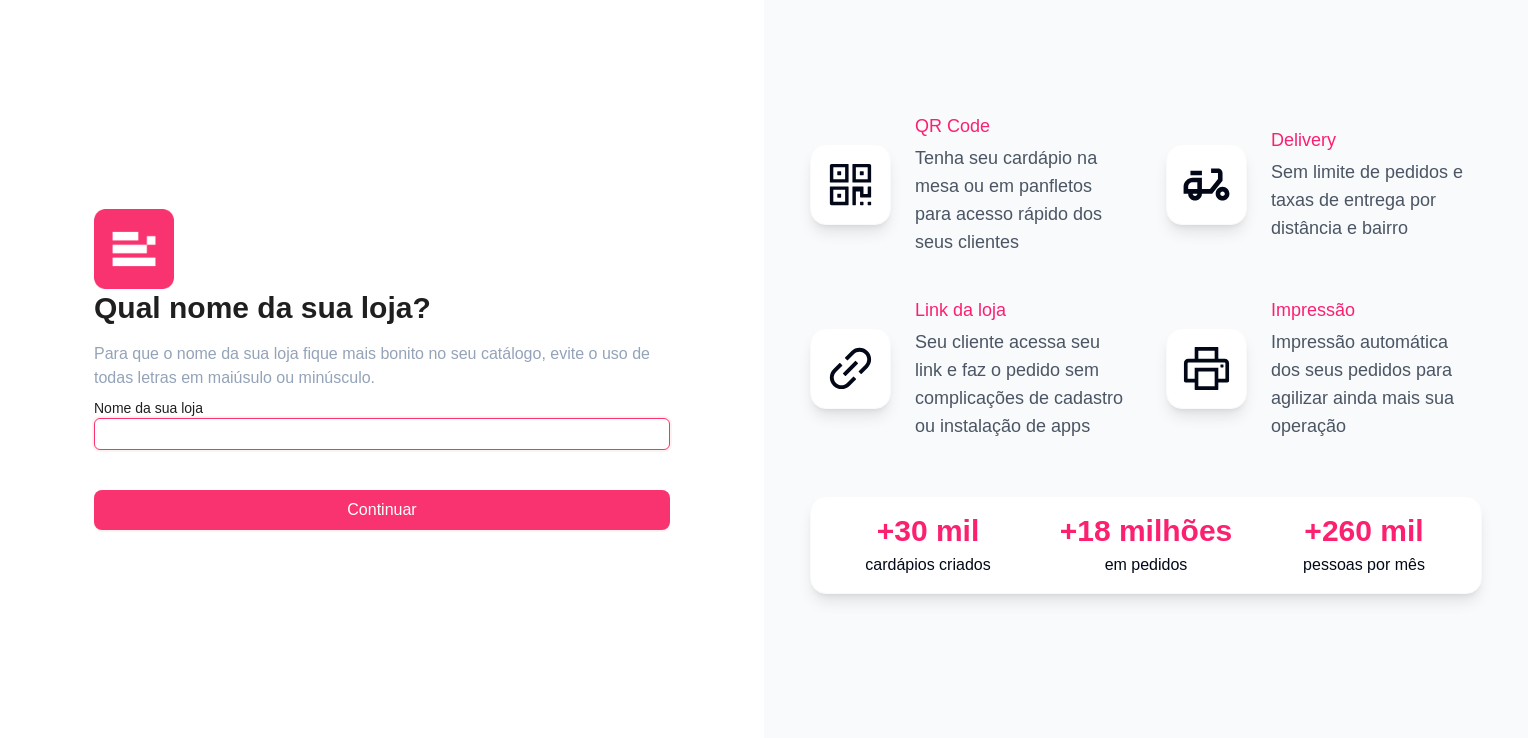 click at bounding box center [382, 434] 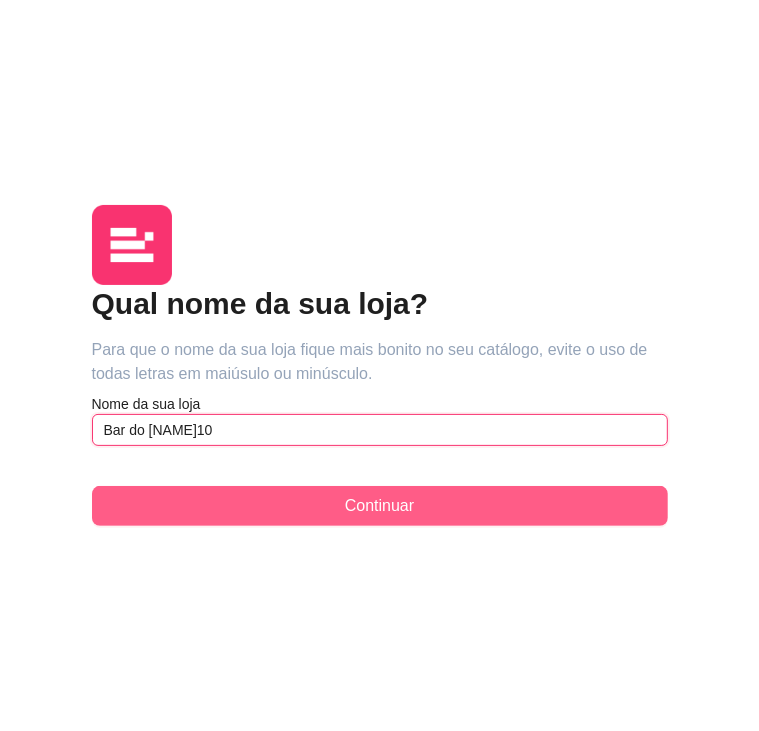 type on "Bar do R10" 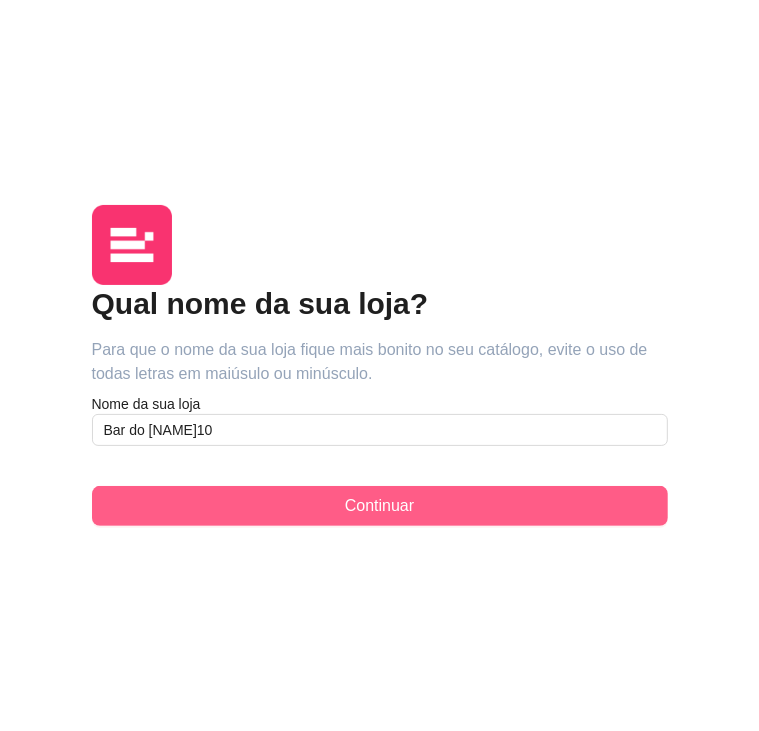 click on "Continuar" at bounding box center (380, 506) 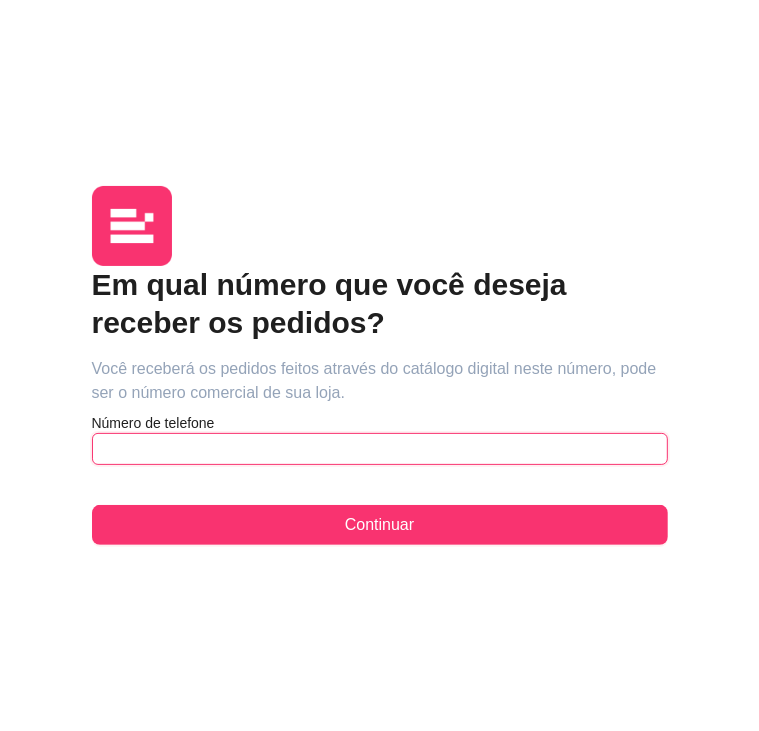 click at bounding box center [380, 449] 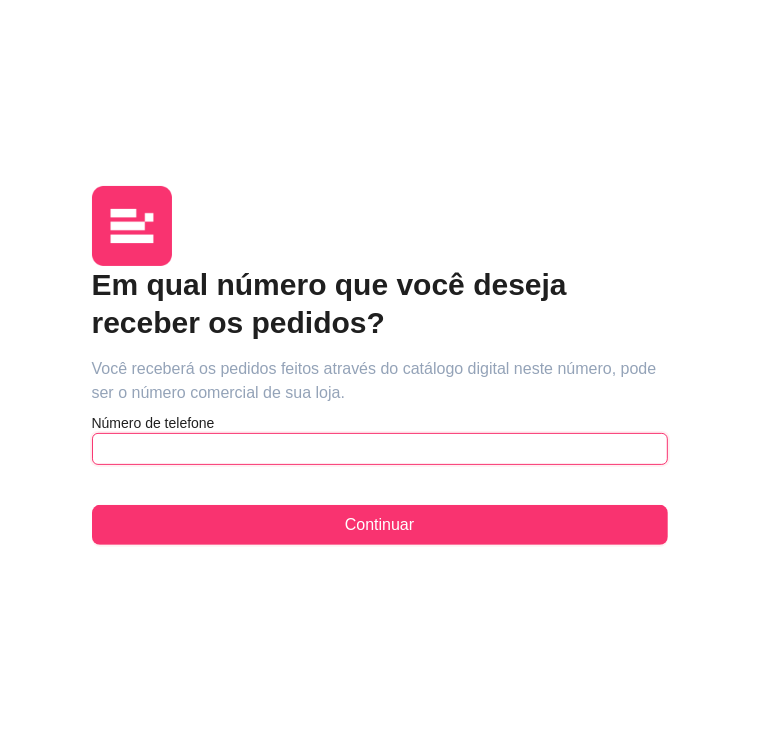 click at bounding box center [380, 449] 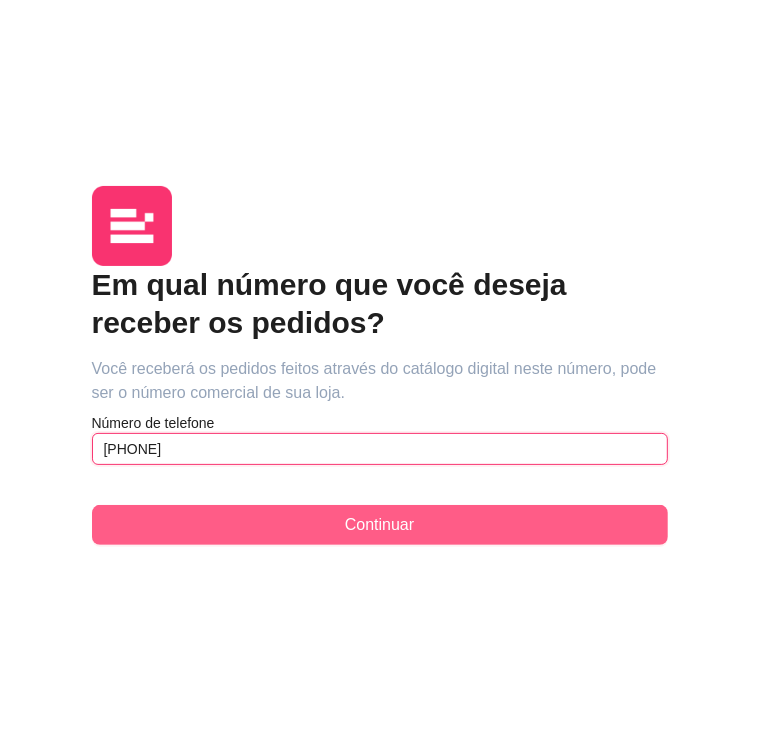 type on "(87) 9 9100-0606" 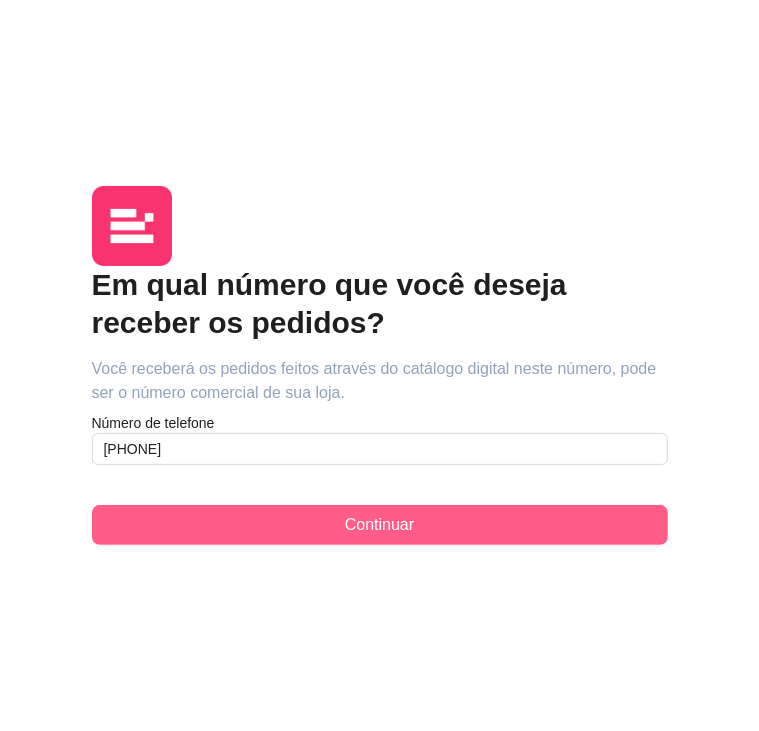 click on "Continuar" at bounding box center (380, 525) 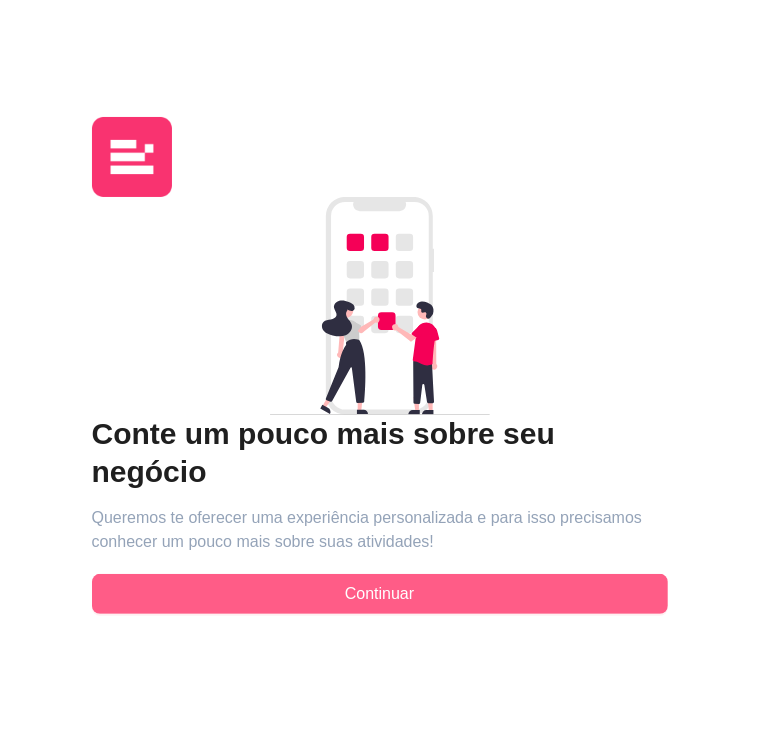 click on "Continuar" at bounding box center [380, 594] 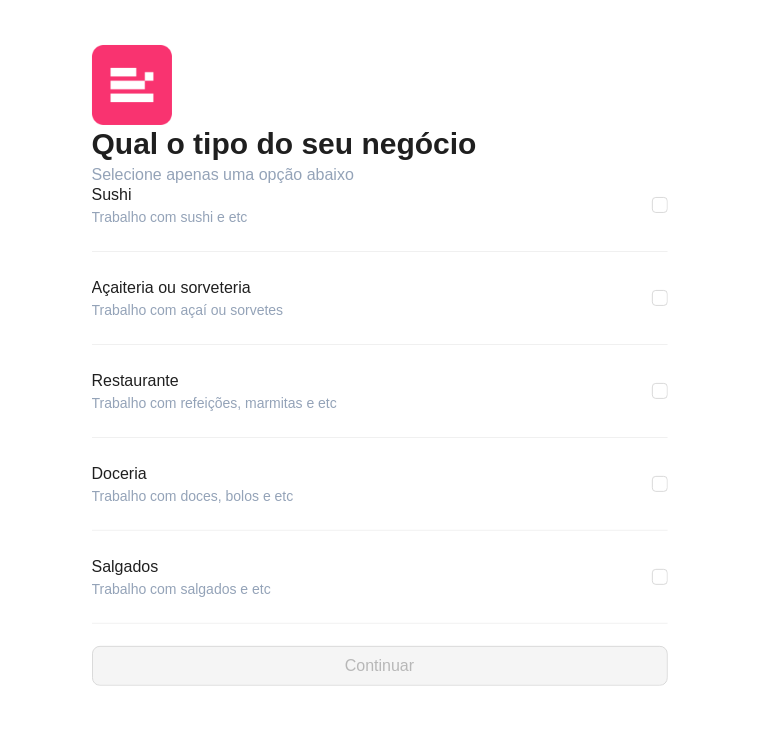 scroll, scrollTop: 324, scrollLeft: 0, axis: vertical 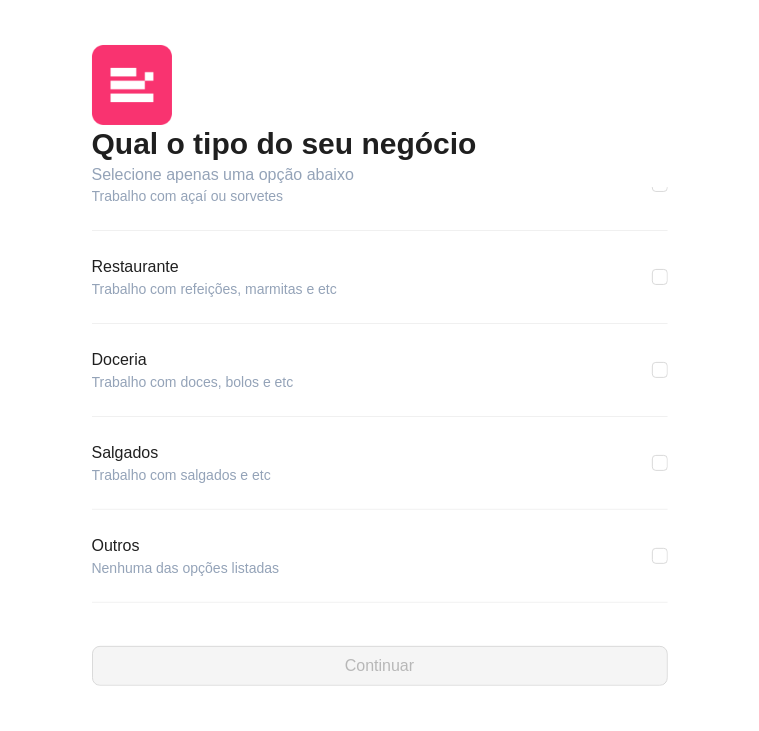 click on "Outros Nenhuma das opções listadas" at bounding box center [380, 556] 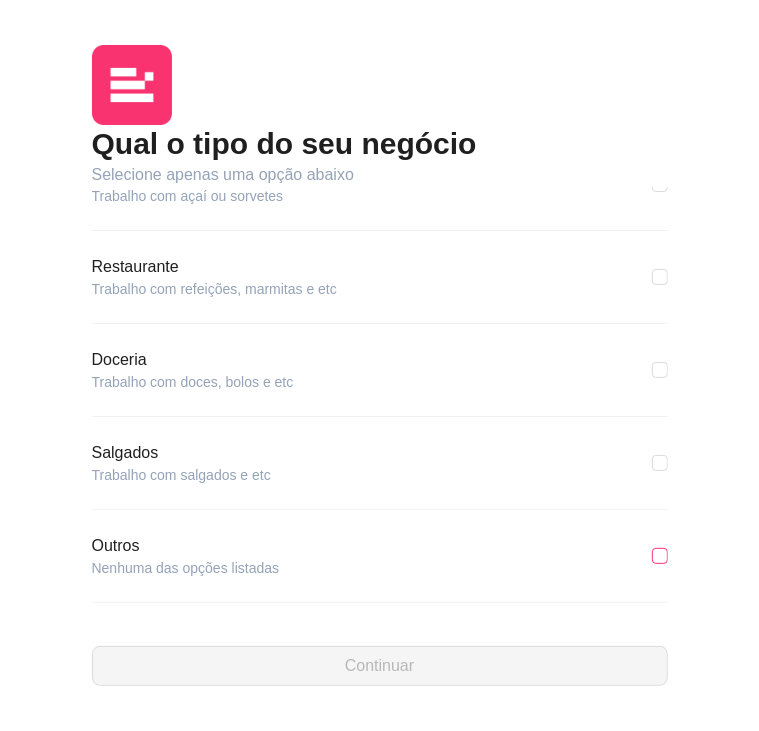 click at bounding box center [660, 556] 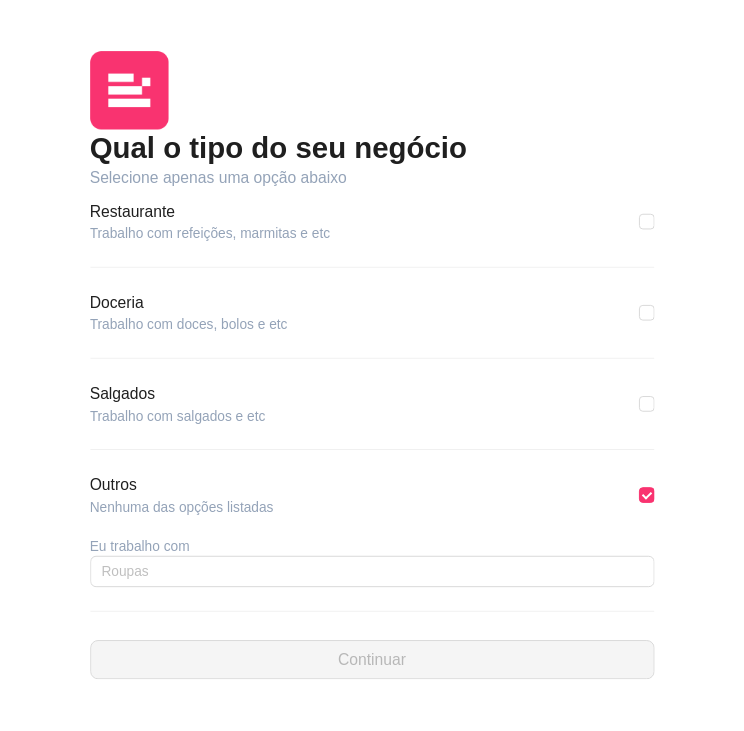 scroll, scrollTop: 396, scrollLeft: 0, axis: vertical 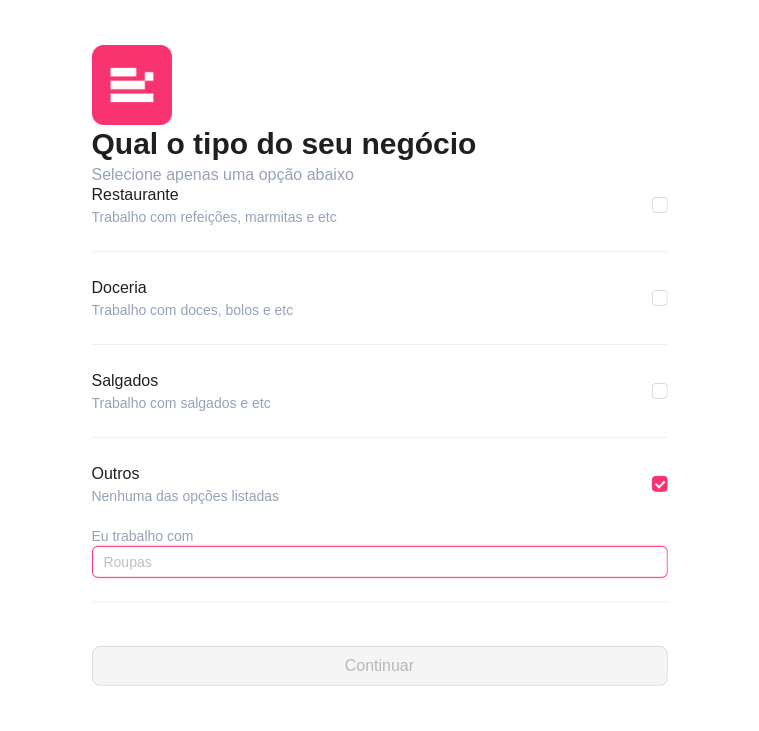 click at bounding box center [380, 562] 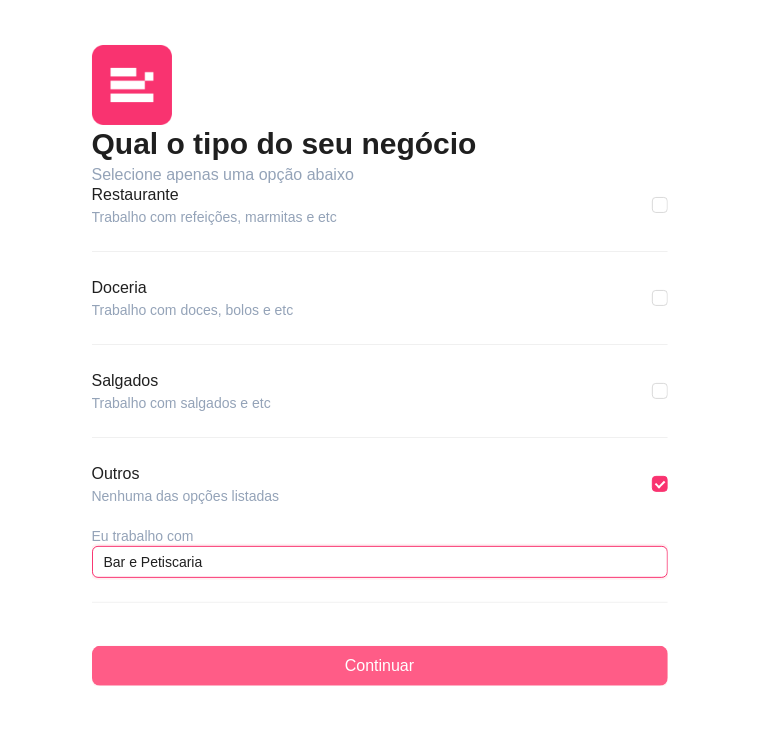 type on "Bar e Petiscaria" 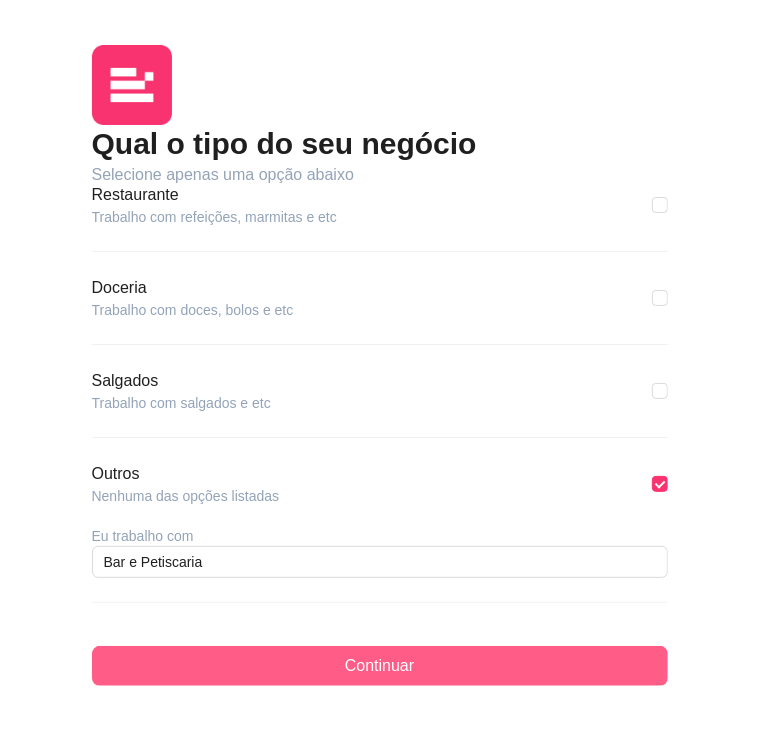 click on "Continuar" at bounding box center (380, 666) 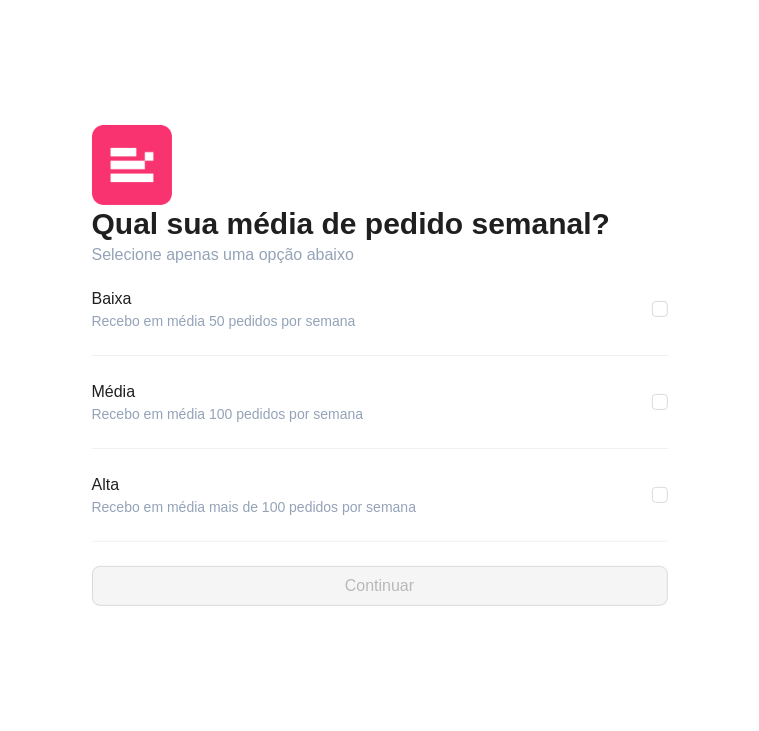 click on "Recebo em média mais de 100 pedidos por semana" at bounding box center [254, 507] 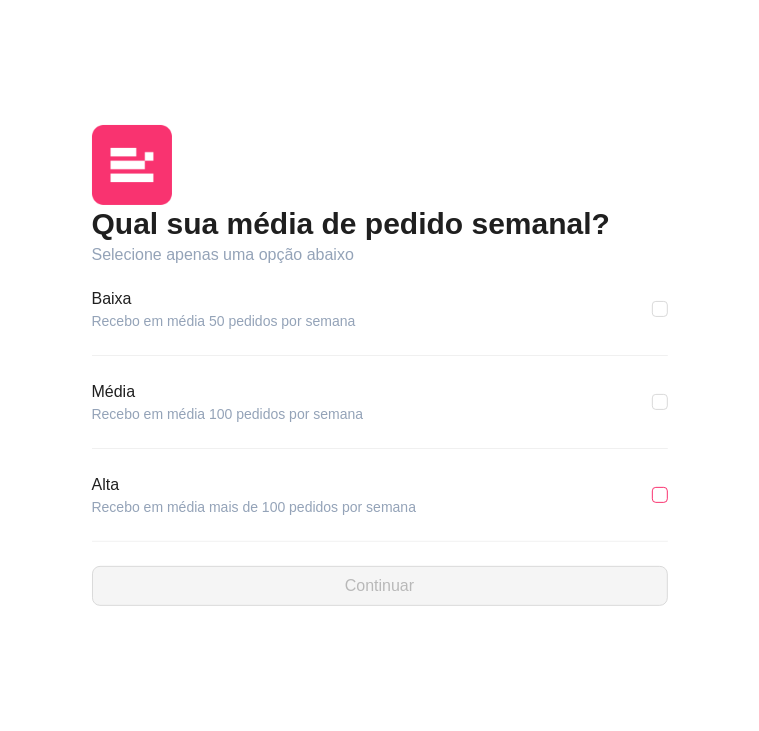click at bounding box center [660, 495] 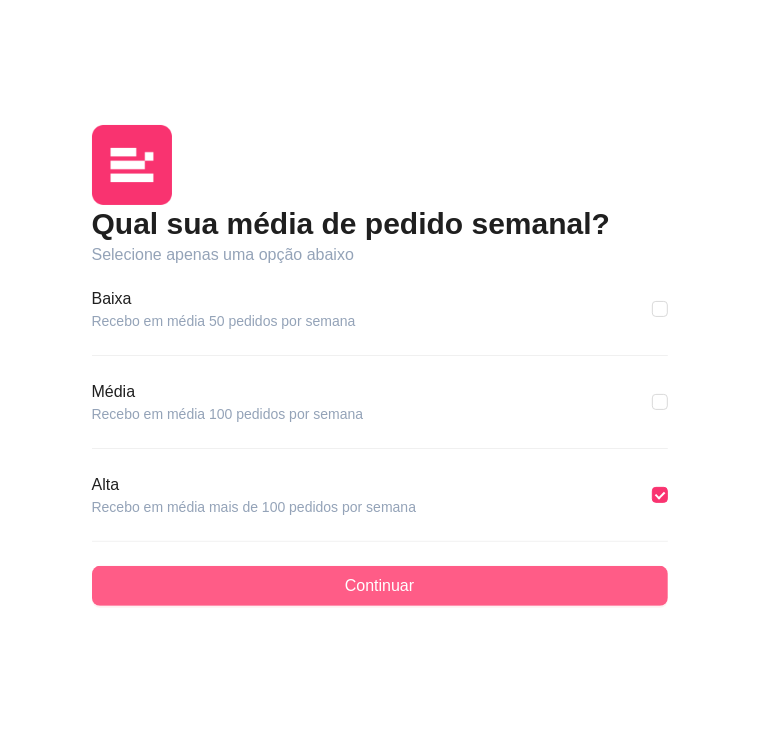 click on "Continuar" at bounding box center [380, 586] 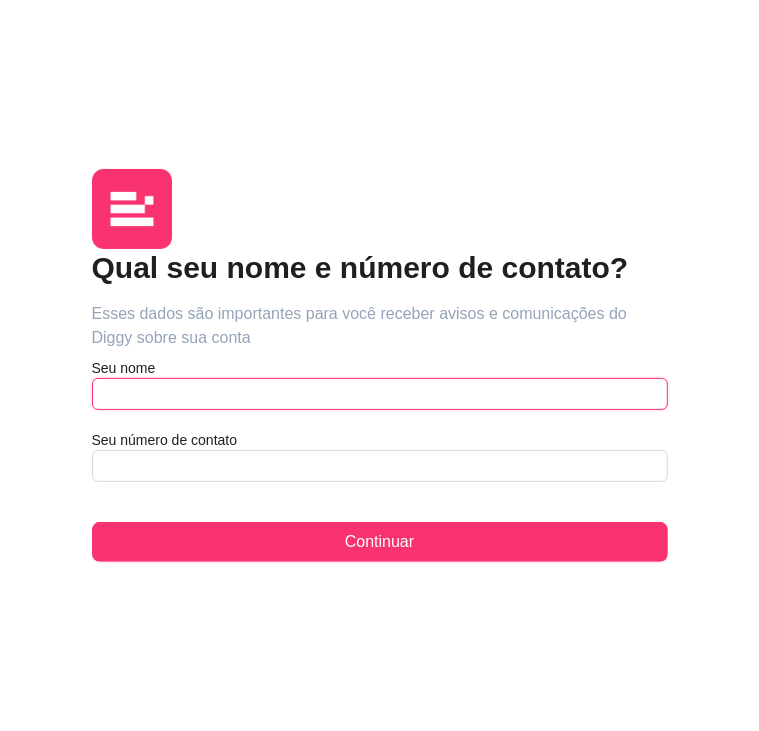 click at bounding box center (380, 394) 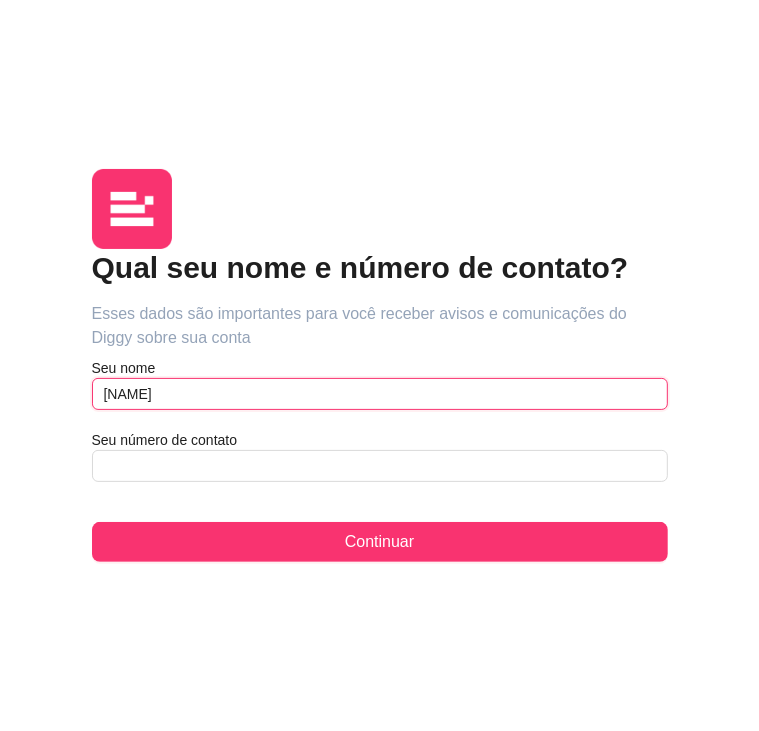 type on "Iwyson" 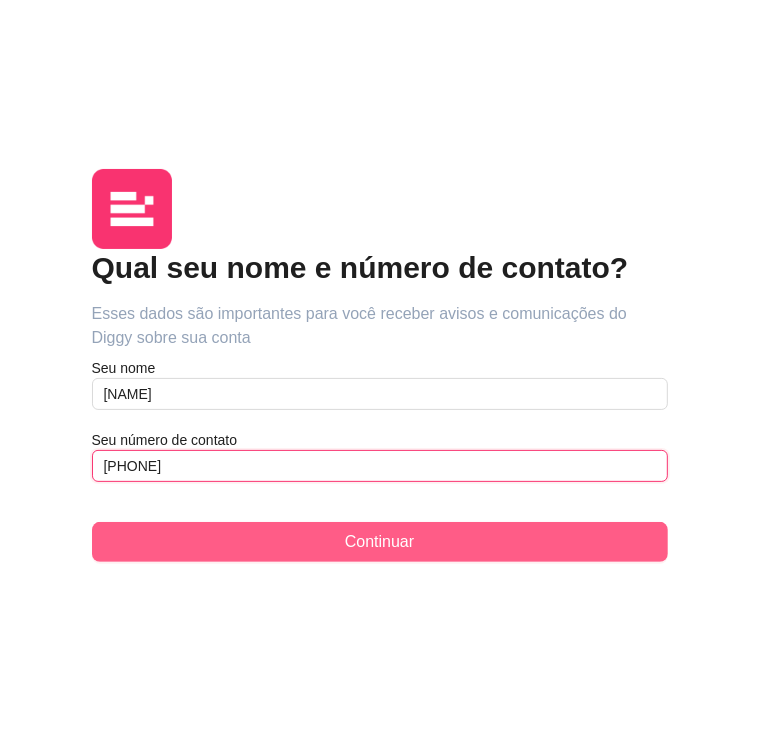 type on "(87) 9 9102-5319" 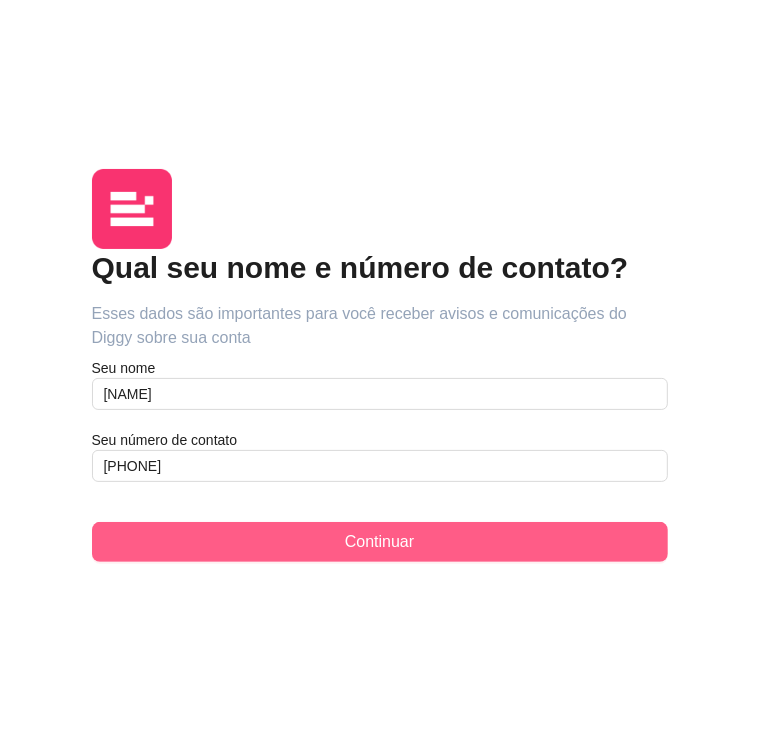 click on "Continuar" at bounding box center (380, 542) 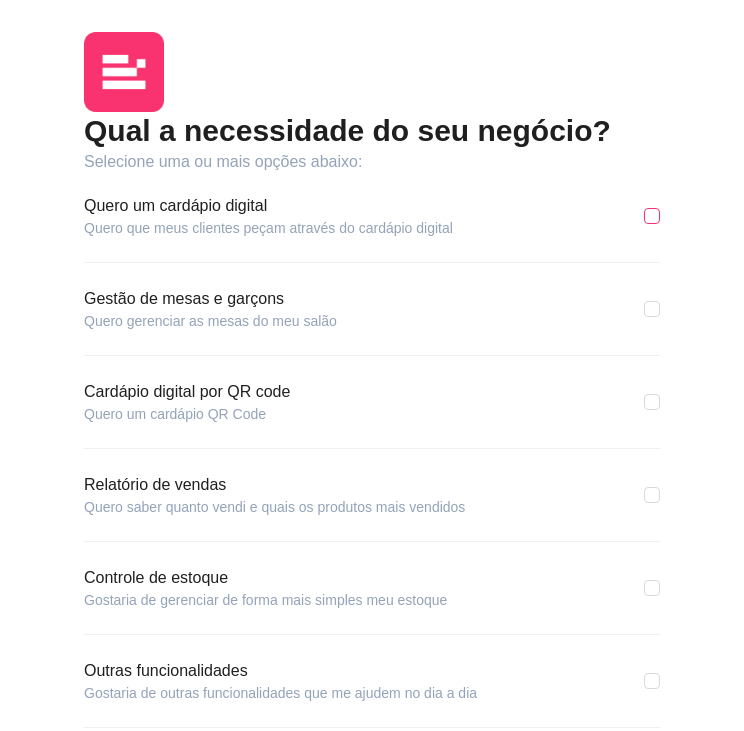 click at bounding box center (652, 216) 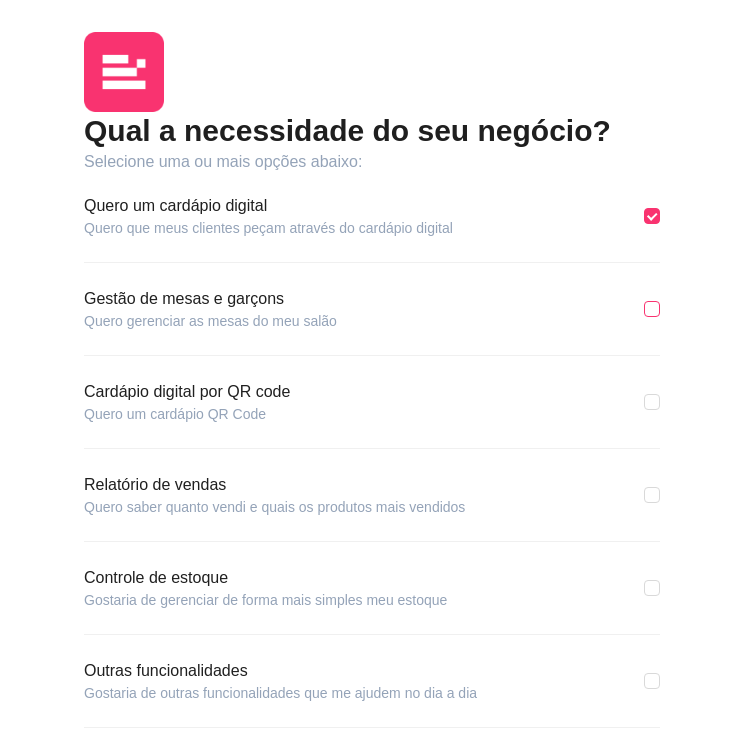 click at bounding box center [652, 309] 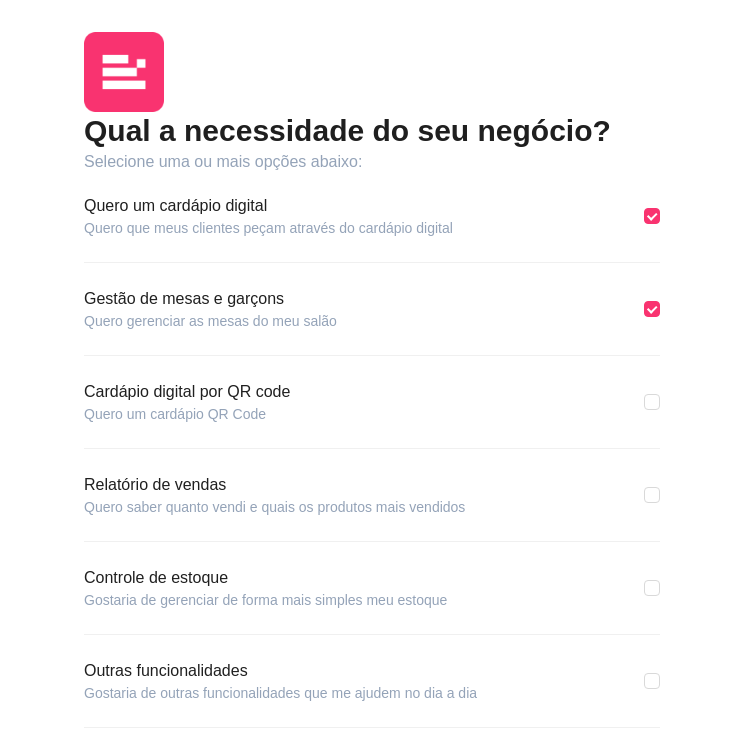 click on "Cardápio digital por QR code Quero um cardápio QR Code" at bounding box center (372, 402) 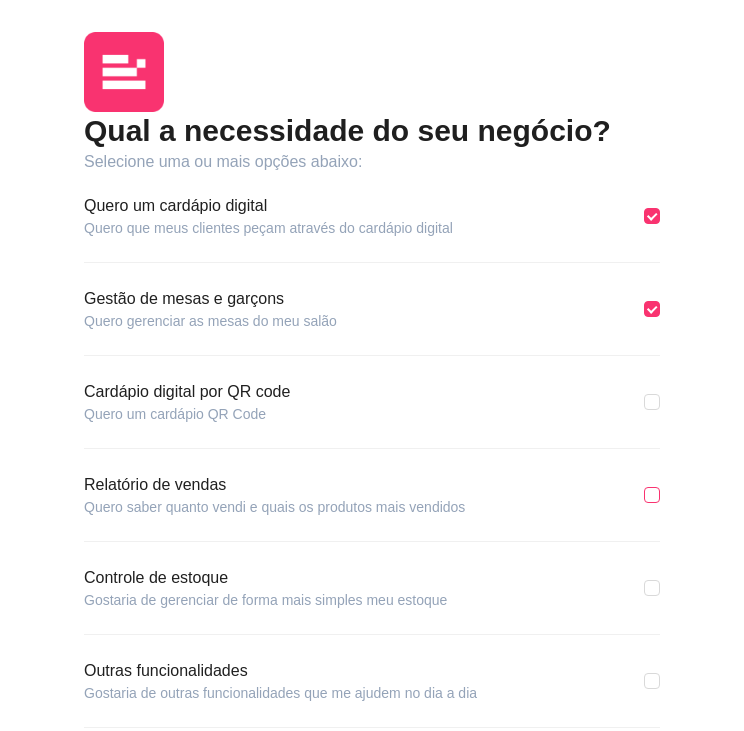 drag, startPoint x: 652, startPoint y: 406, endPoint x: 656, endPoint y: 492, distance: 86.09297 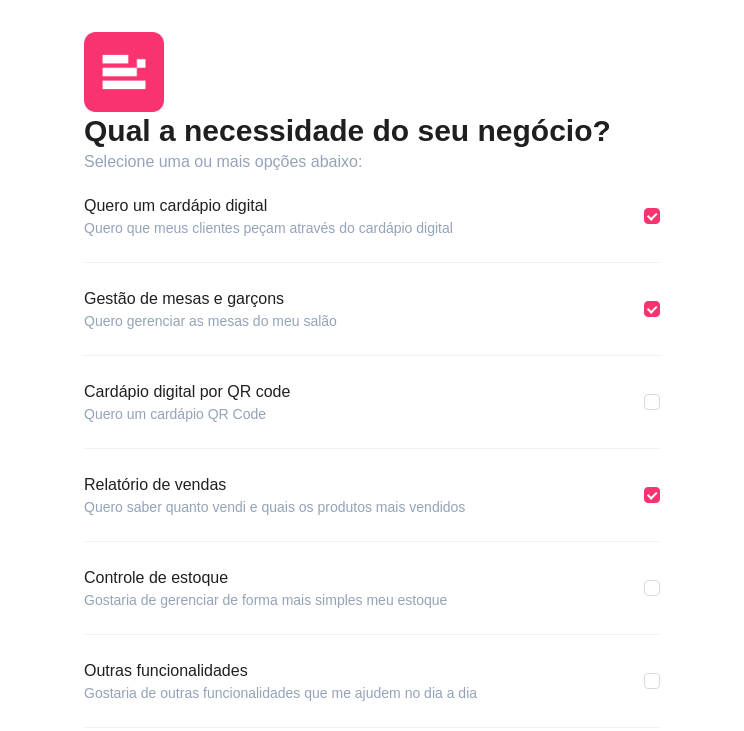 click on "Cardápio digital por QR code Quero um cardápio QR Code" at bounding box center (372, 402) 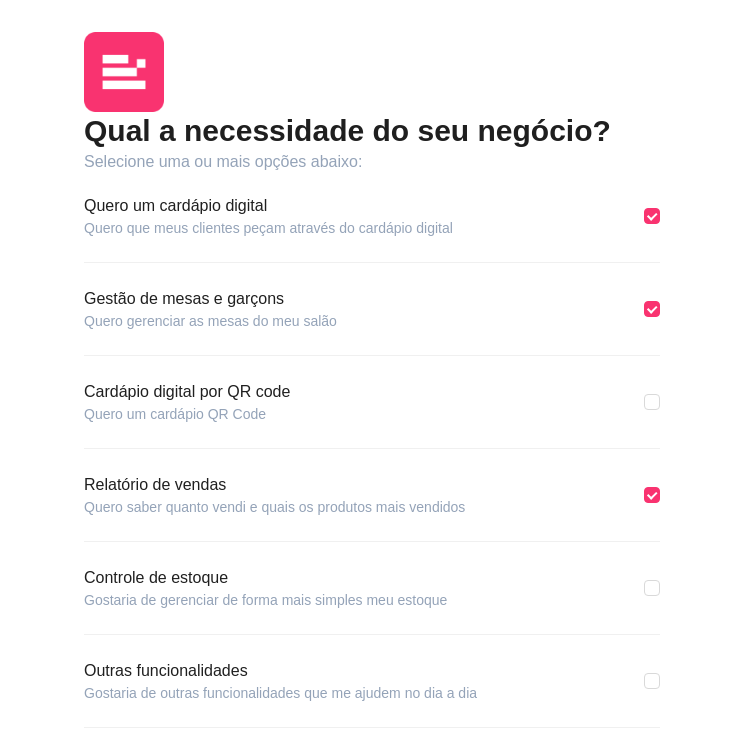 click on "Qual a necessidade do seu negócio? Selecione uma ou mais opções abaixo: Quero um cardápio digital Quero que meus clientes peçam através do cardápio digital Gestão de mesas e garçons Quero gerenciar as mesas do meu salão Cardápio digital por QR code Quero um cardápio QR Code Relatório de vendas Quero saber quanto vendi e quais os produtos mais vendidos Controle de estoque Gostaria de gerenciar de forma mais simples meu estoque Outras funcionalidades Gostaria de outras funcionalidades que me ajudem no dia a dia Continuar" at bounding box center (372, 412) 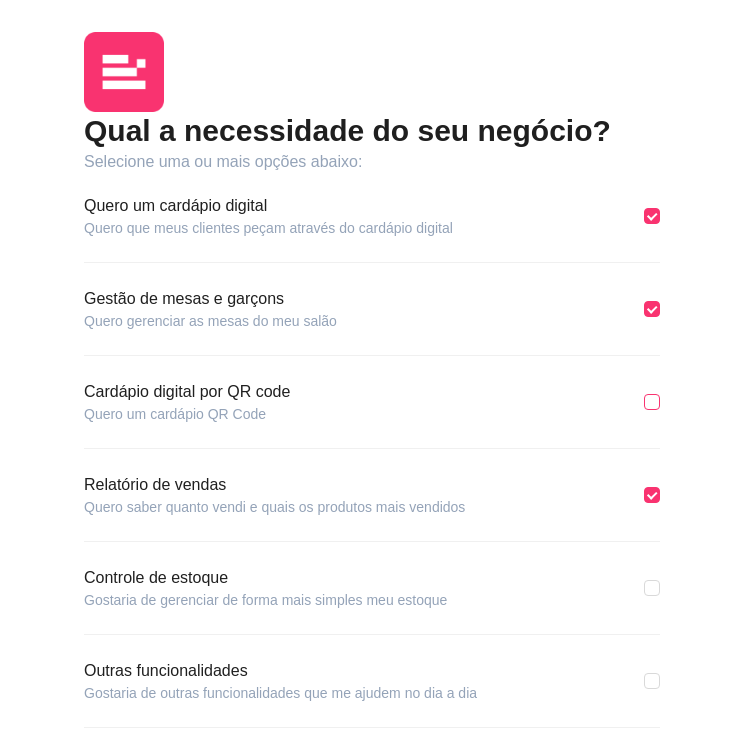 click at bounding box center (652, 402) 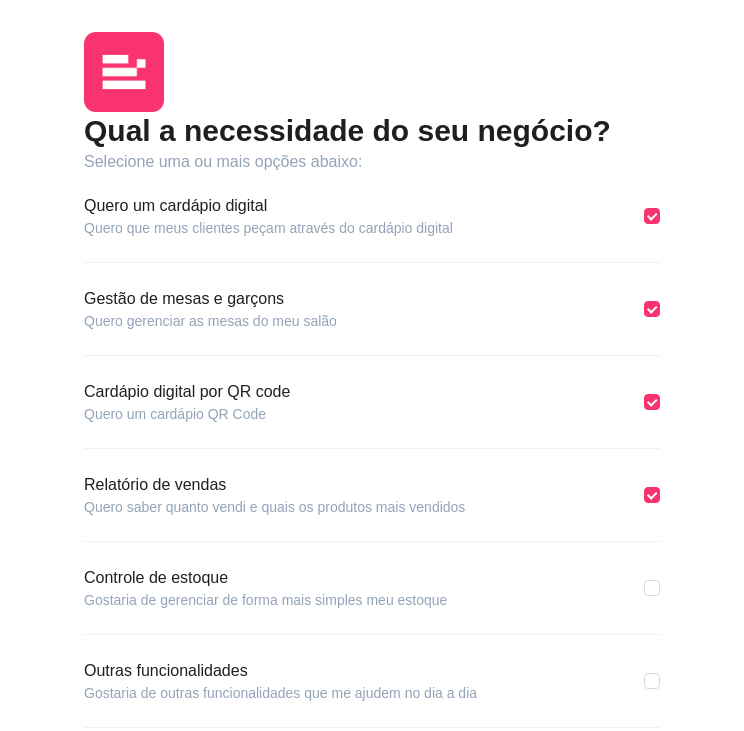 click on "Qual a necessidade do seu negócio? Selecione uma ou mais opções abaixo: Quero um cardápio digital Quero que meus clientes peçam através do cardápio digital Gestão de mesas e garçons Quero gerenciar as mesas do meu salão Cardápio digital por QR code Quero um cardápio QR Code Relatório de vendas Quero saber quanto vendi e quais os produtos mais vendidos Controle de estoque Gostaria de gerenciar de forma mais simples meu estoque Outras funcionalidades Gostaria de outras funcionalidades que me ajudem no dia a dia Continuar" at bounding box center [372, 412] 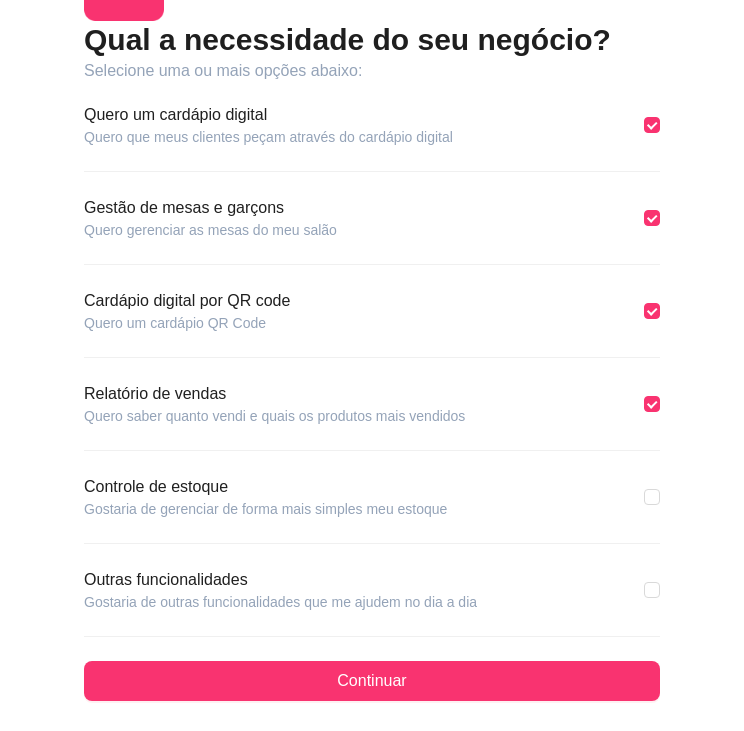 scroll, scrollTop: 92, scrollLeft: 0, axis: vertical 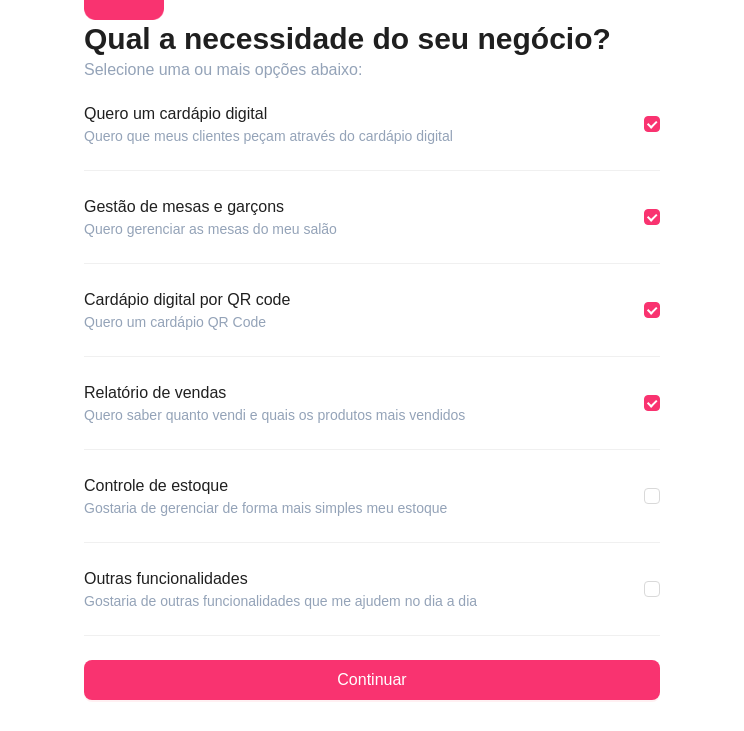click on "Qual a necessidade do seu negócio? Selecione uma ou mais opções abaixo: Quero um cardápio digital Quero que meus clientes peçam através do cardápio digital Gestão de mesas e garçons Quero gerenciar as mesas do meu salão Cardápio digital por QR code Quero um cardápio QR Code Relatório de vendas Quero saber quanto vendi e quais os produtos mais vendidos Controle de estoque Gostaria de gerenciar de forma mais simples meu estoque Outras funcionalidades Gostaria de outras funcionalidades que me ajudem no dia a dia Continuar" at bounding box center [372, 360] 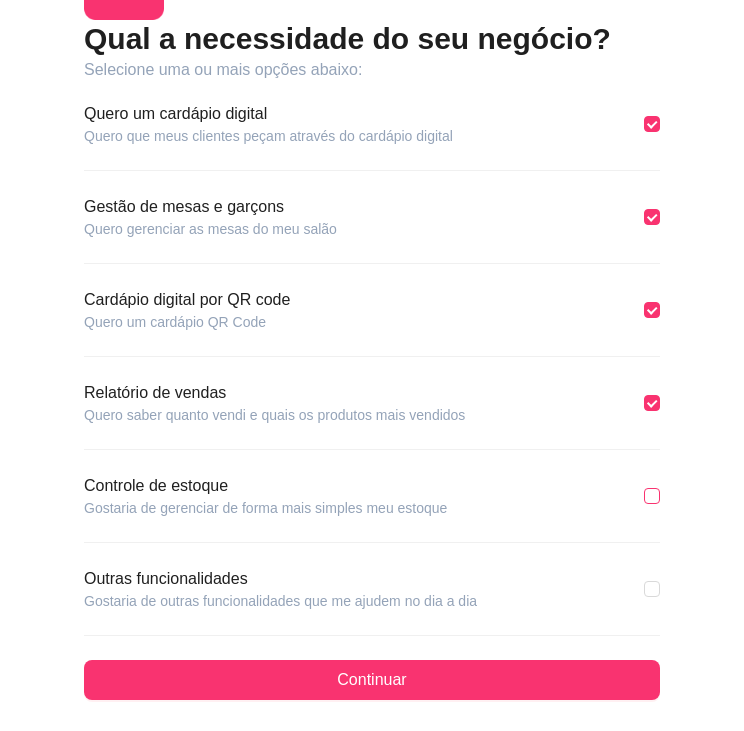 click at bounding box center [652, 496] 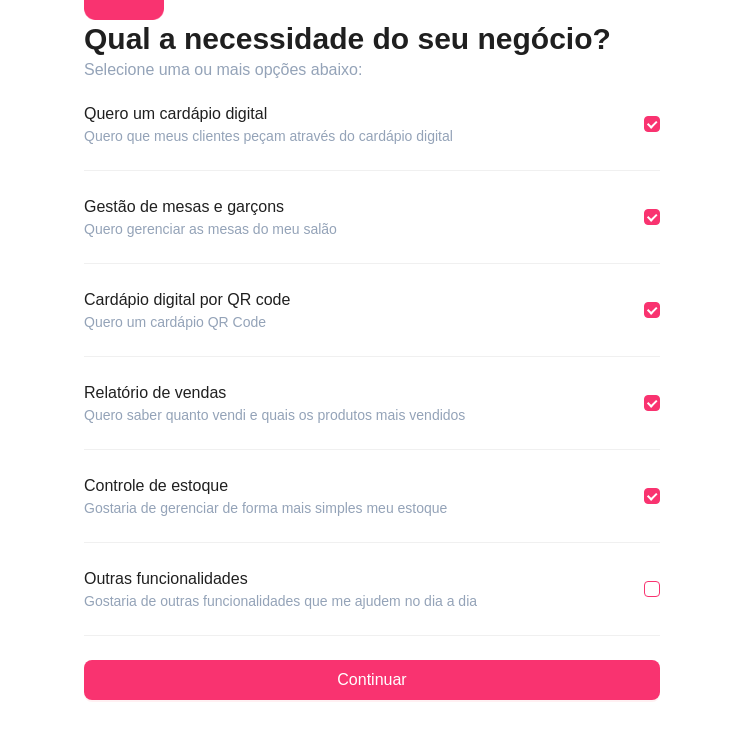 click at bounding box center [652, 589] 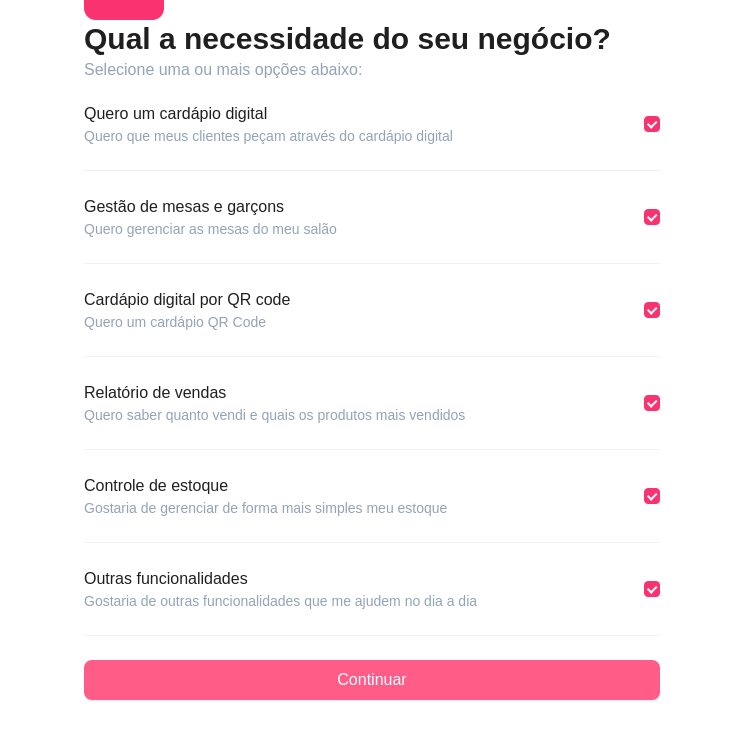 click on "Continuar" at bounding box center (372, 680) 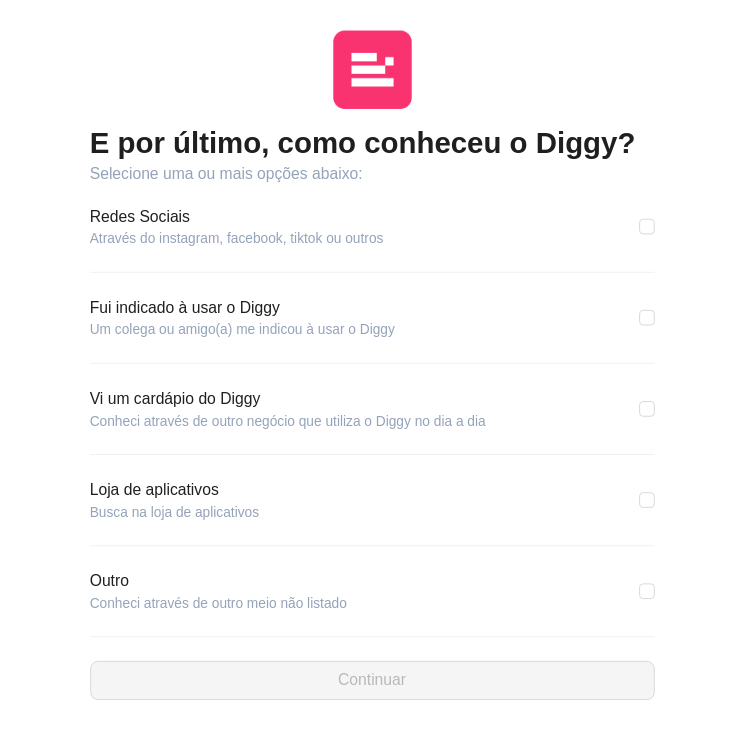 scroll, scrollTop: 0, scrollLeft: 0, axis: both 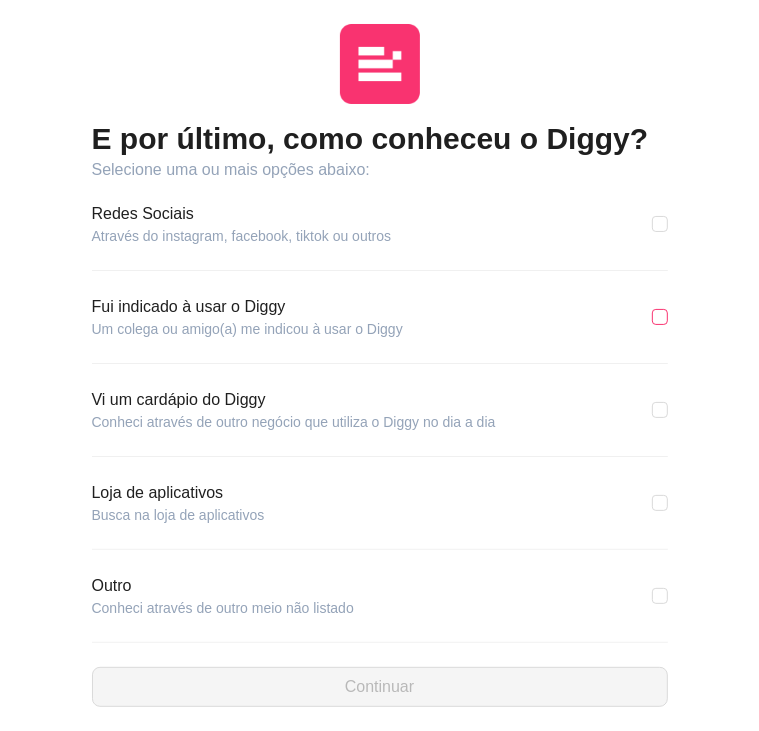 click at bounding box center (660, 317) 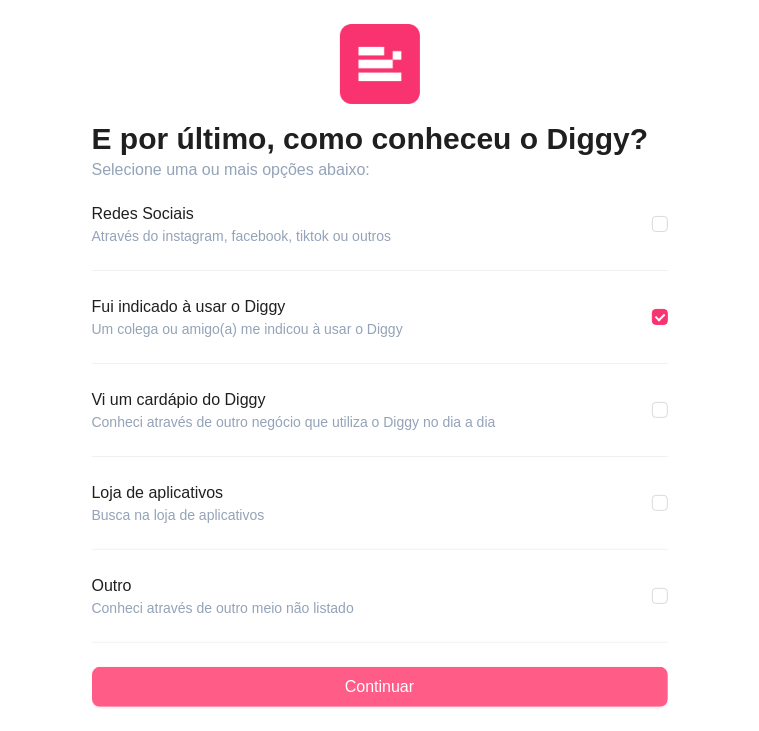 click on "Continuar" at bounding box center [380, 687] 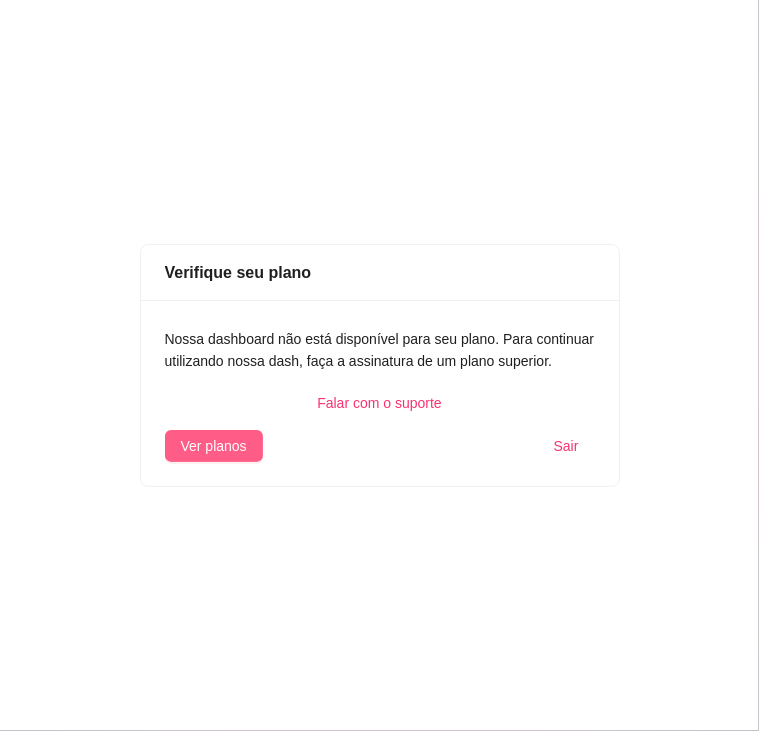 click on "Ver planos" at bounding box center [214, 446] 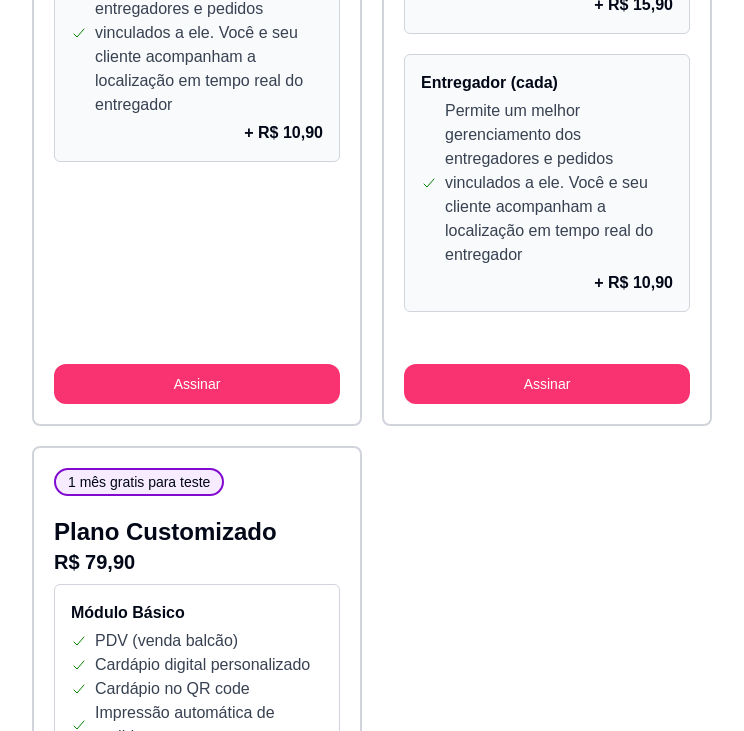 scroll, scrollTop: 2332, scrollLeft: 0, axis: vertical 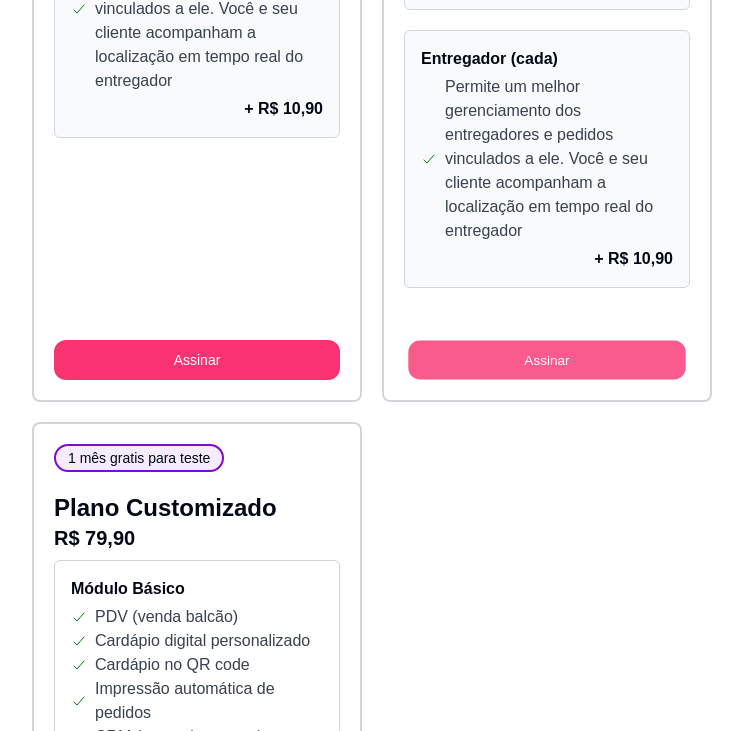 click on "Assinar" at bounding box center (546, 360) 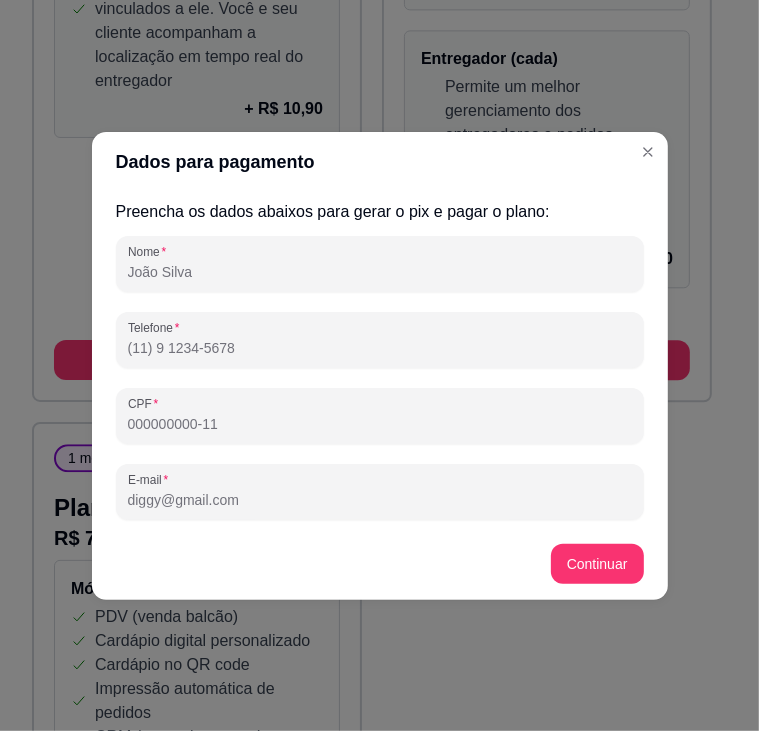 click on "Nome" at bounding box center (380, 272) 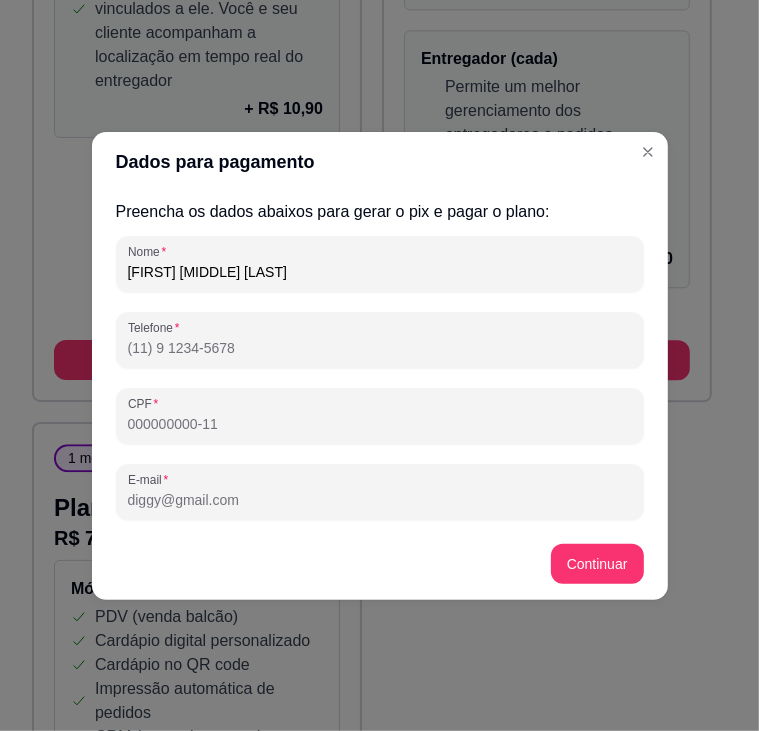 type on "[FIRST] [MIDDLE] [LAST]" 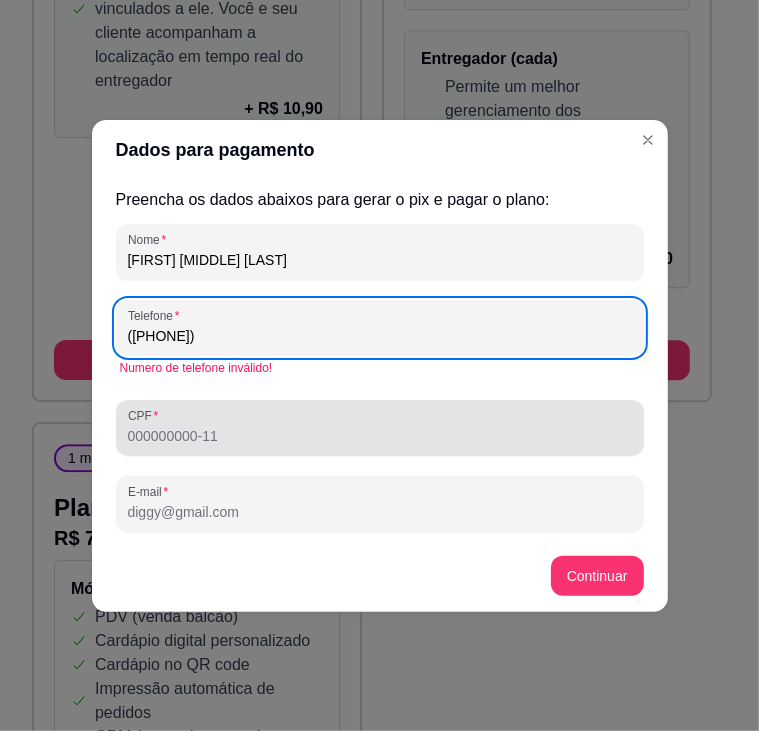 type on "(05) 2 7573-8412" 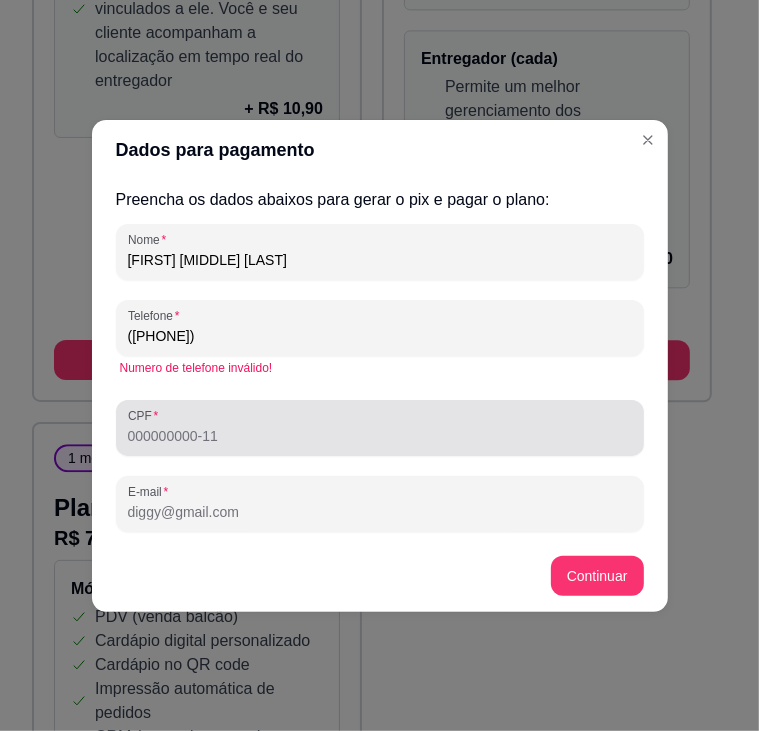 click on "CPF" at bounding box center [380, 428] 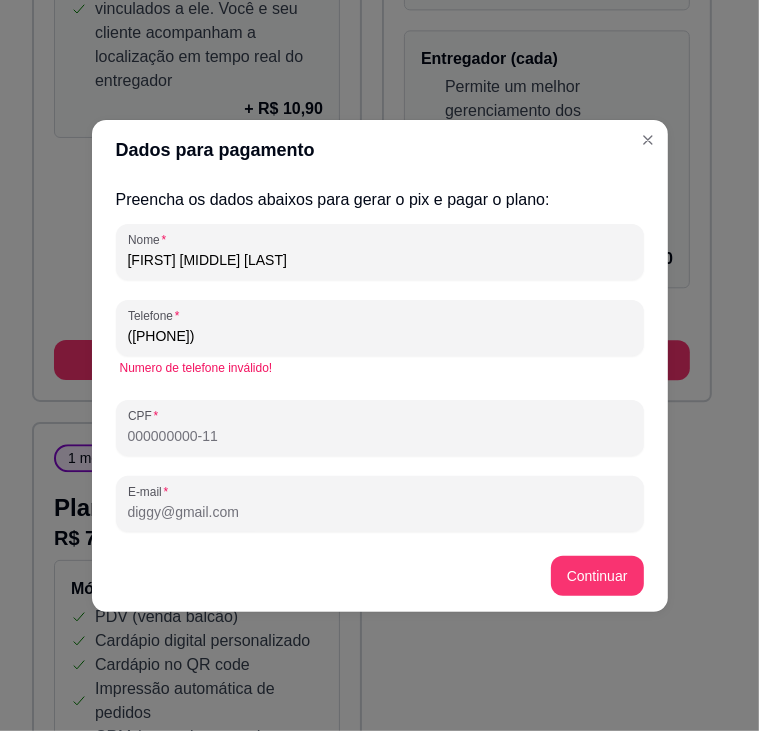 paste on "[CPF]" 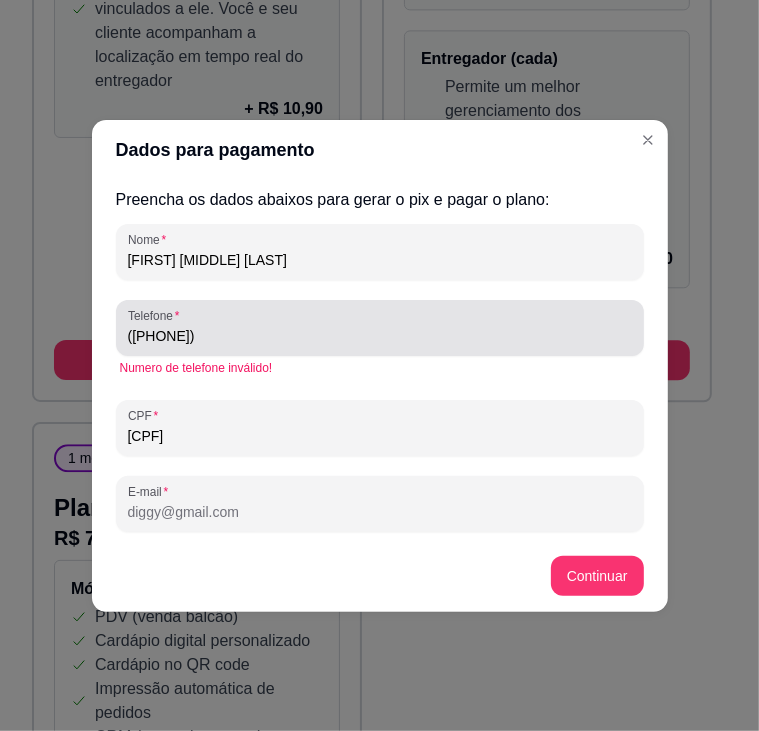 type on "[CPF]" 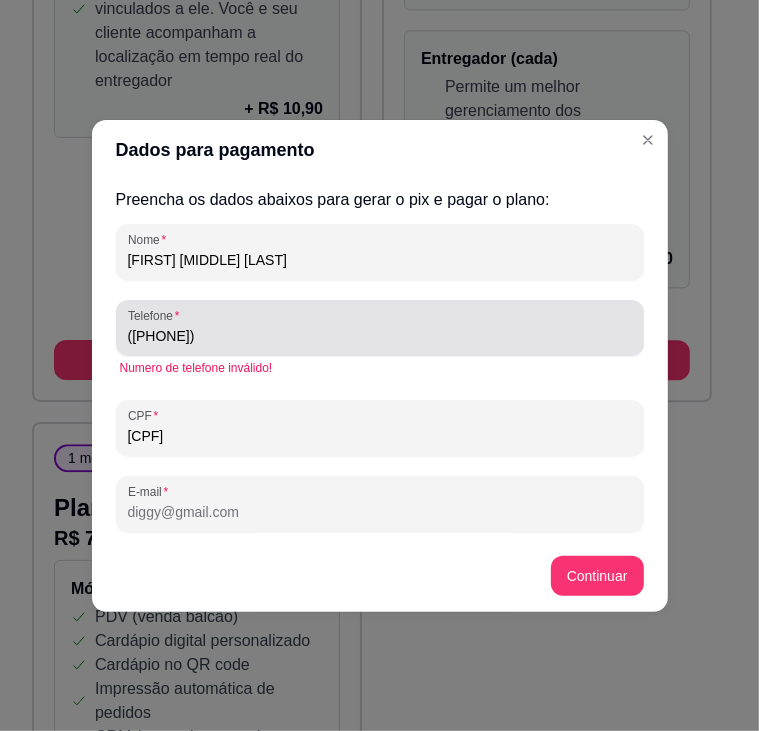 drag, startPoint x: 332, startPoint y: 346, endPoint x: 236, endPoint y: 327, distance: 97.862144 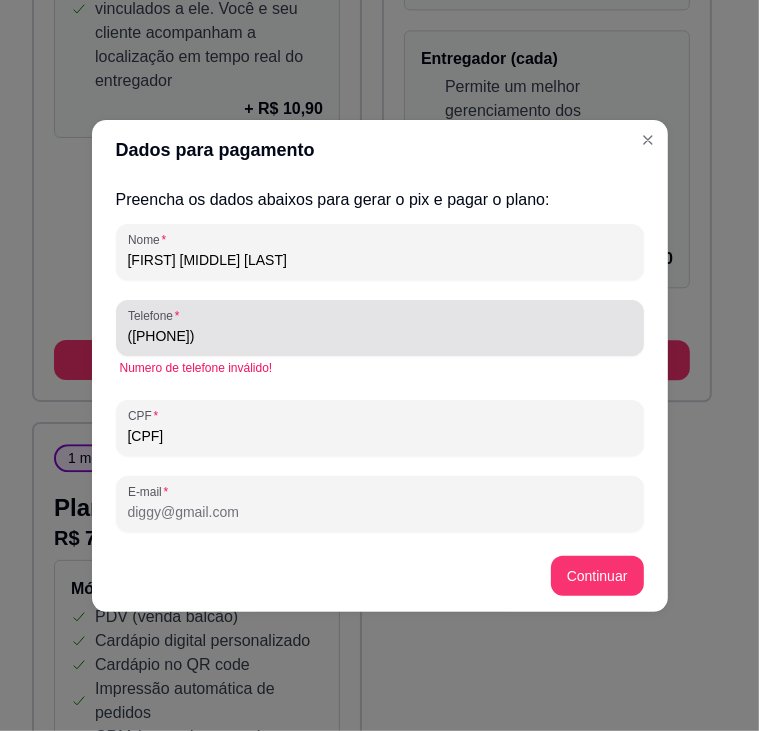 click on "(05) 2 7573-8412" at bounding box center [380, 328] 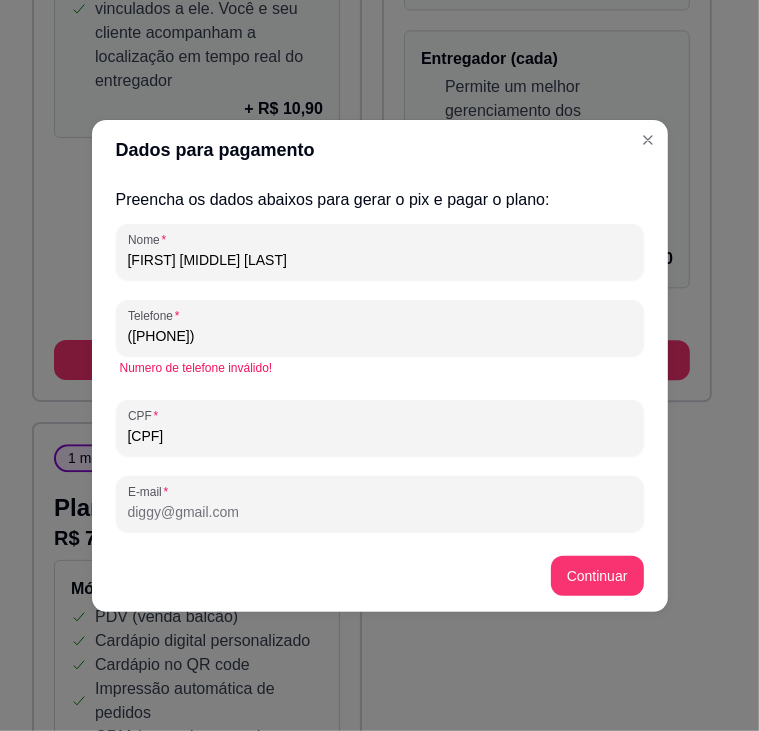 click on "(05) 2 7573-8412" at bounding box center [380, 336] 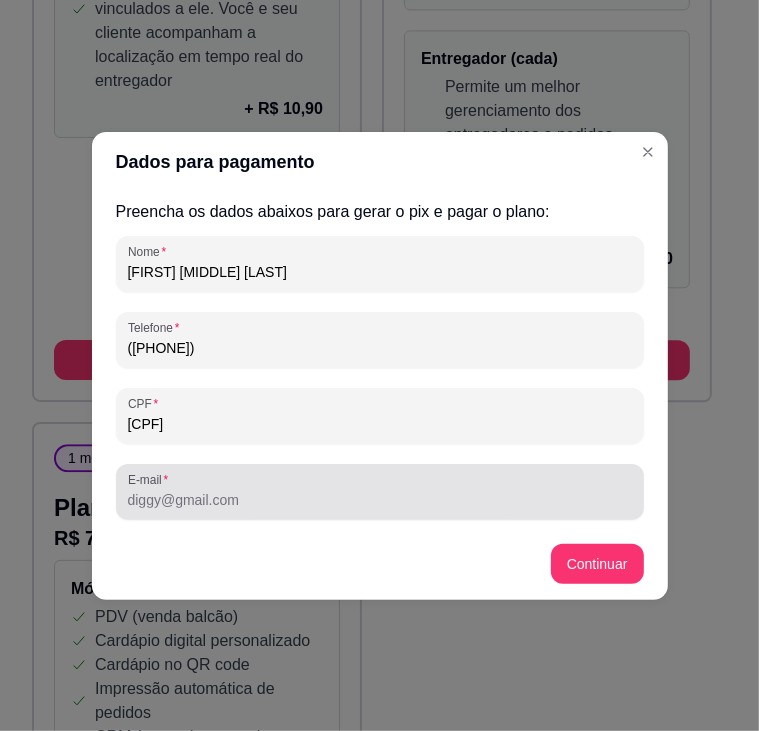 type on "([PHONE_AREA]) [PHONE_NUMBER]" 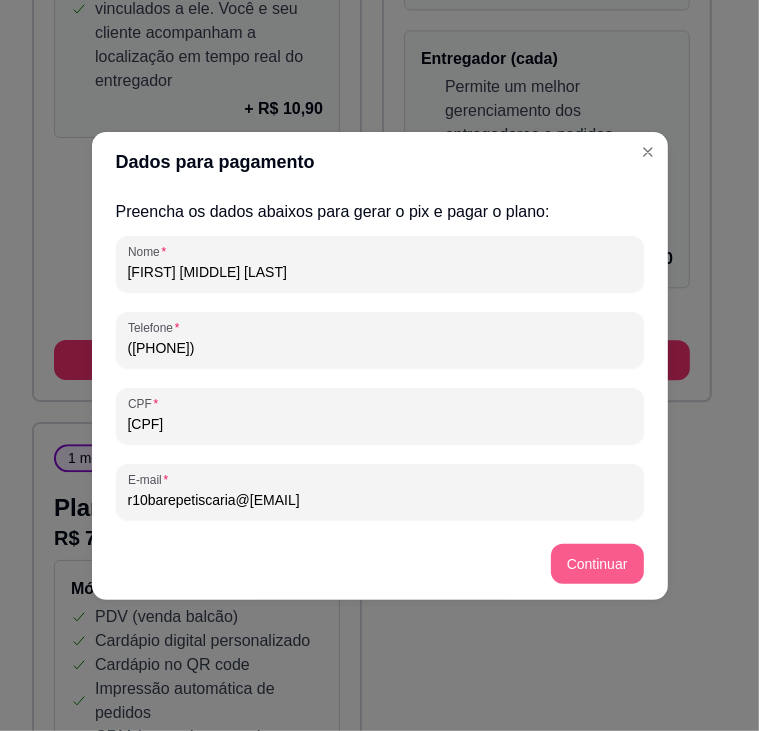 type on "[EMAIL]" 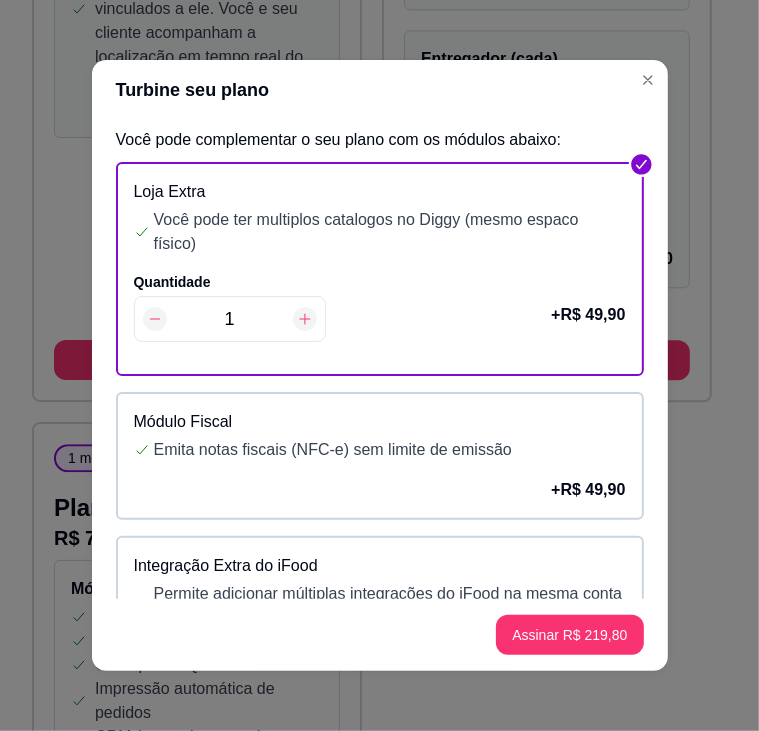 click on "Quantidade 1 + R$ 49,90" at bounding box center [380, 315] 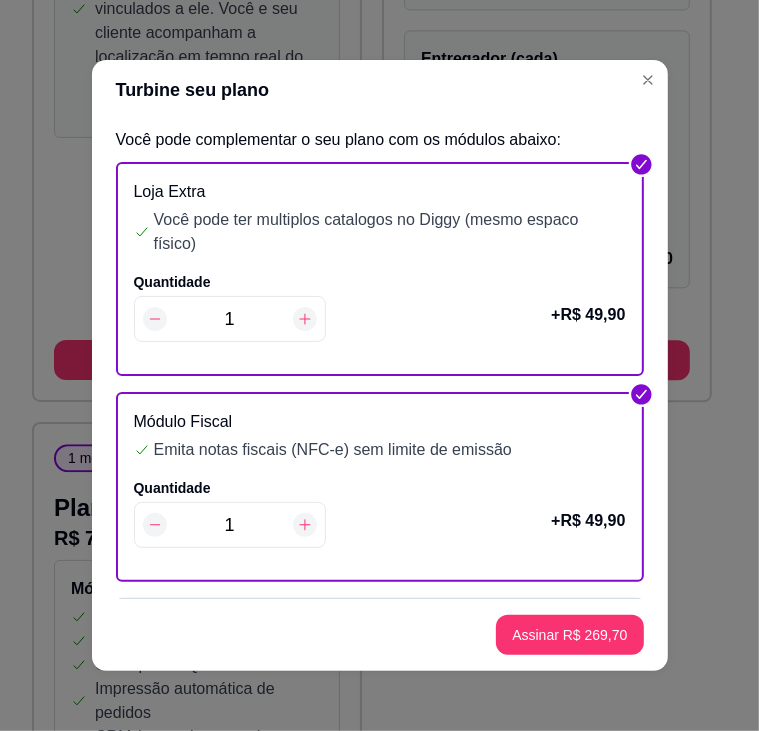 click on "Quantidade 1 + R$ 49,90" at bounding box center [380, 315] 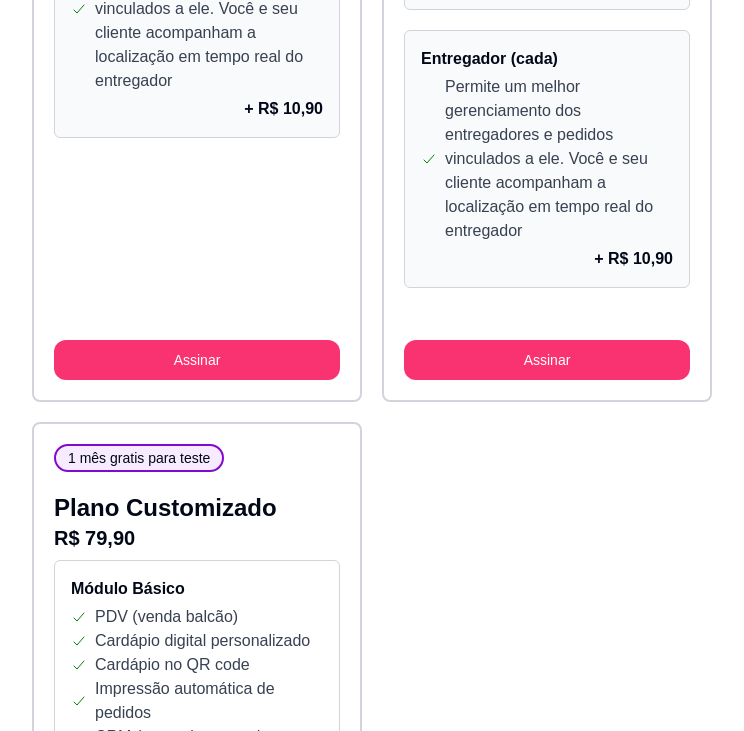 click on "PDV (venda balcão)" at bounding box center (166, 617) 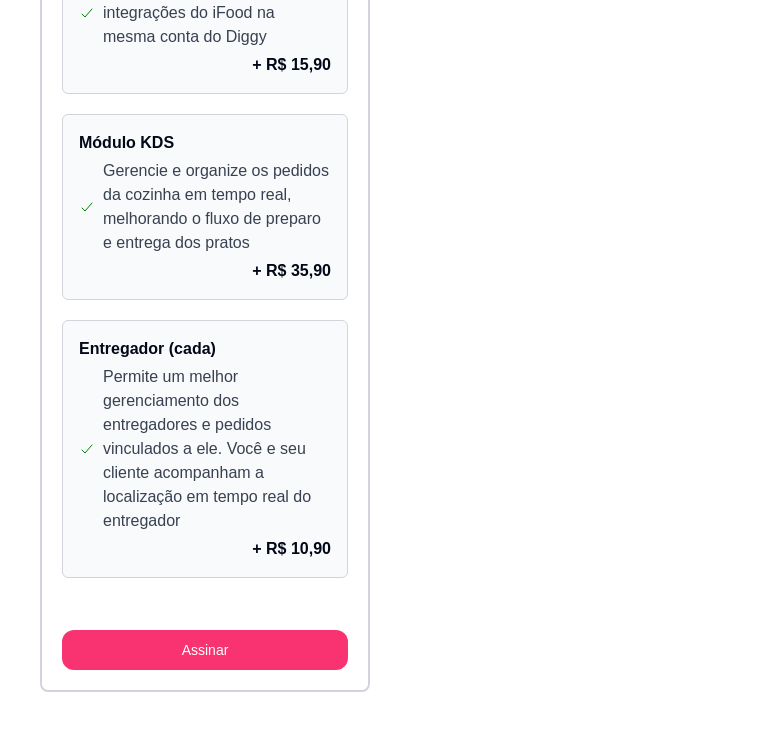 scroll, scrollTop: 4492, scrollLeft: 0, axis: vertical 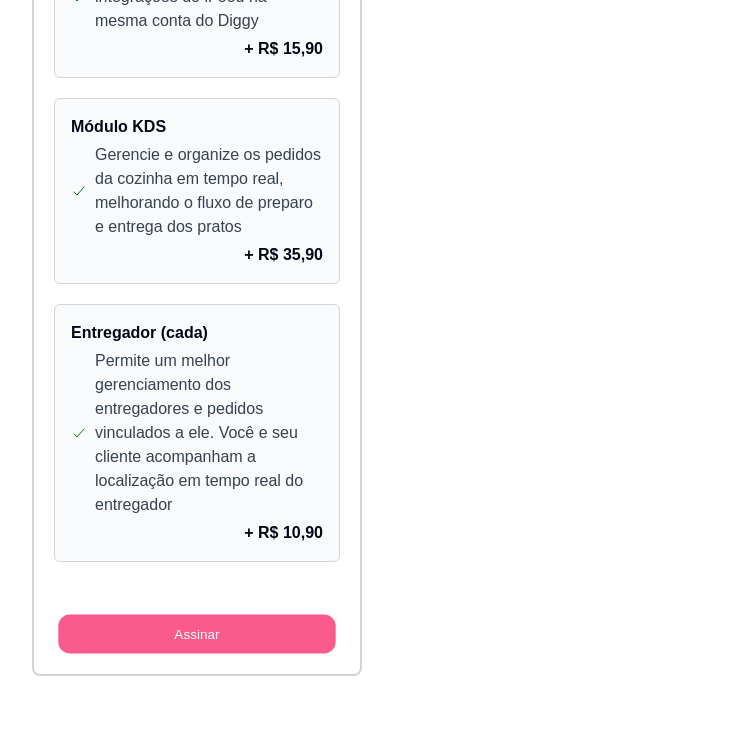 click on "Assinar" at bounding box center (196, 634) 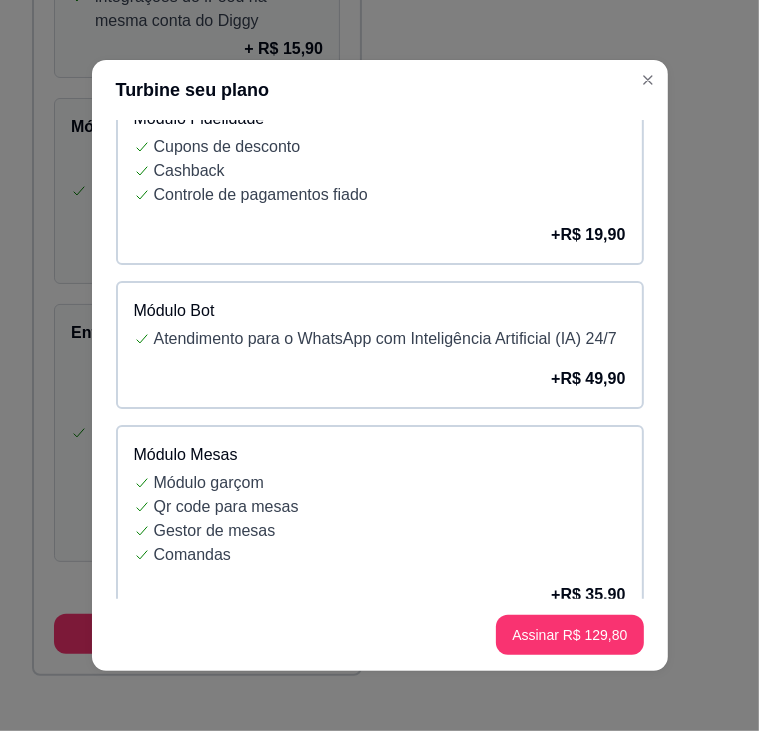 scroll, scrollTop: 0, scrollLeft: 0, axis: both 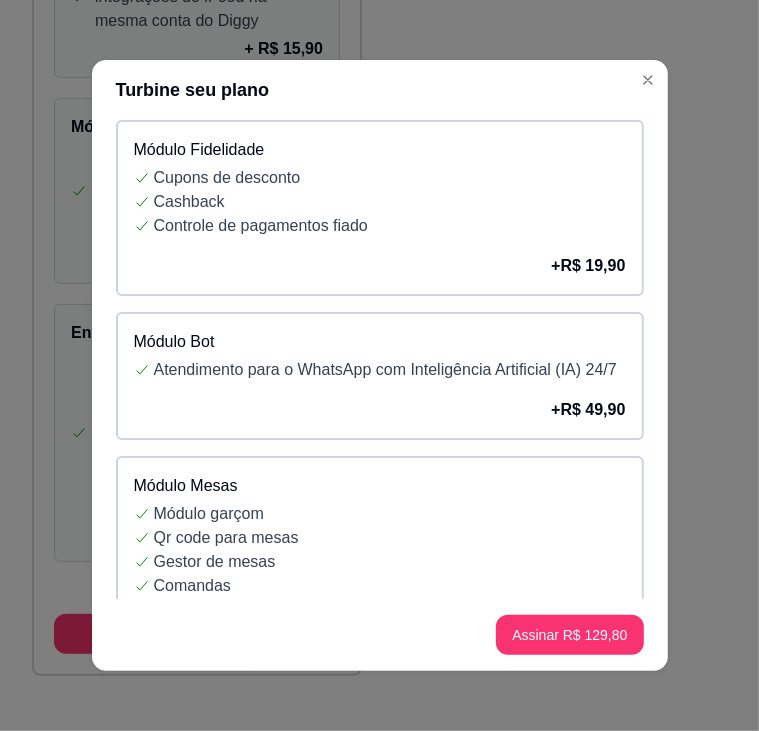 click on "Atendimento para o WhatsApp com Inteligência Artificial (IA) 24/7" at bounding box center (390, 370) 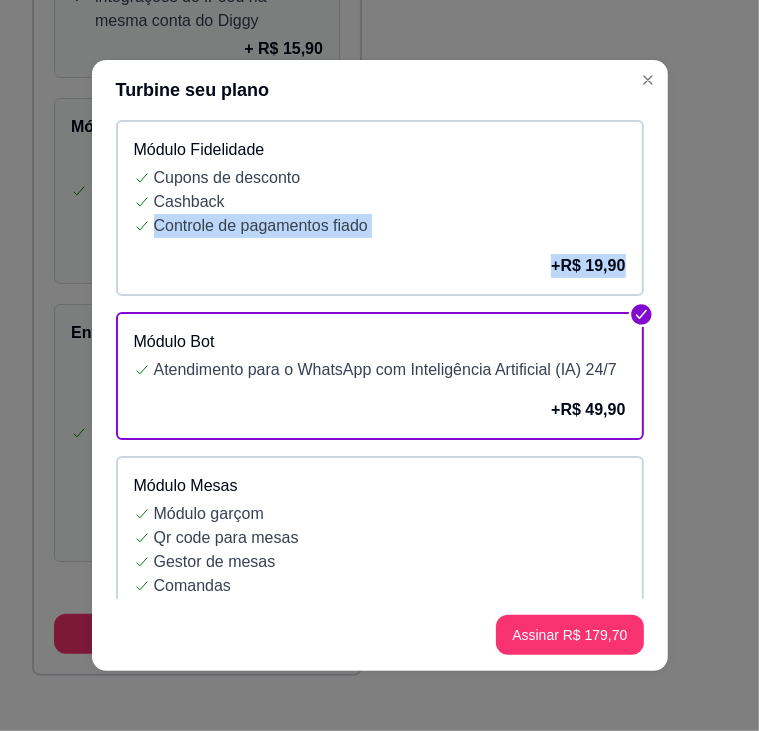 drag, startPoint x: 644, startPoint y: 243, endPoint x: 658, endPoint y: 199, distance: 46.173584 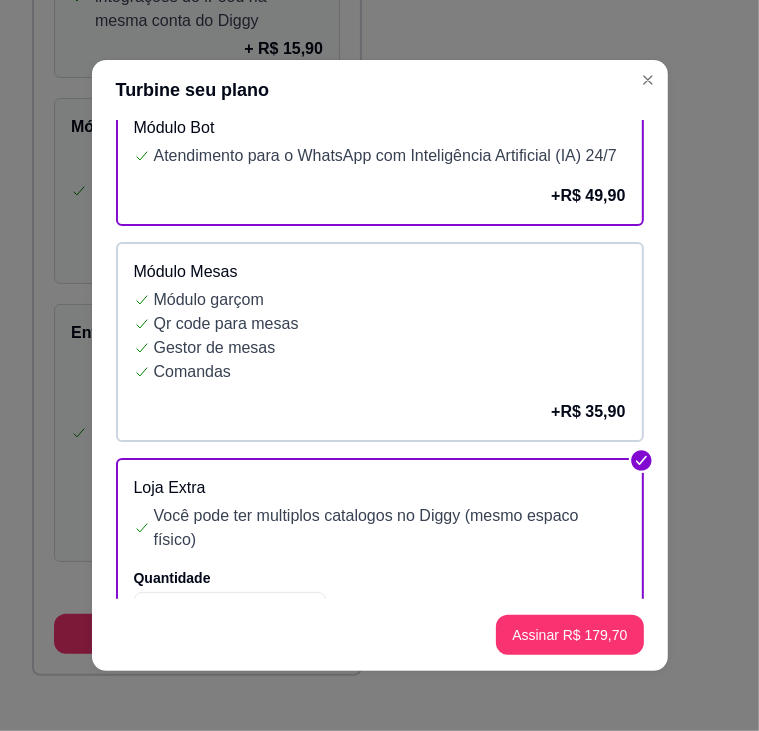 scroll, scrollTop: 252, scrollLeft: 0, axis: vertical 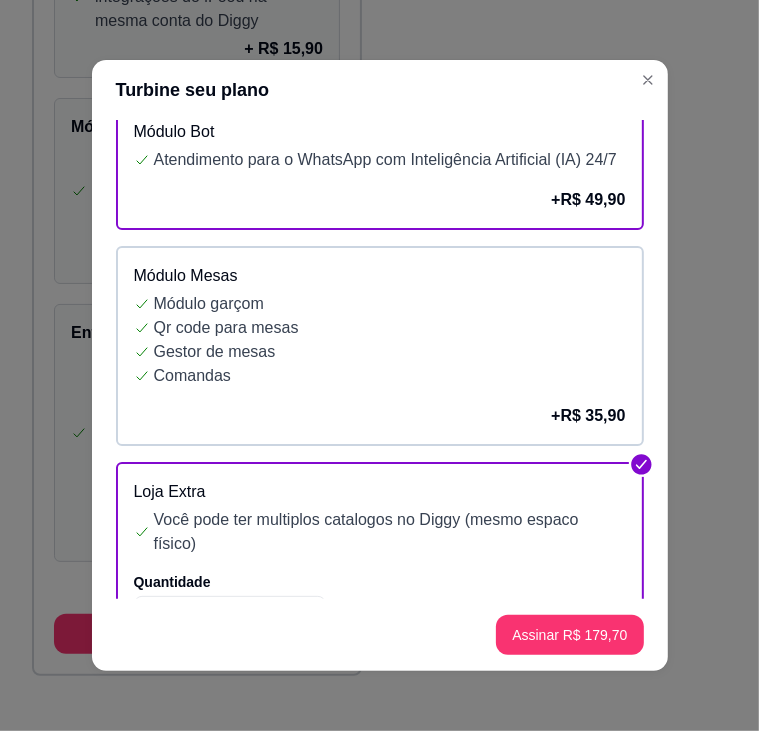 click on "Comandas" at bounding box center (390, 376) 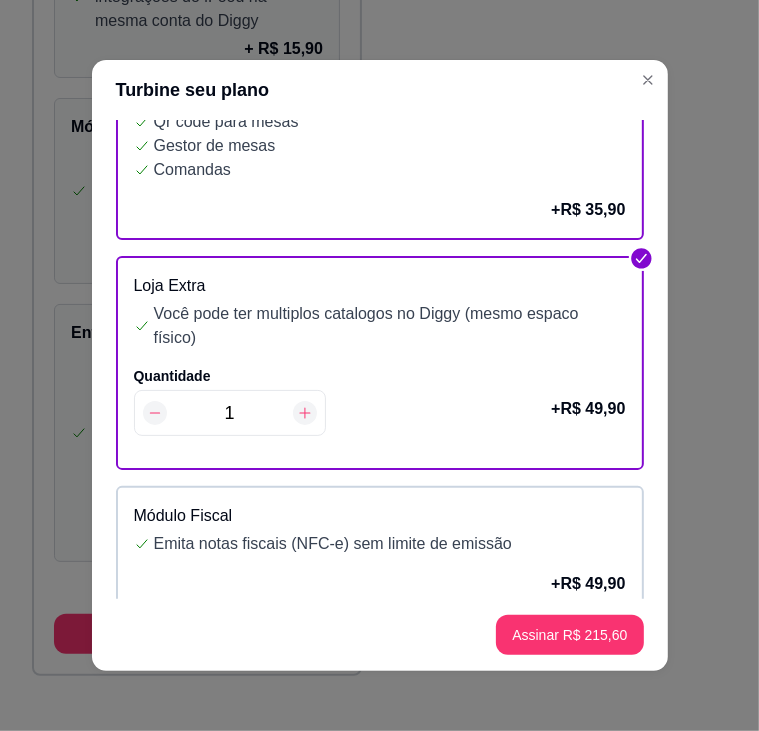 scroll, scrollTop: 472, scrollLeft: 0, axis: vertical 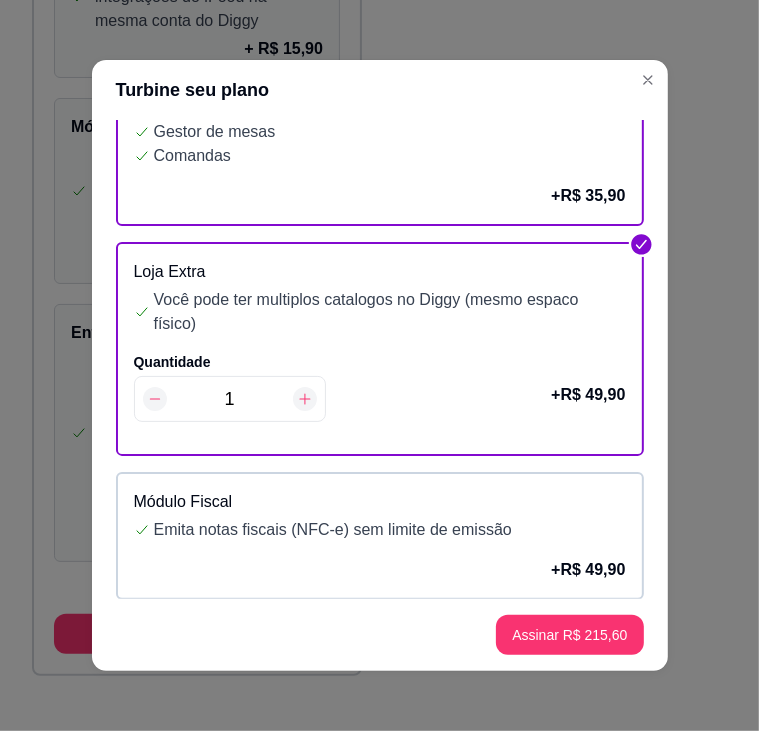 click on "Quantidade 1 + R$ 49,90" at bounding box center [380, 395] 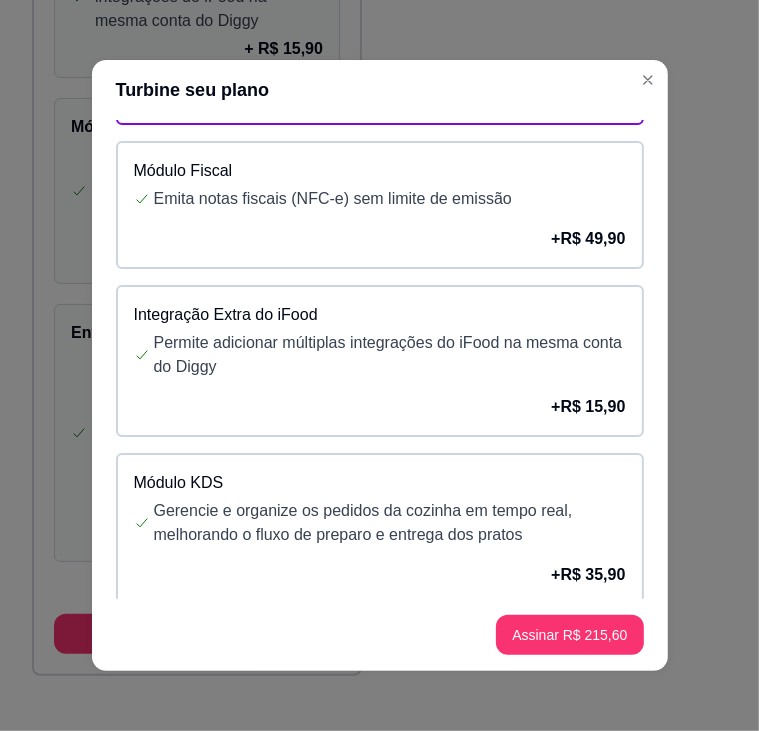 scroll, scrollTop: 1042, scrollLeft: 0, axis: vertical 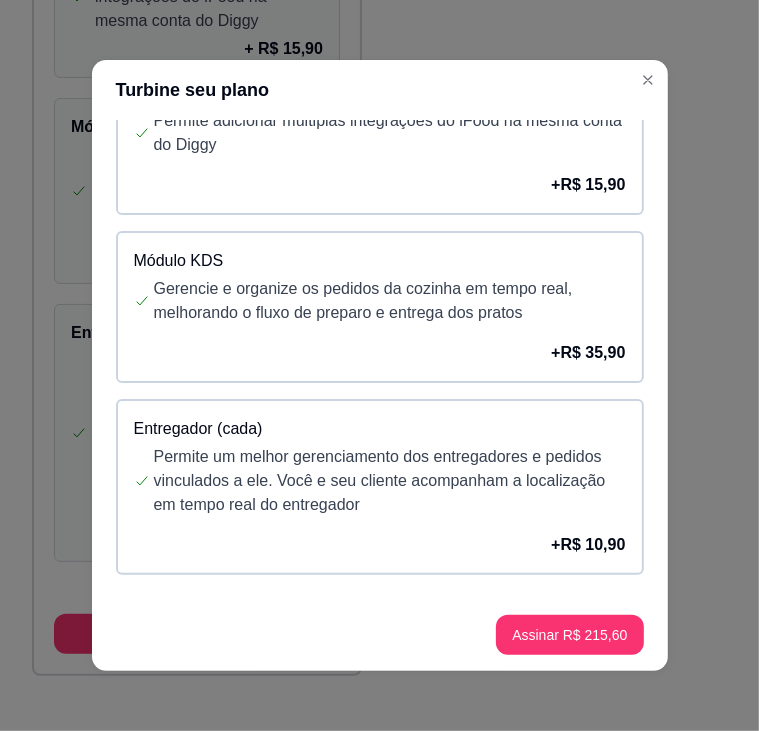 click on "Gerencie e organize os pedidos da cozinha em tempo real, melhorando o fluxo de preparo e entrega dos pratos" at bounding box center (390, 301) 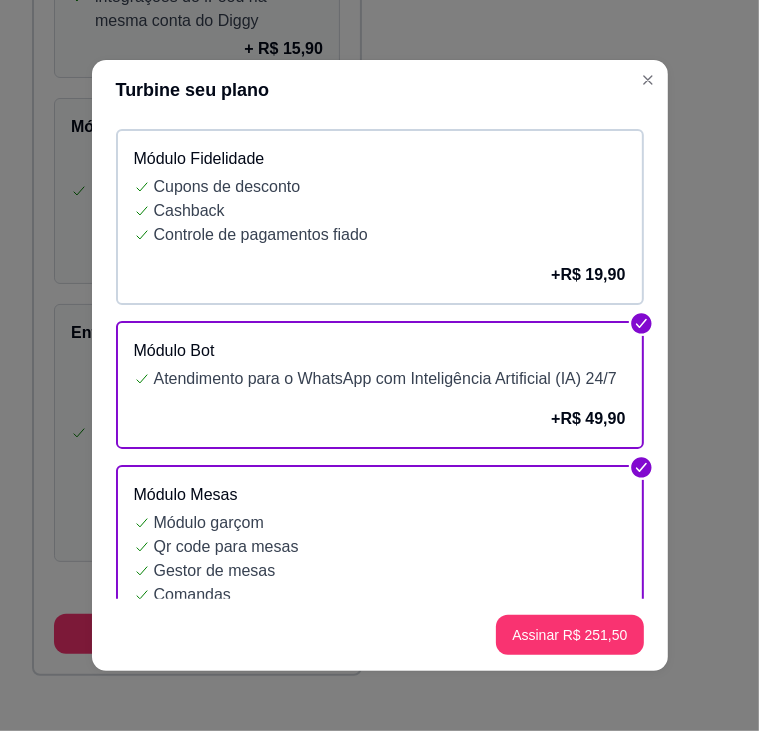 scroll, scrollTop: 0, scrollLeft: 0, axis: both 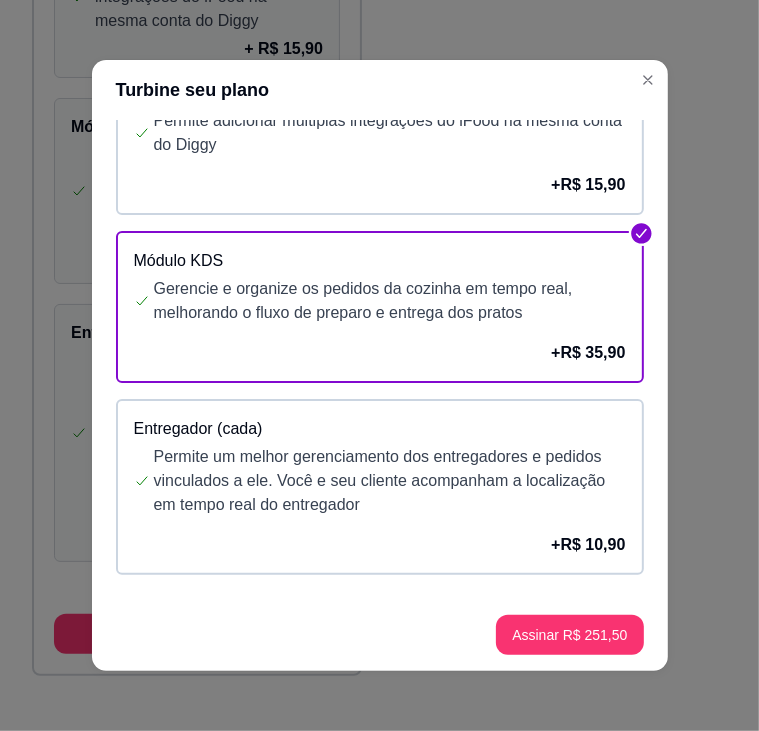 click on "Módulo KDS Gerencie e organize os pedidos da cozinha em tempo real, melhorando o fluxo de preparo e entrega dos pratos + R$ 35,90" at bounding box center [380, 307] 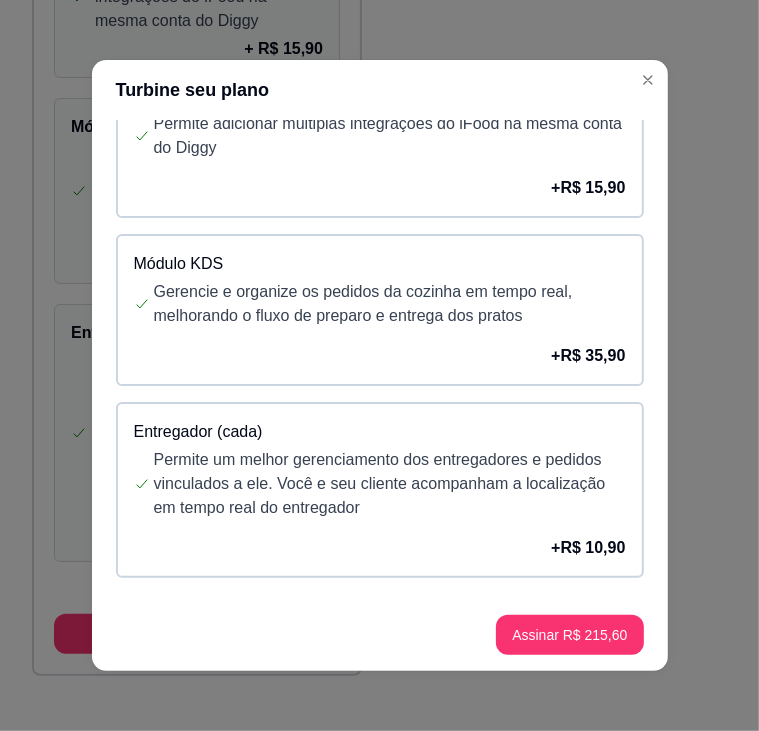 scroll, scrollTop: 1042, scrollLeft: 0, axis: vertical 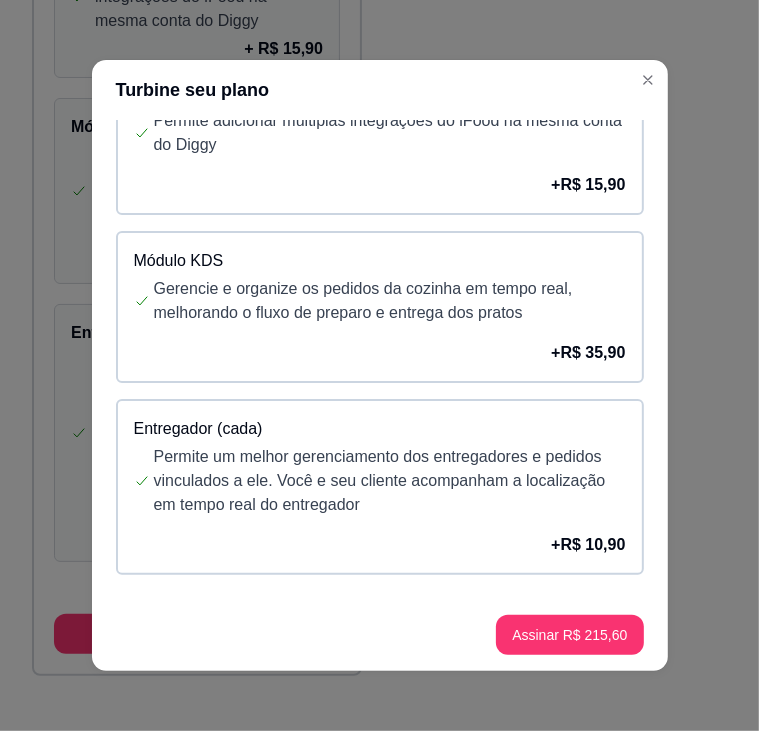 click on "+ R$ 35,90" at bounding box center [380, 353] 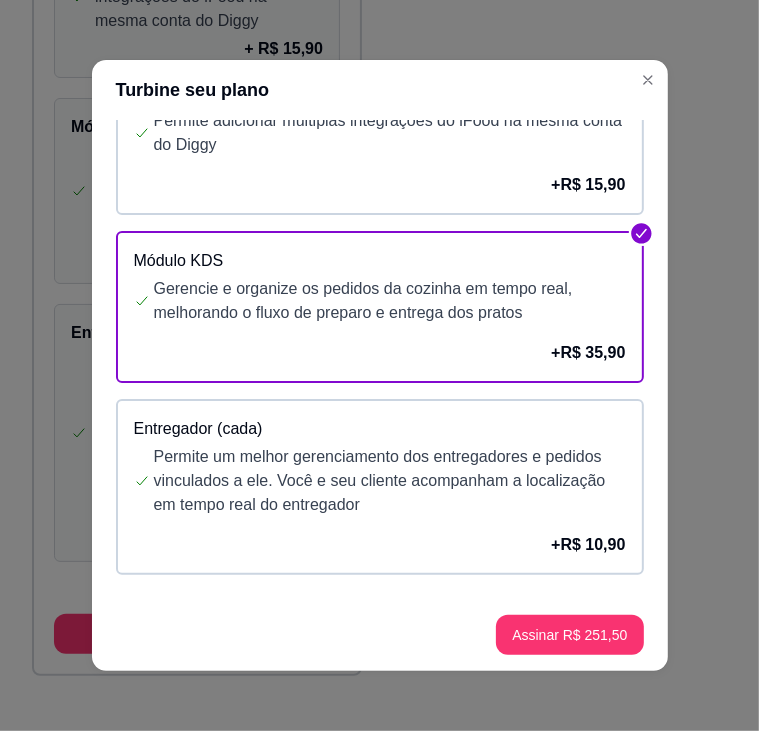 click on "+ R$ 35,90" at bounding box center [588, 353] 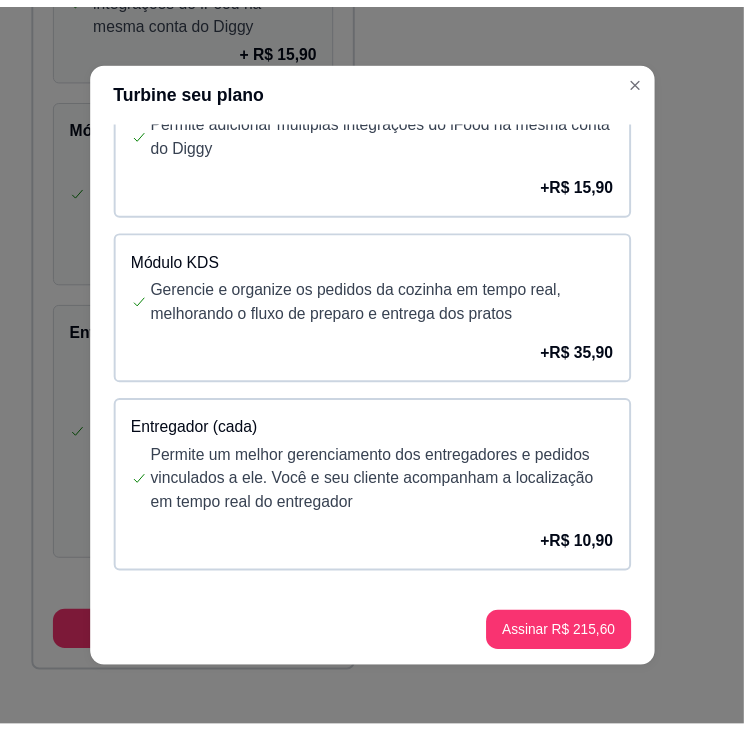 scroll, scrollTop: 4396, scrollLeft: 0, axis: vertical 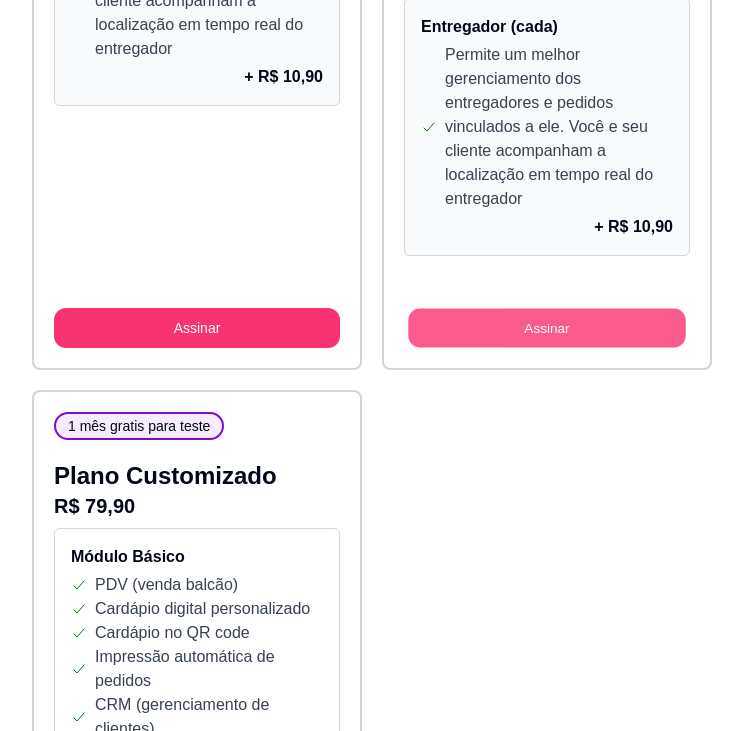 click on "Assinar" at bounding box center [546, 328] 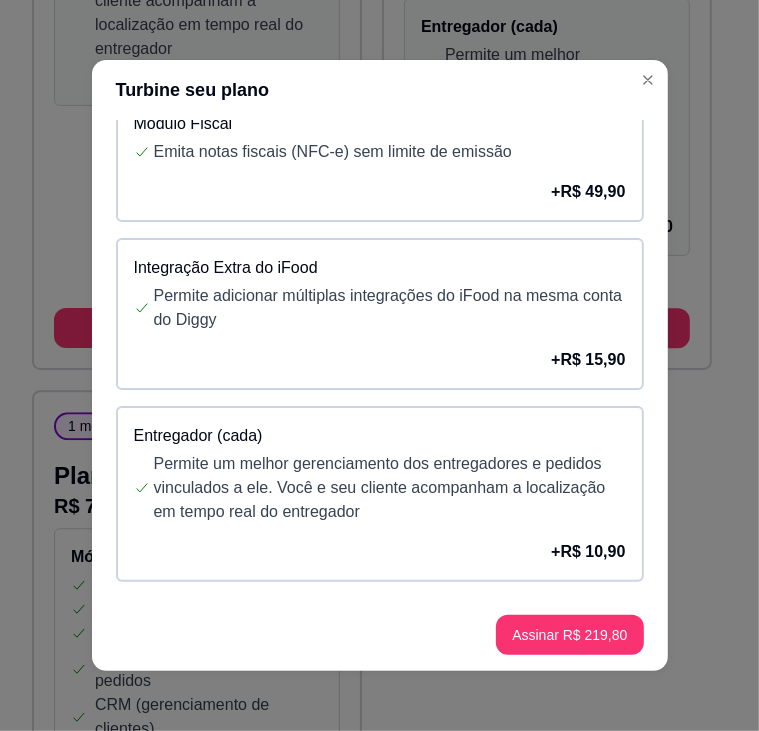 scroll, scrollTop: 301, scrollLeft: 0, axis: vertical 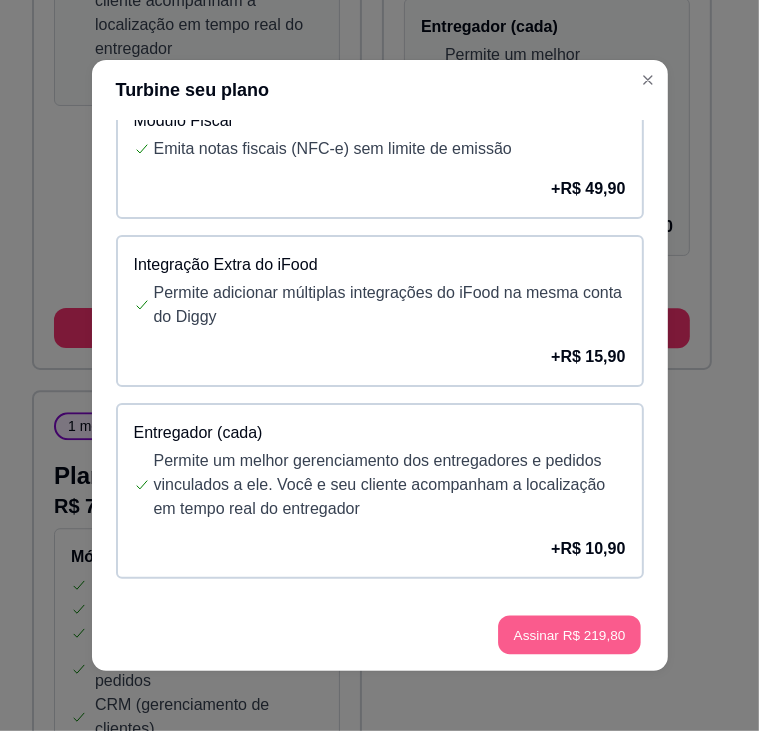 click on "Assinar   R$ 219,80" at bounding box center [570, 635] 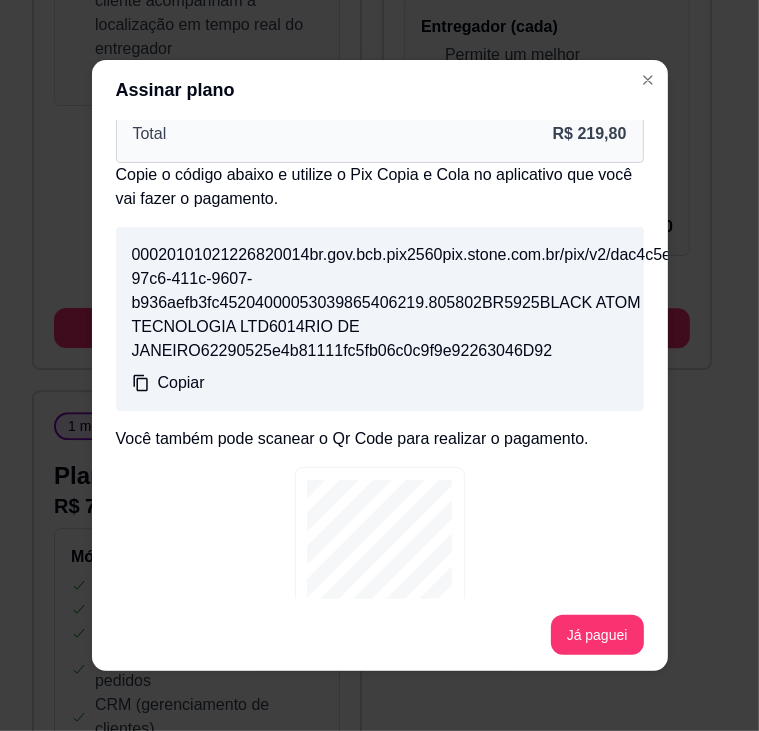 scroll, scrollTop: 288, scrollLeft: 0, axis: vertical 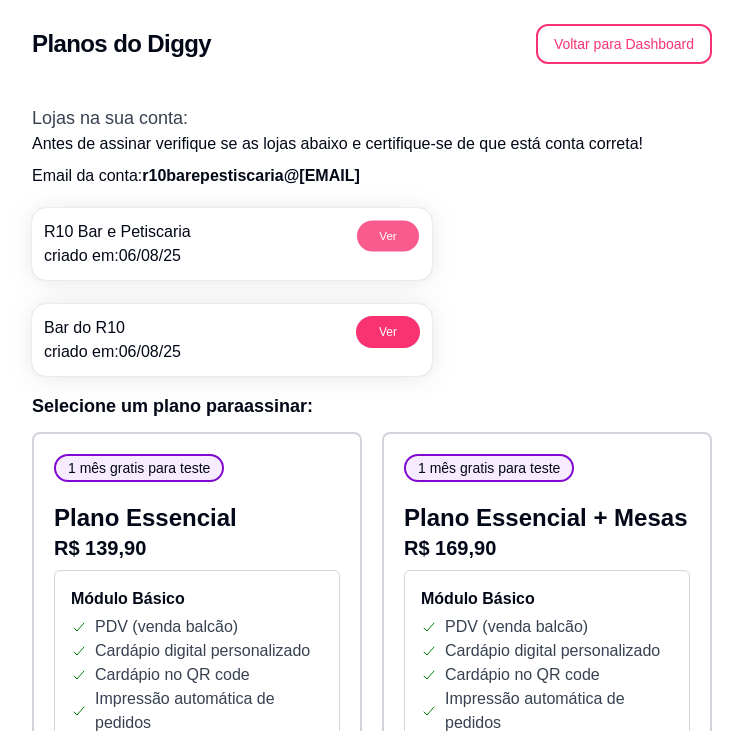 click on "Ver" at bounding box center (388, 235) 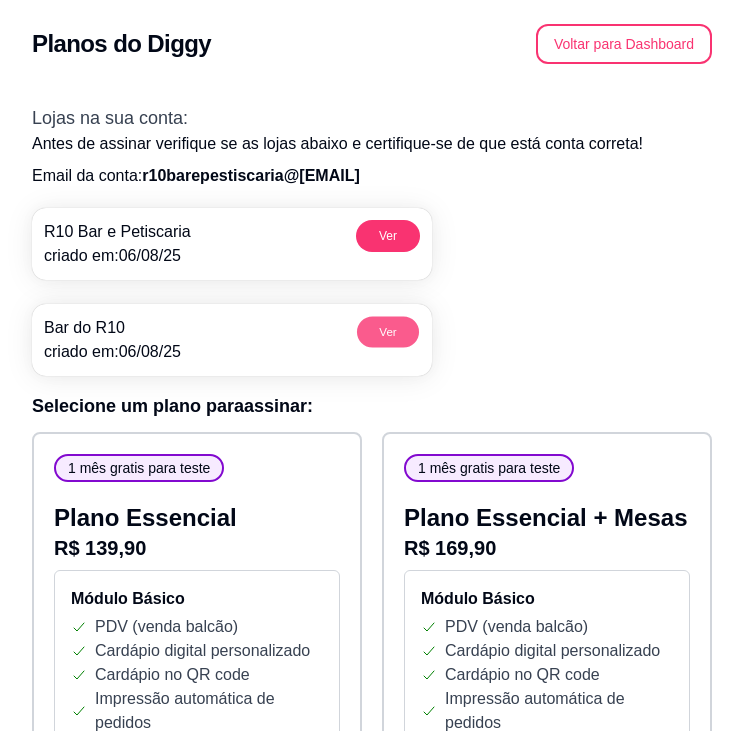 click on "Ver" at bounding box center [388, 331] 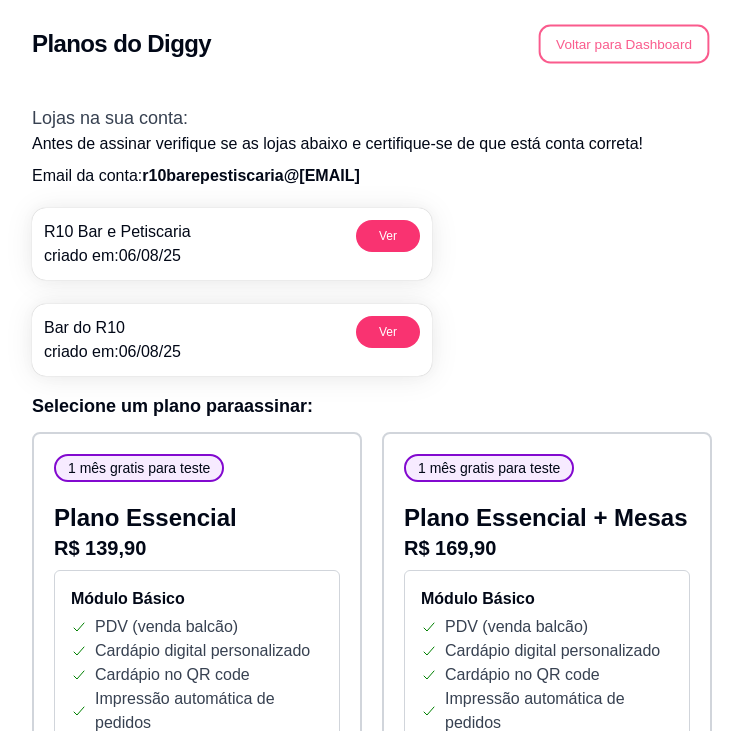 click on "Voltar para Dashboard" at bounding box center (624, 44) 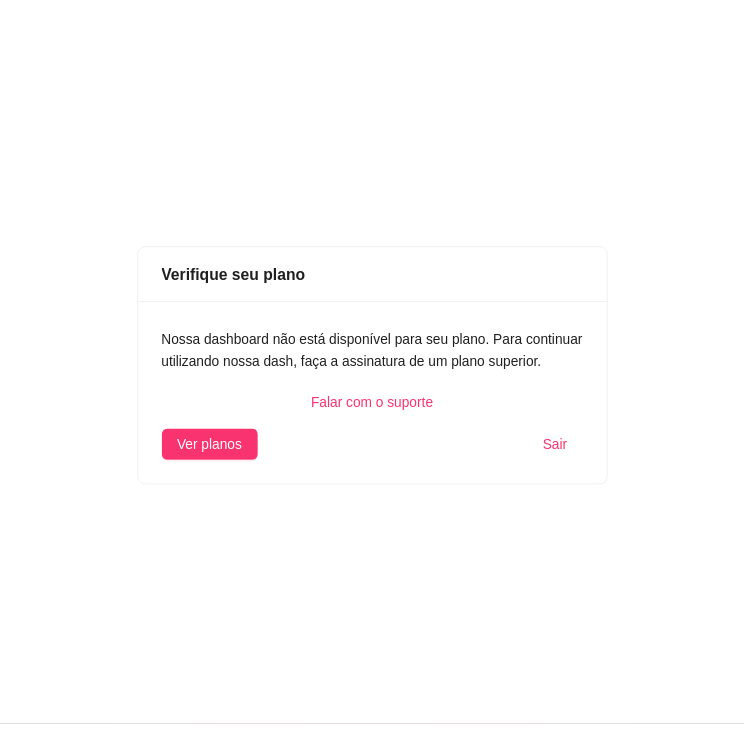 scroll, scrollTop: 0, scrollLeft: 0, axis: both 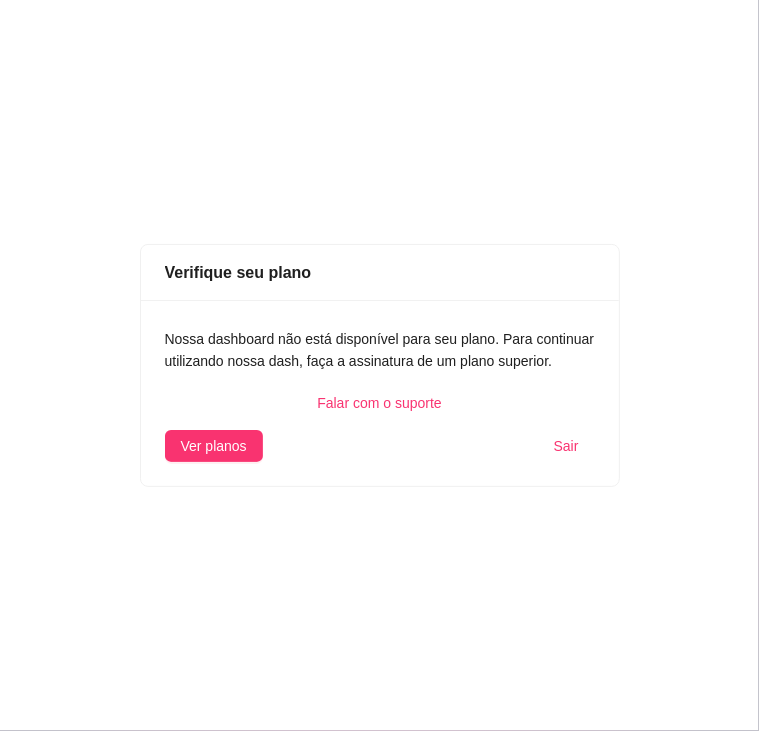 click on "Sair" at bounding box center [566, 446] 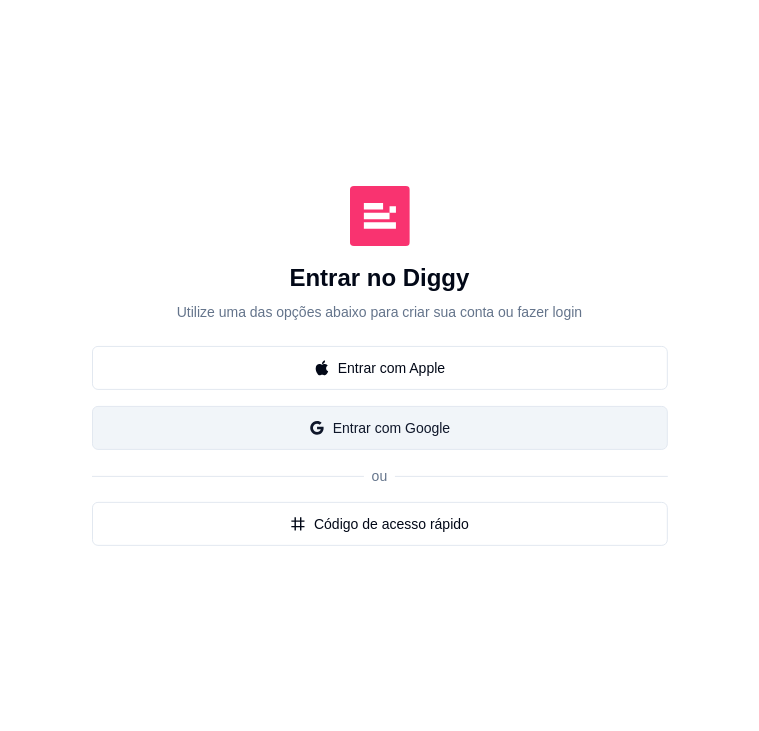 click on "Entrar com Google" at bounding box center (380, 428) 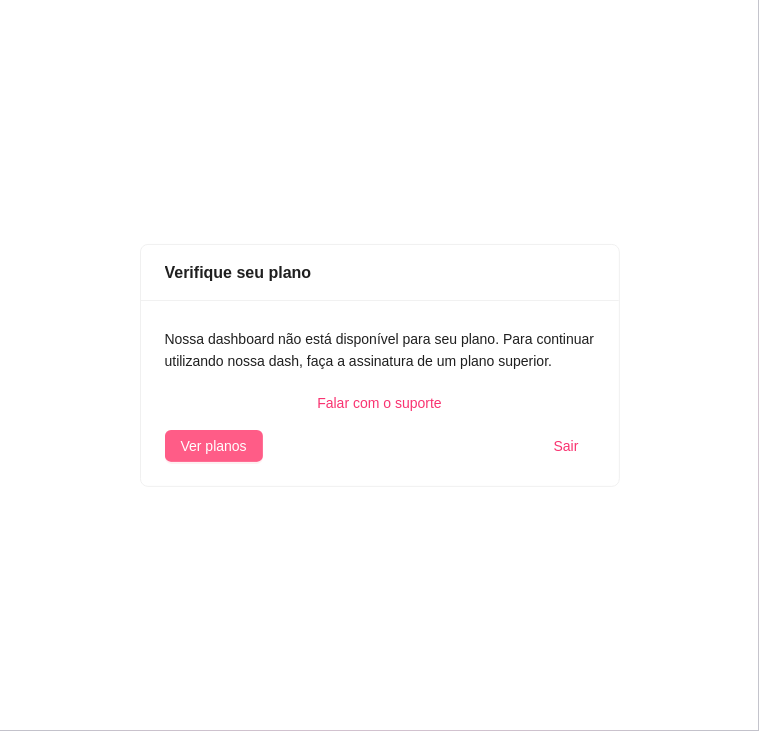 click on "Ver planos" at bounding box center (214, 446) 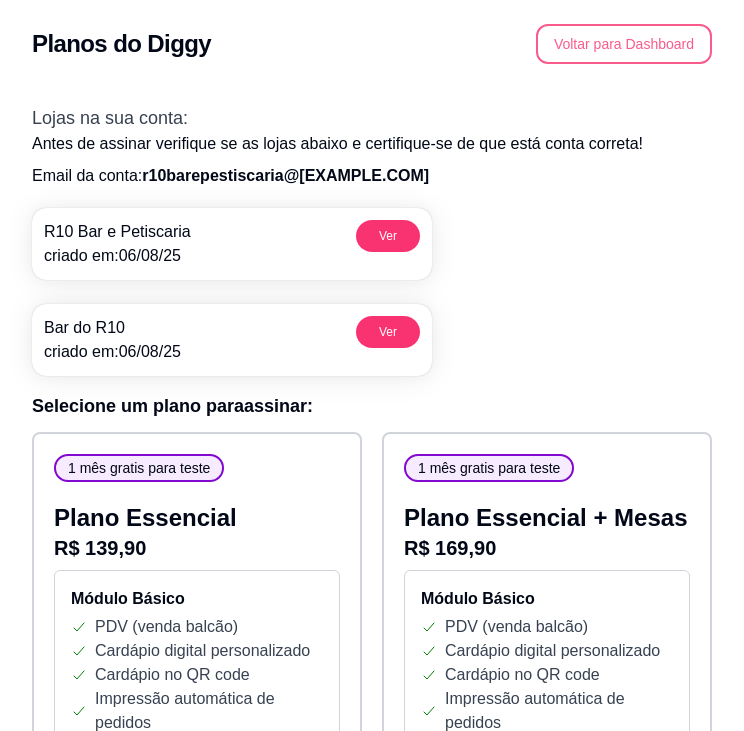 click on "Voltar para Dashboard" at bounding box center [624, 44] 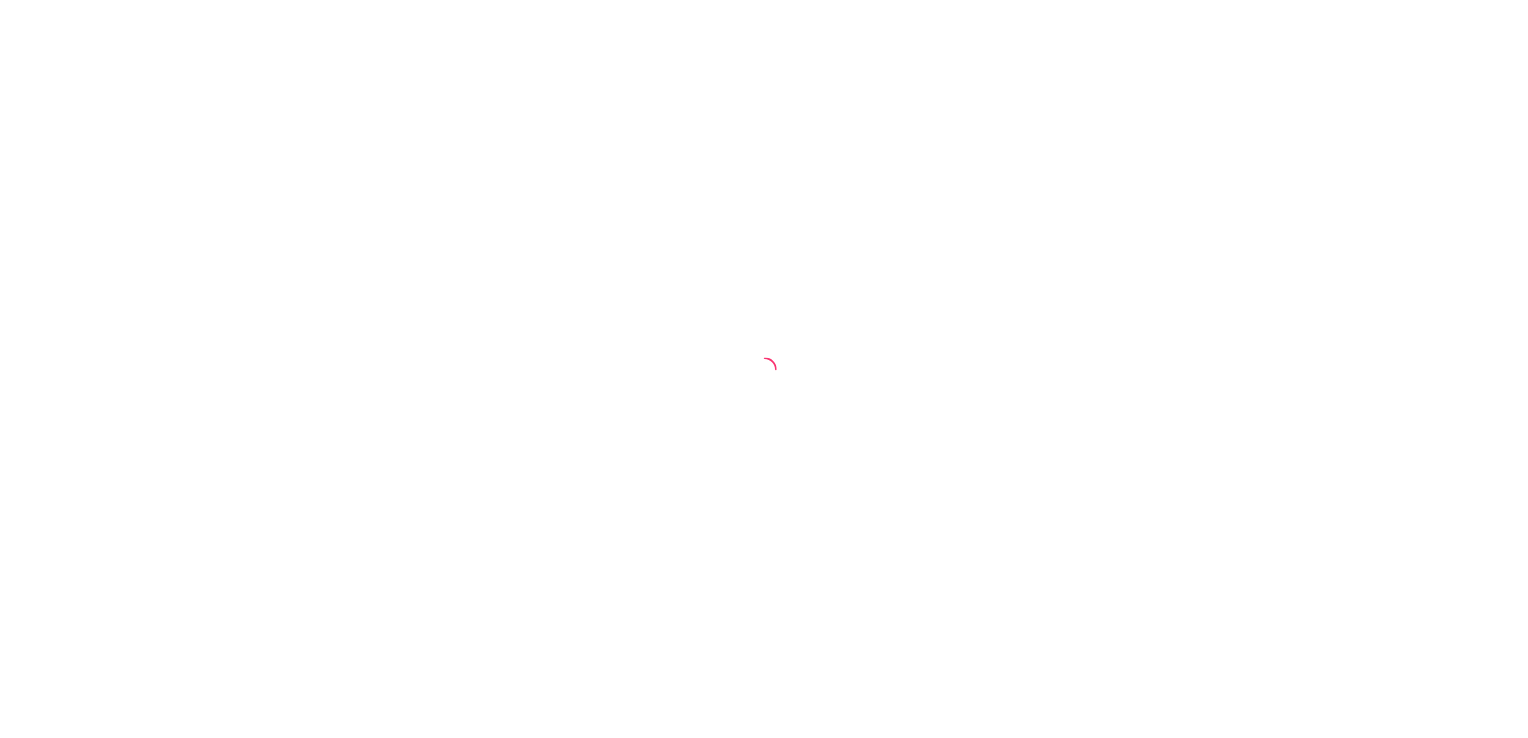 scroll, scrollTop: 0, scrollLeft: 0, axis: both 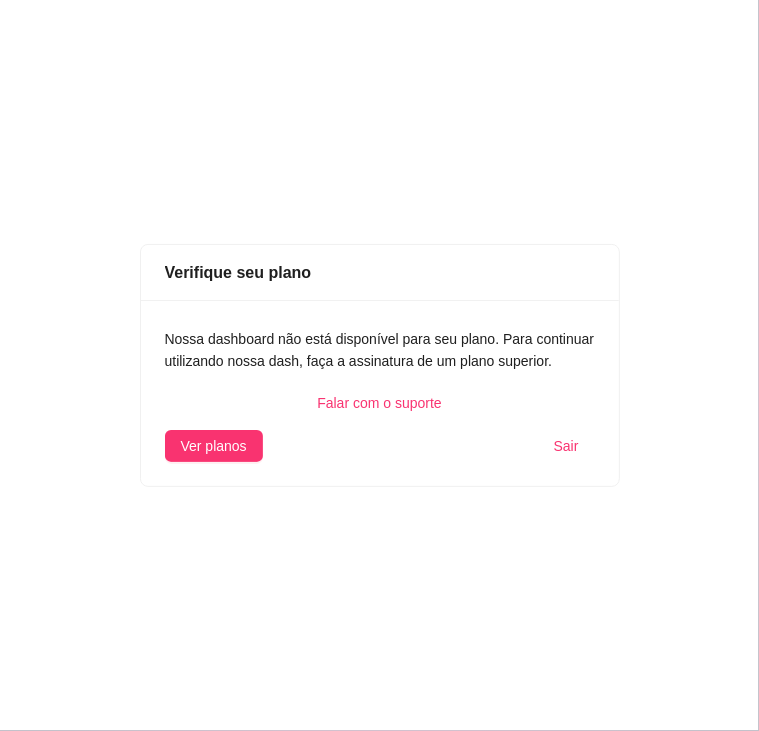 click on "Sair" at bounding box center [566, 446] 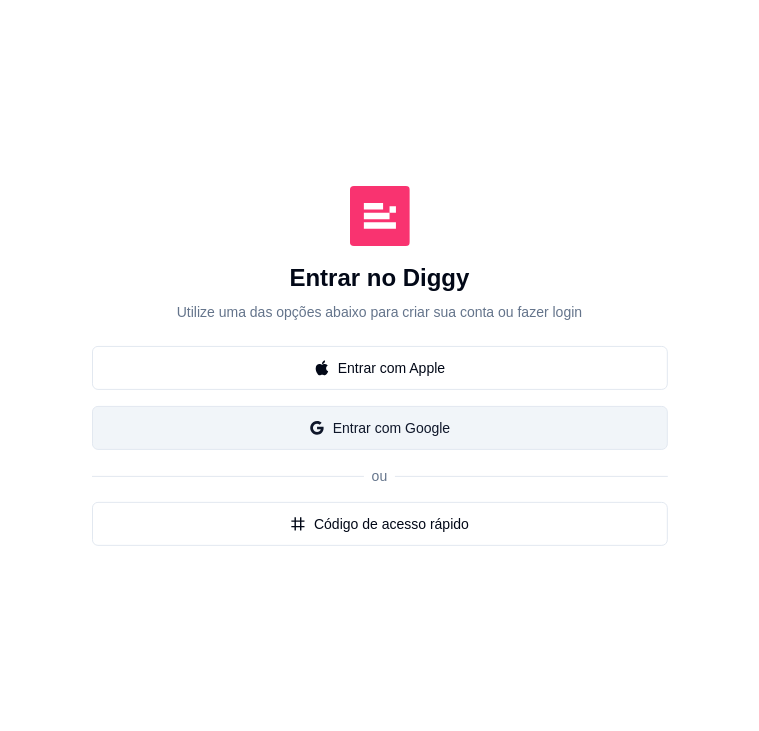 click on "Entrar com Google" at bounding box center [380, 428] 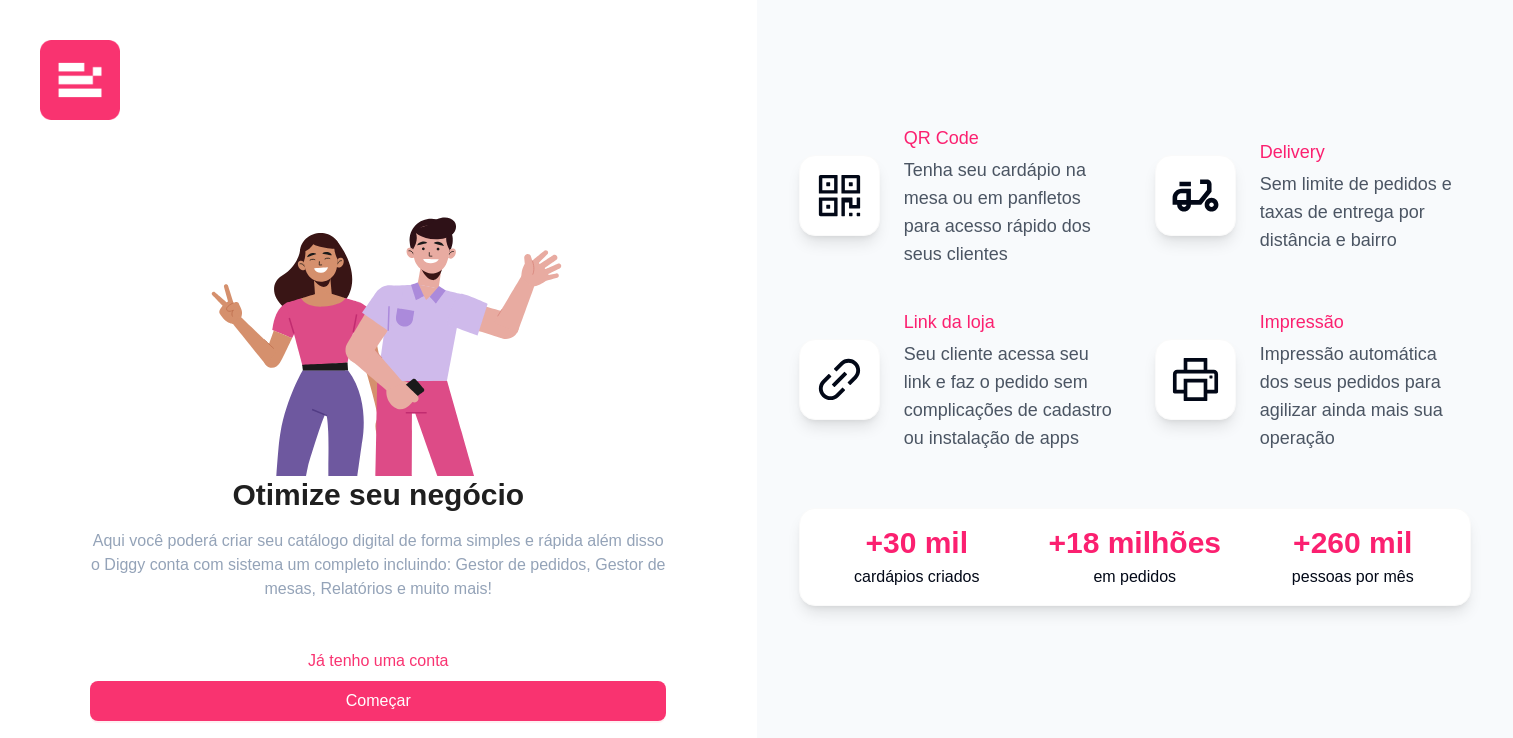 scroll, scrollTop: 0, scrollLeft: 0, axis: both 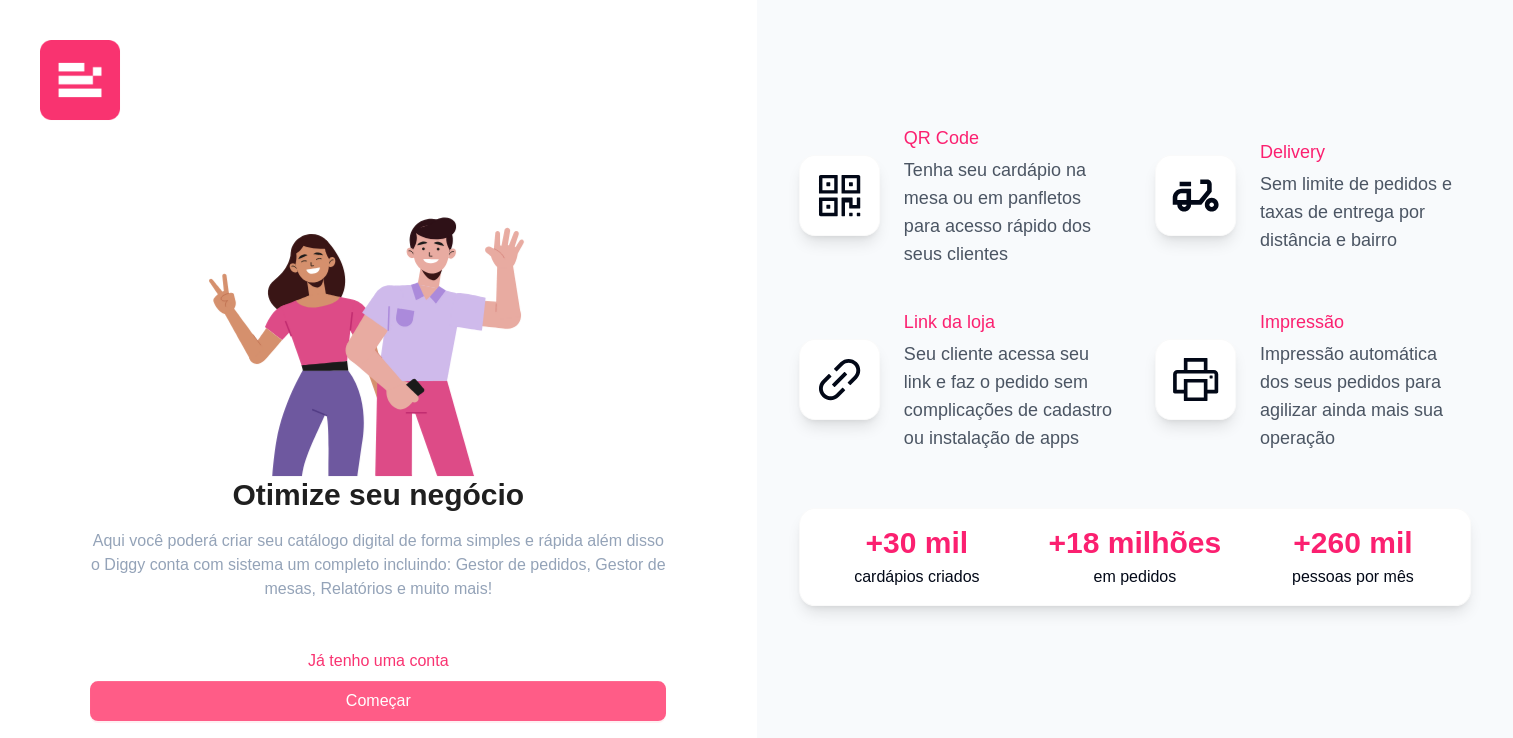 click on "Começar" at bounding box center [378, 701] 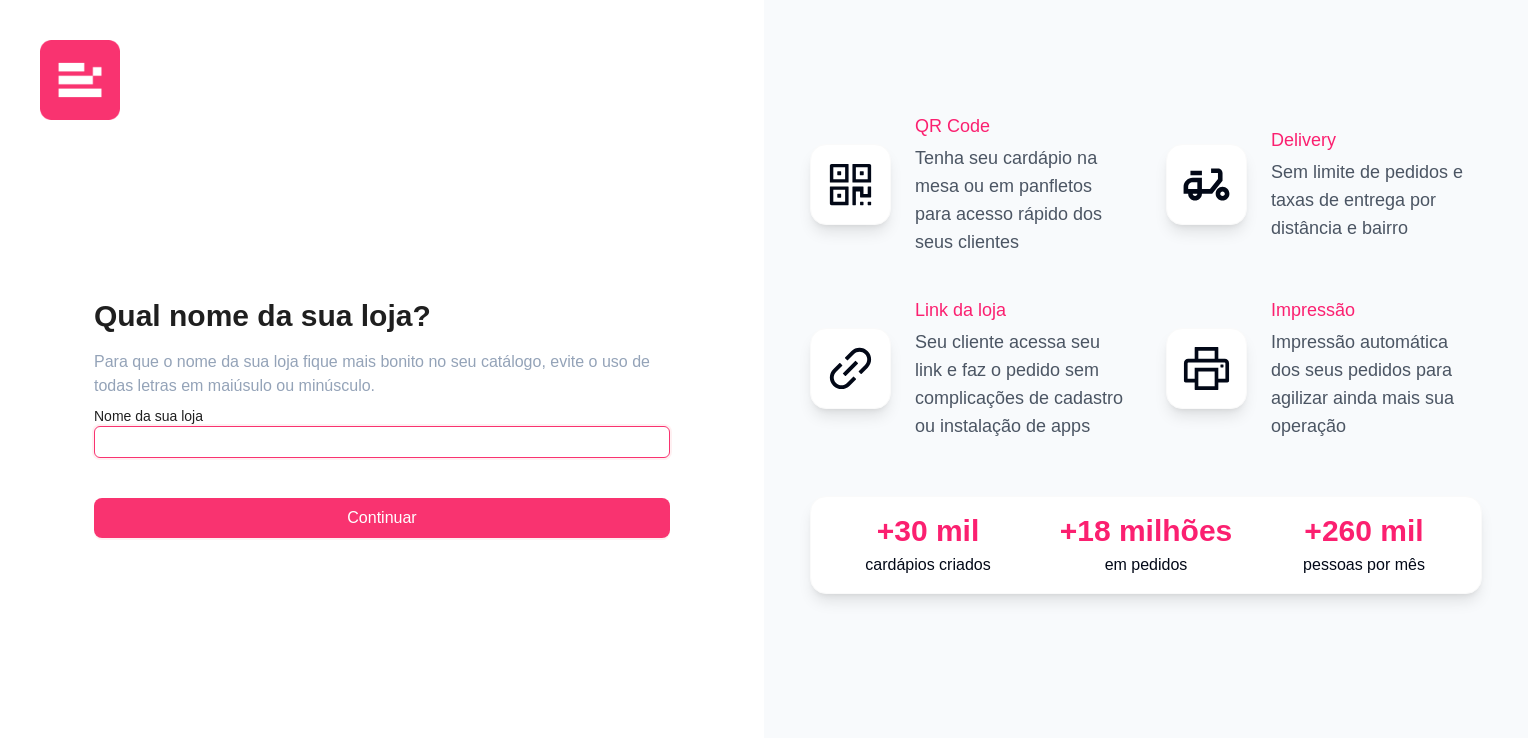 click at bounding box center [382, 442] 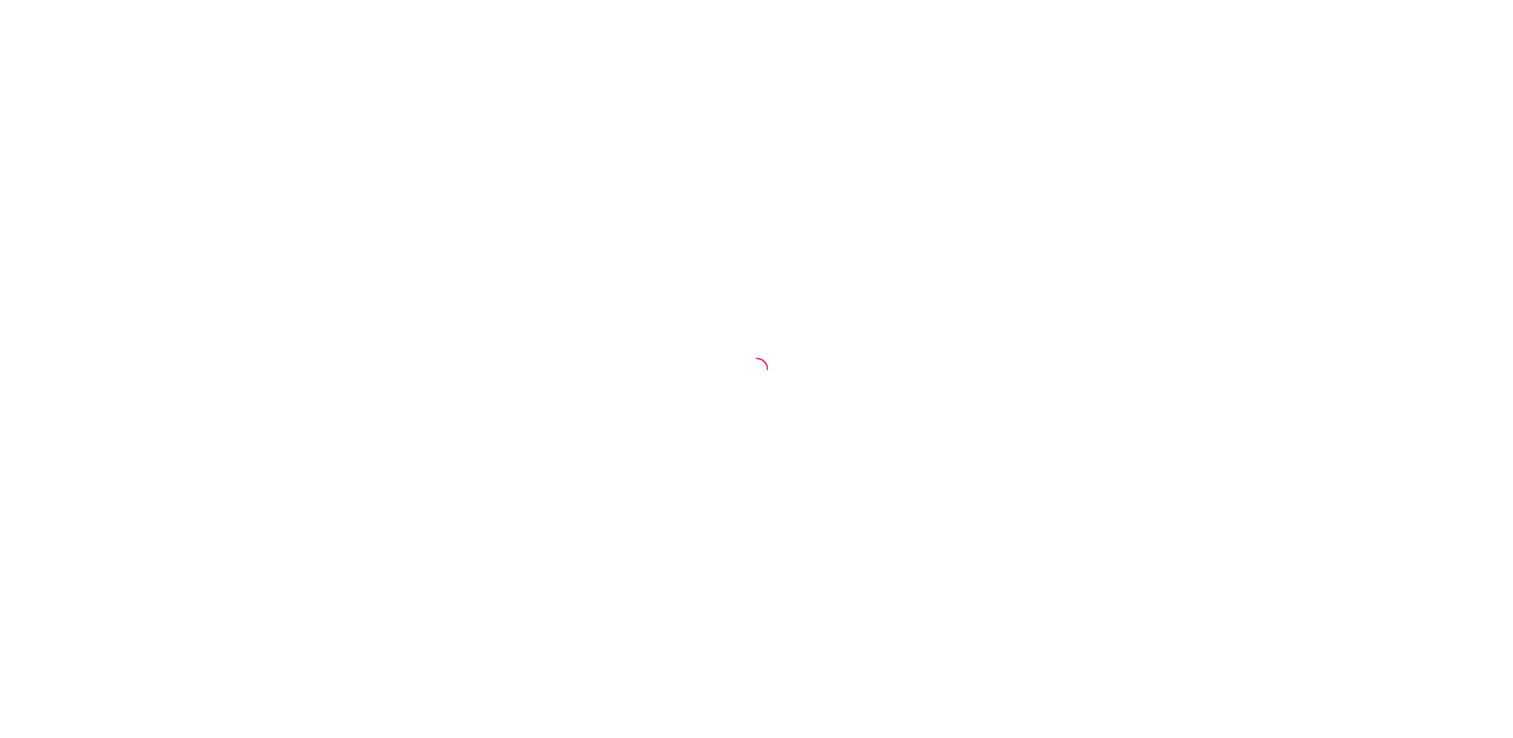 scroll, scrollTop: 0, scrollLeft: 0, axis: both 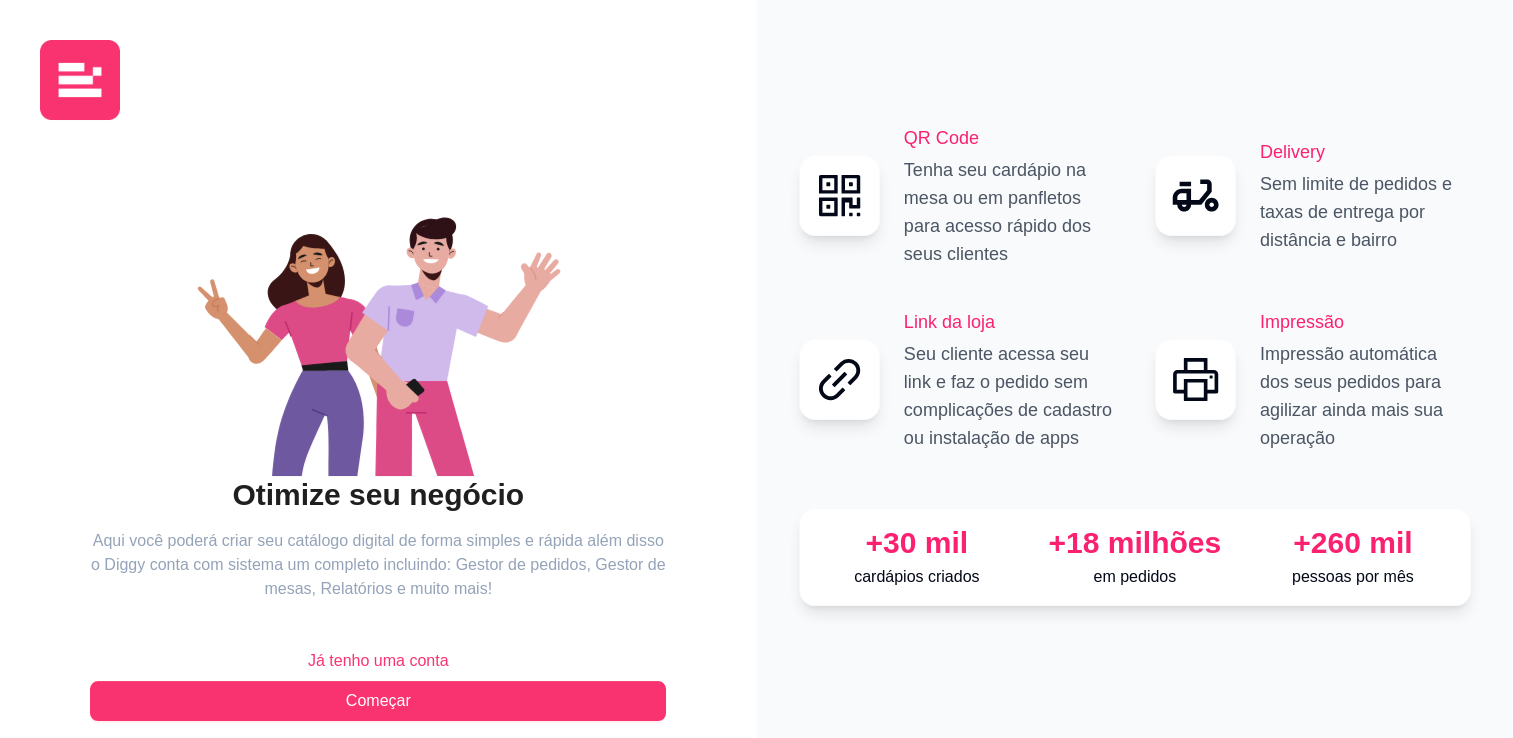 click on "QR Code Tenha seu cardápio na mesa ou em panfletos para acesso rápido dos seus clientes Delivery Sem limite de pedidos e taxas de entrega por distância e bairro Link da loja Seu cliente acessa seu link e faz o pedido sem complicações de cadastro ou instalação de apps Impressão Impressão automática dos seus pedidos para agilizar ainda mais sua operação +30 mil cardápios criados +18 milhões em pedidos +260 mil pessoas por mês" at bounding box center (1135, 380) 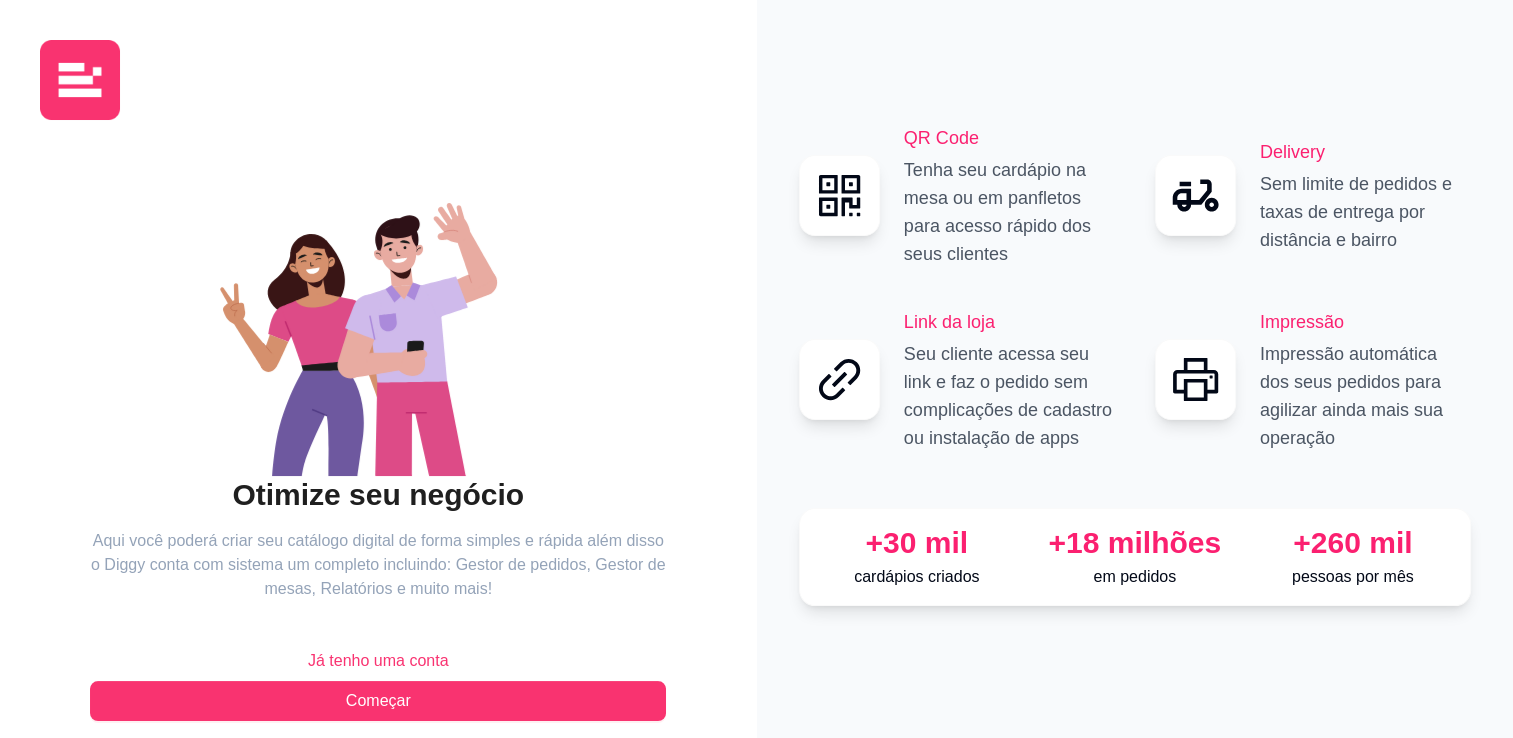 drag, startPoint x: 1487, startPoint y: 0, endPoint x: 151, endPoint y: 93, distance: 1339.233 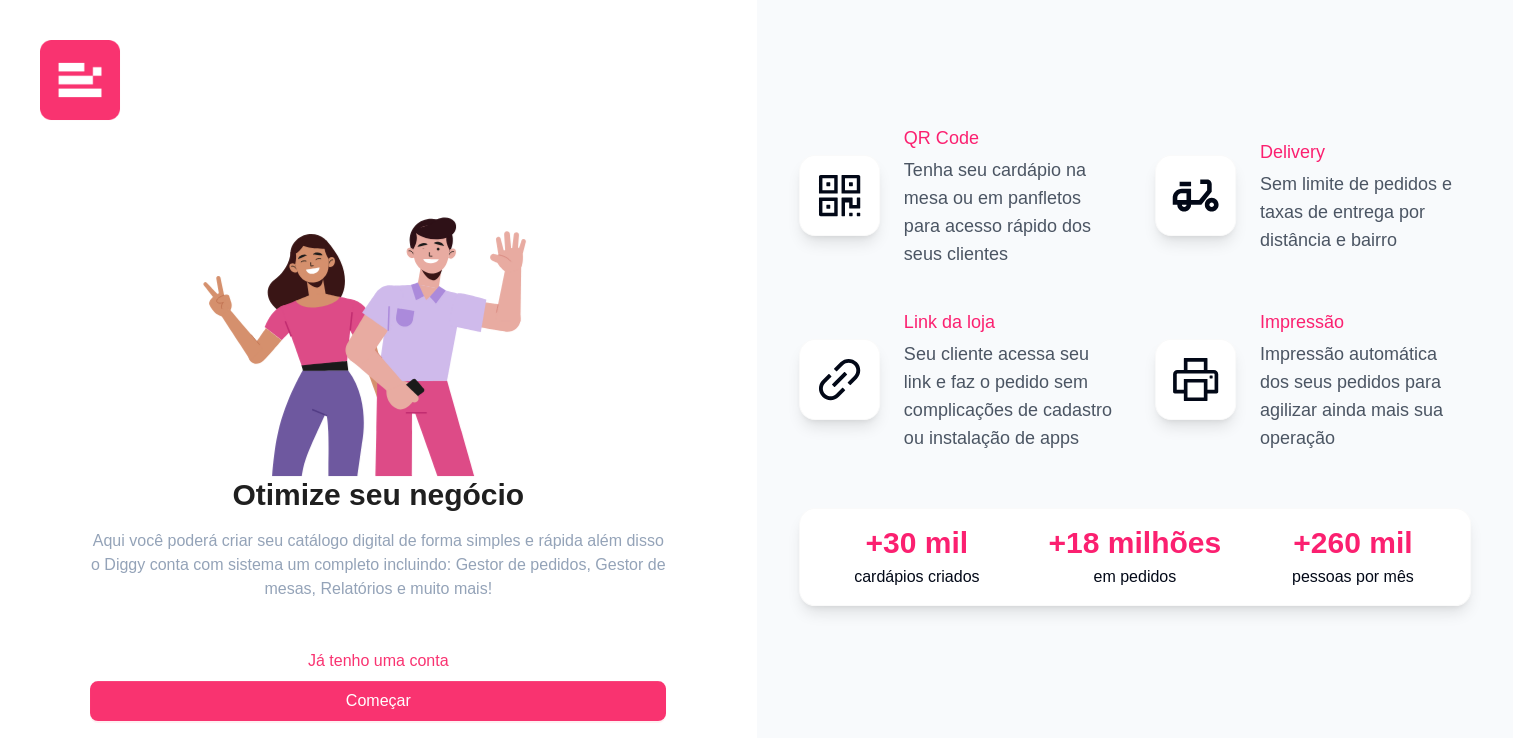 click on "Otimize seu negócio Aqui você poderá criar seu catálogo digital de forma simples e rápida além disso o Diggy conta com sistema um completo incluindo: Gestor de pedidos, Gestor de mesas, Relatórios e muito mais! Já tenho uma conta Começar" at bounding box center [378, 448] 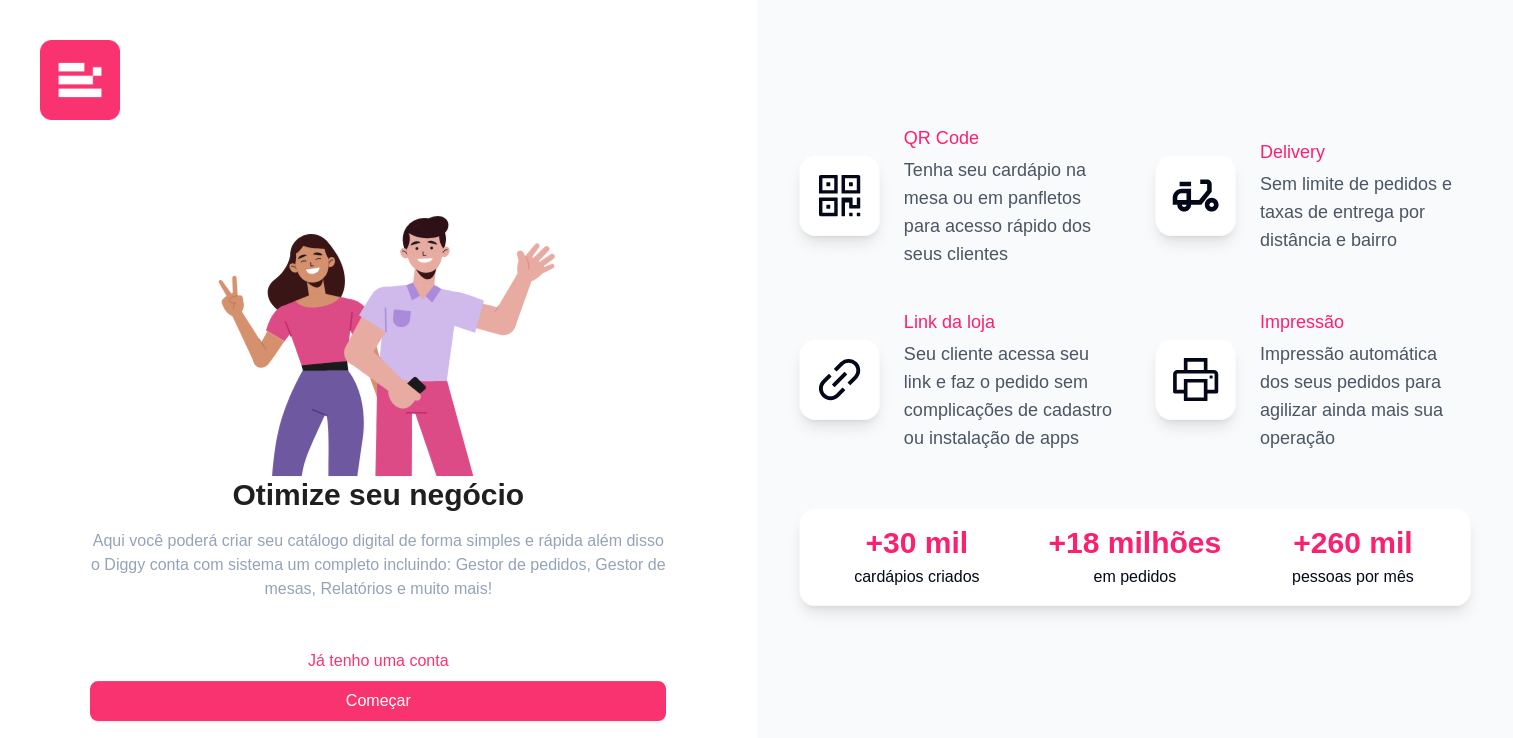 click on "Já tenho uma conta" at bounding box center [378, 661] 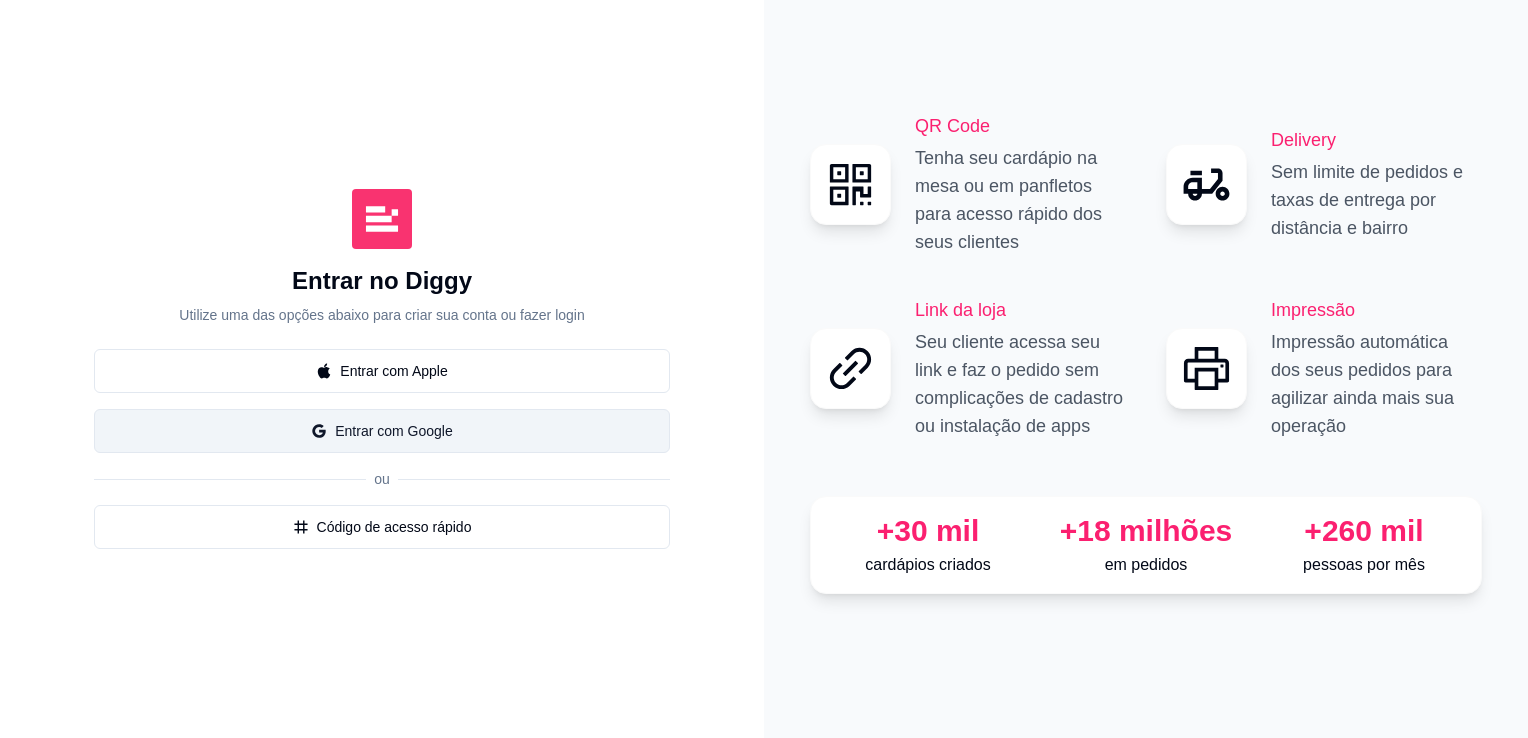 click on "Entrar com Google" at bounding box center (382, 431) 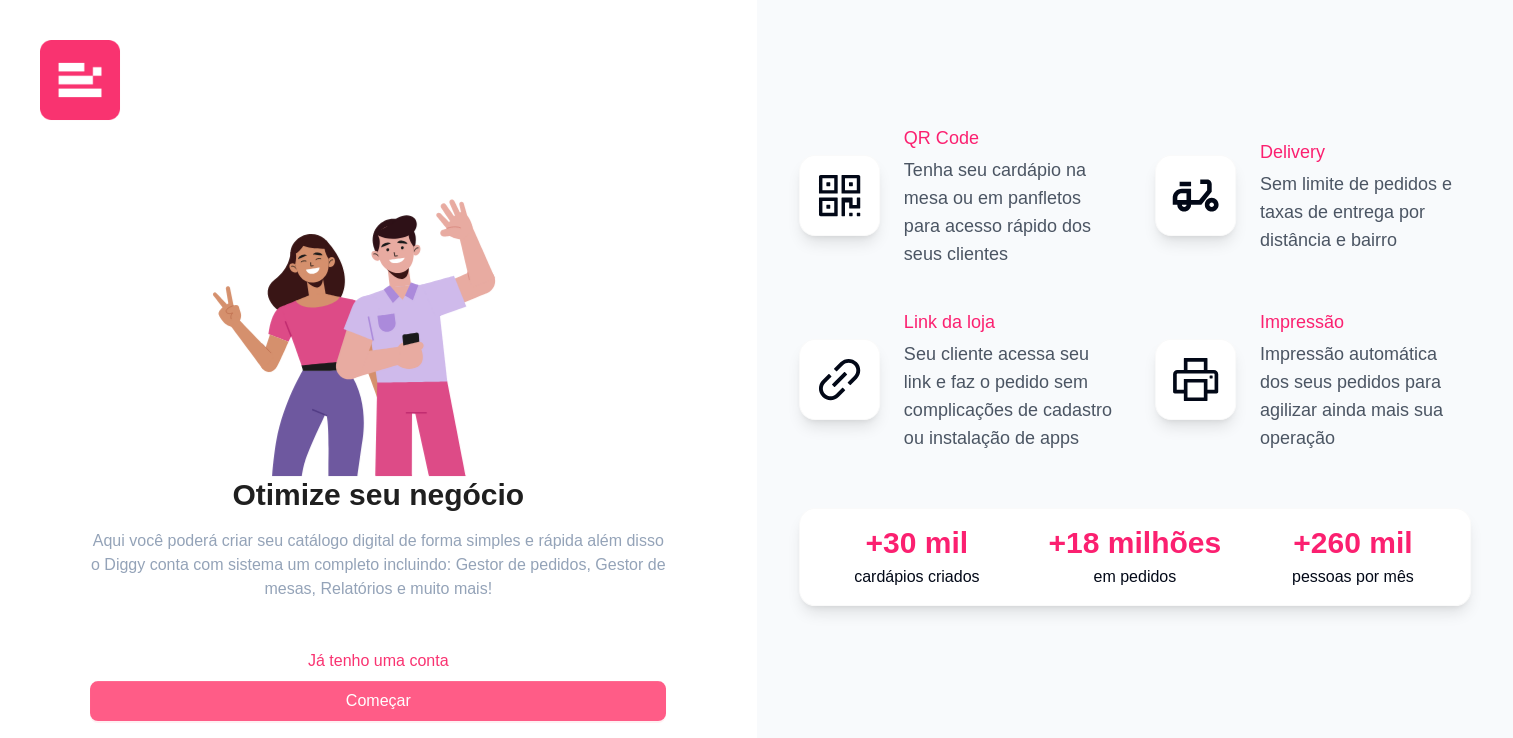 click on "Começar" at bounding box center (378, 701) 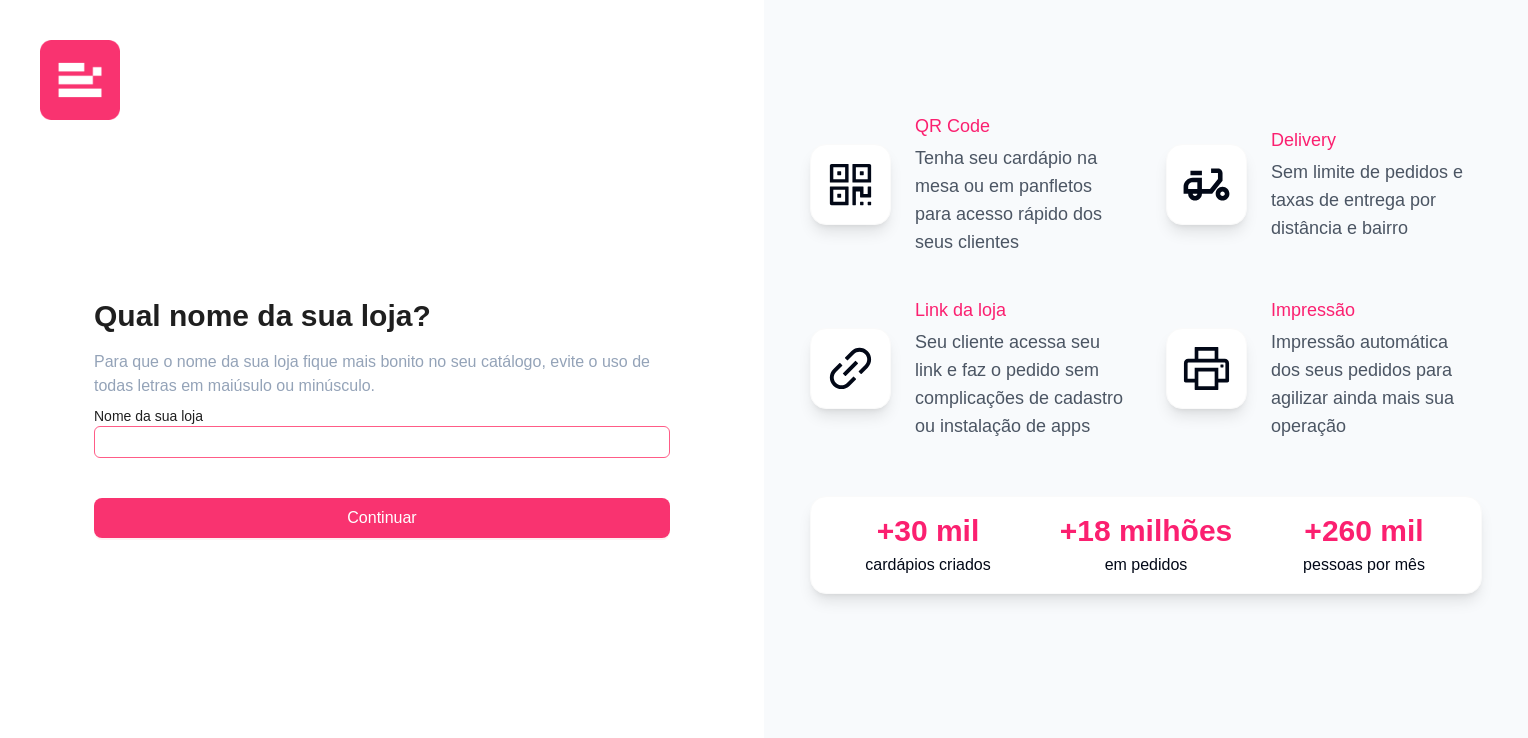 drag, startPoint x: 443, startPoint y: 397, endPoint x: 438, endPoint y: 437, distance: 40.311287 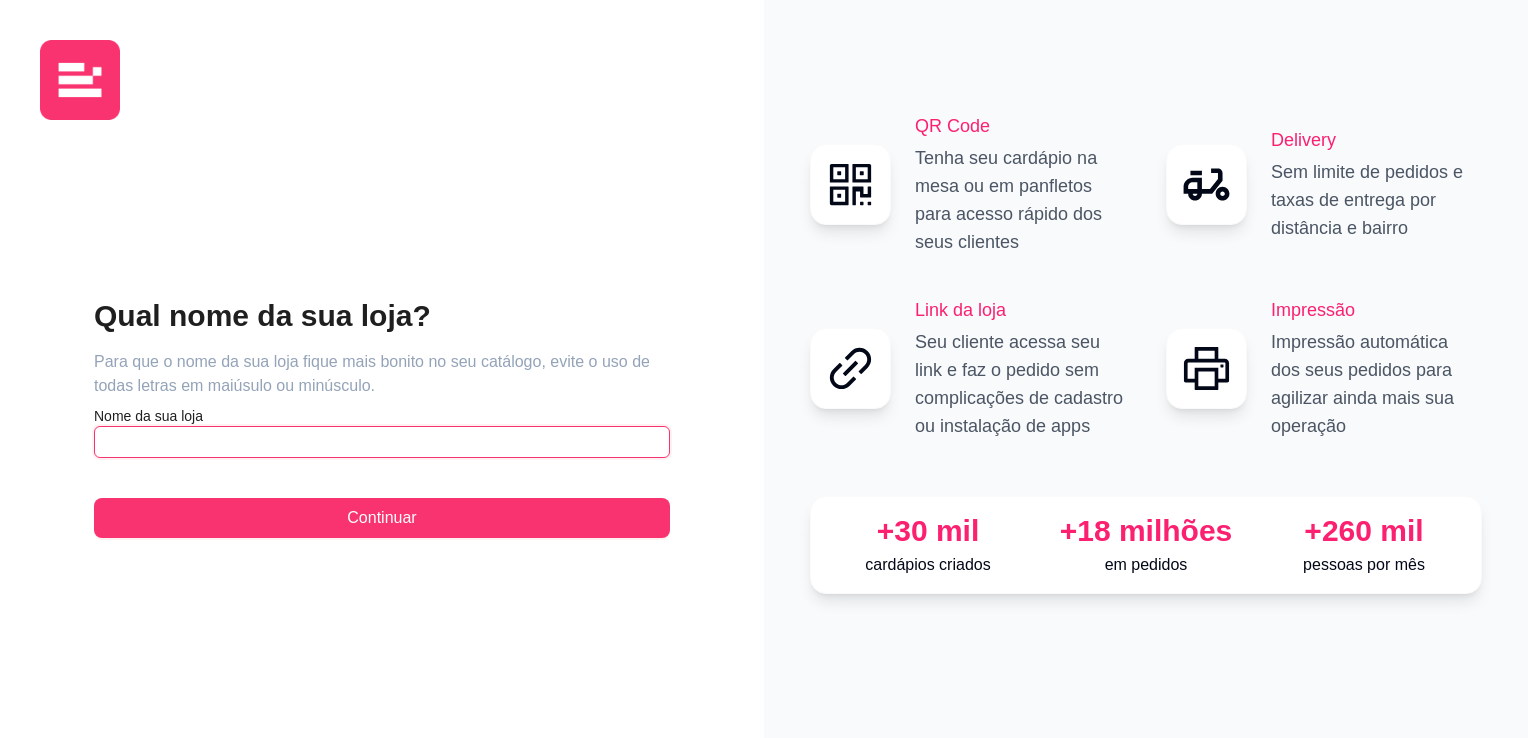 click at bounding box center [382, 442] 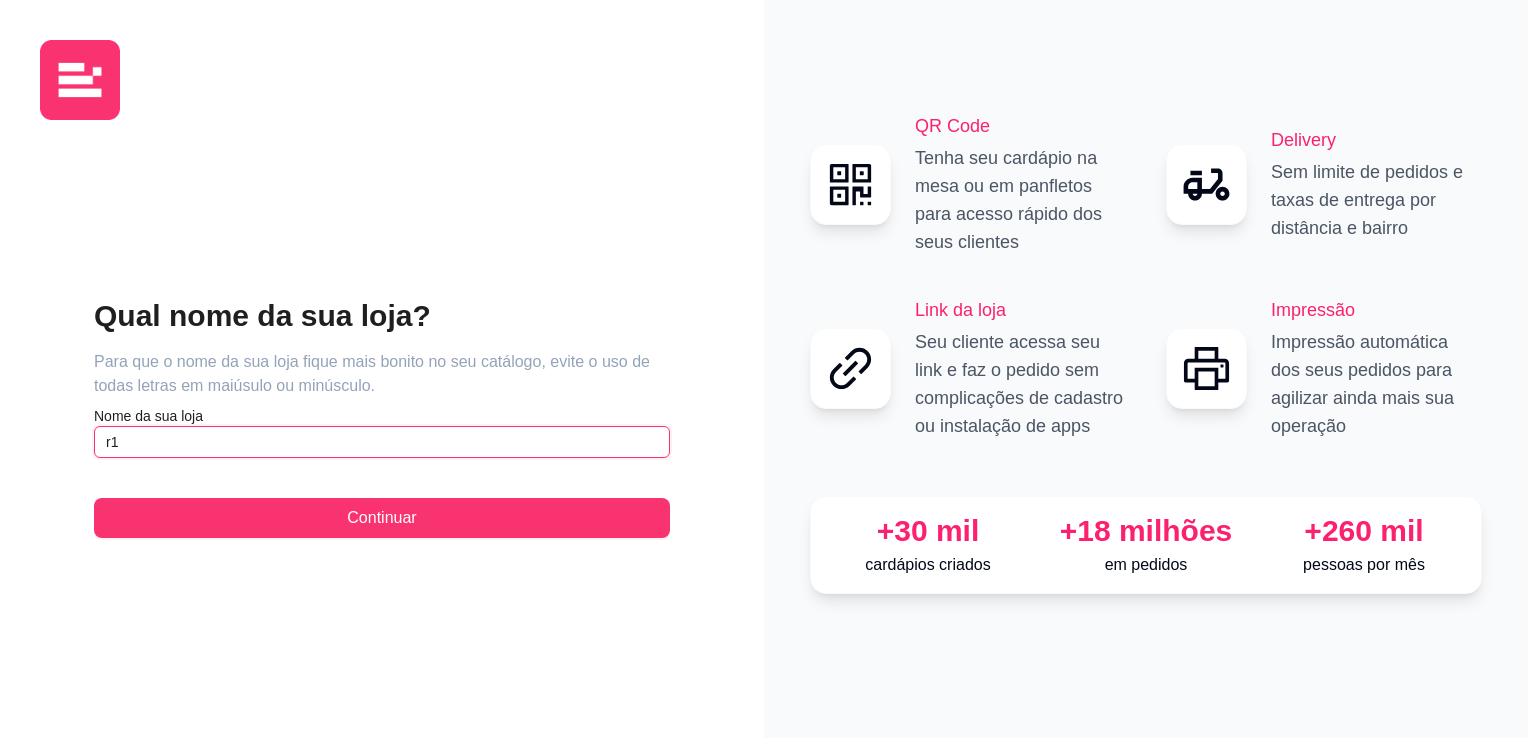 type on "r" 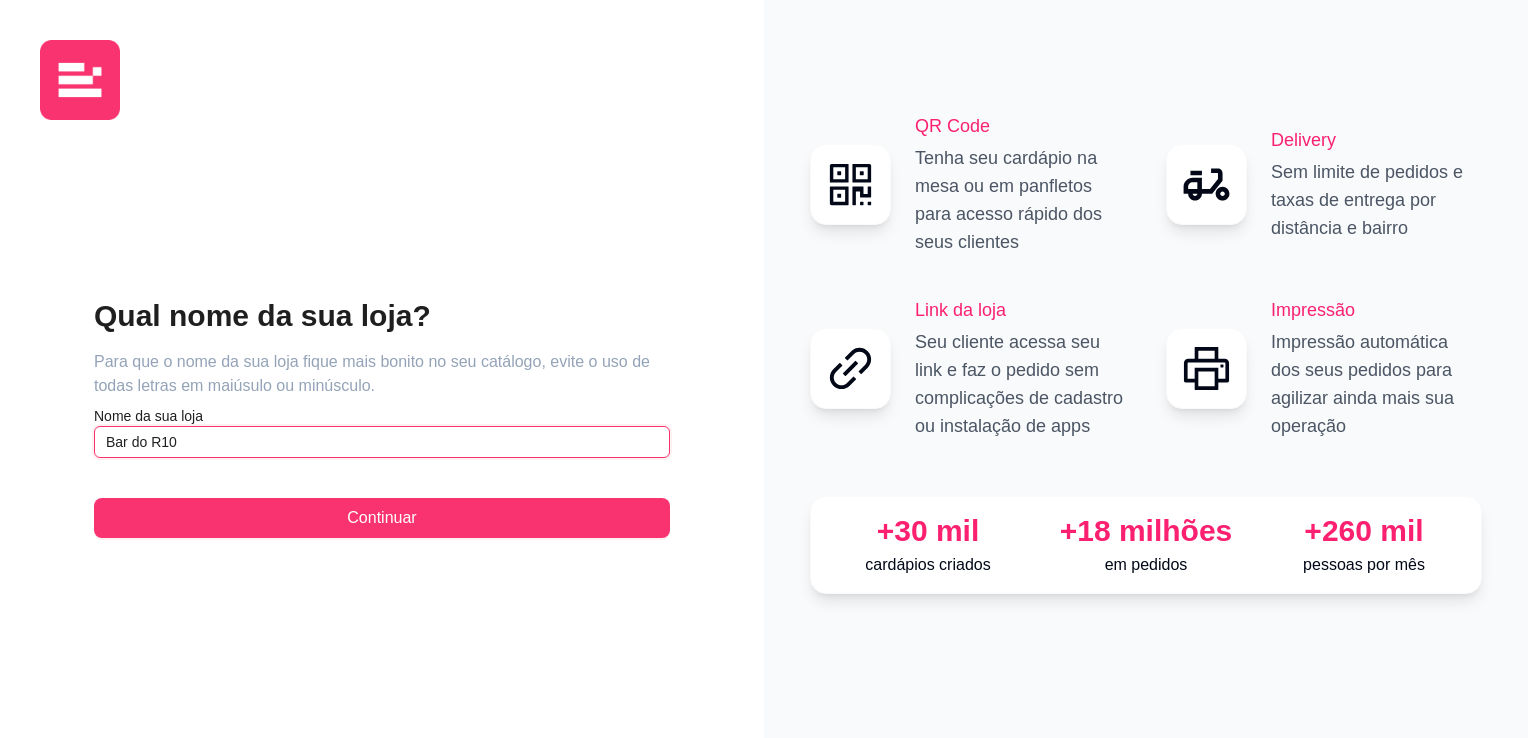 type on "Bar do R10" 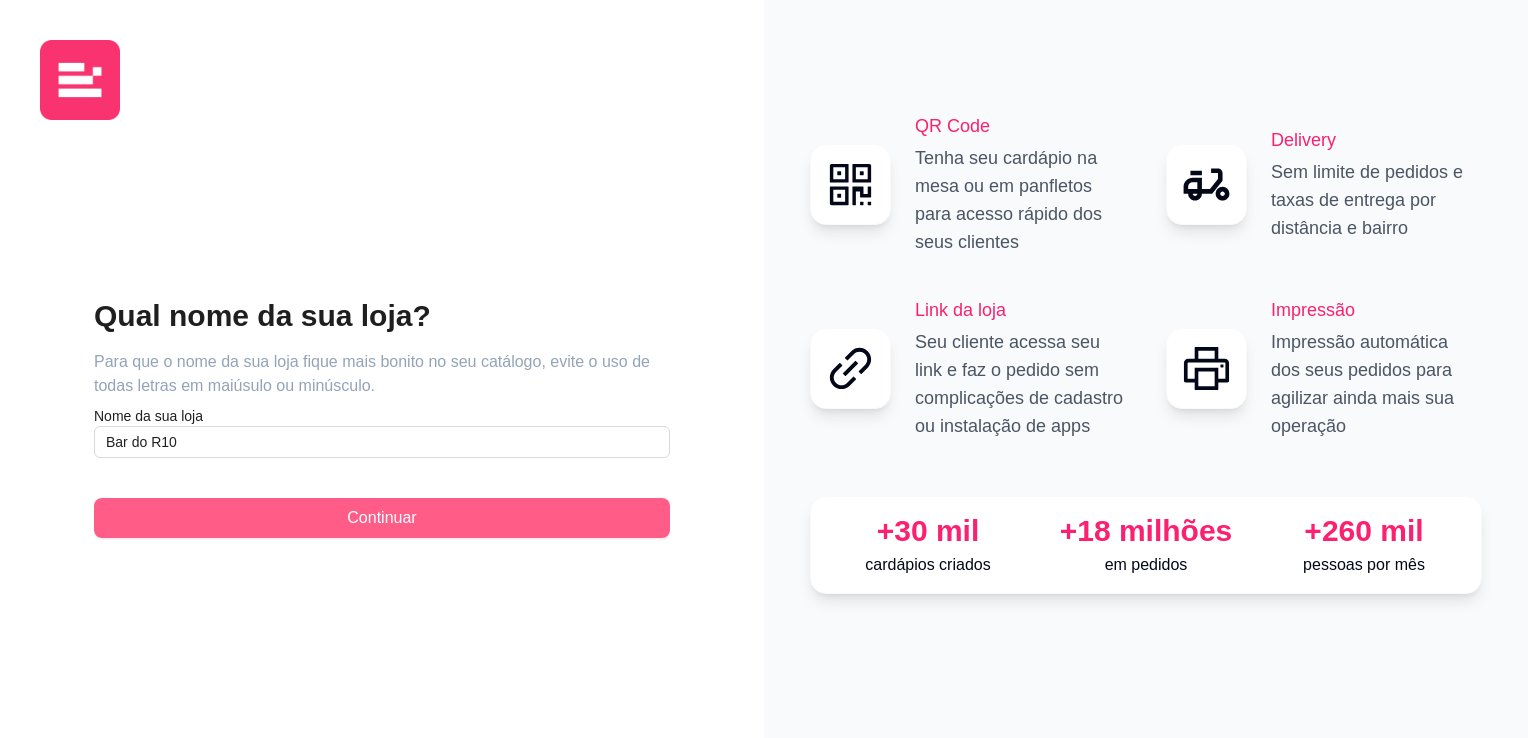 click on "Continuar" at bounding box center [382, 518] 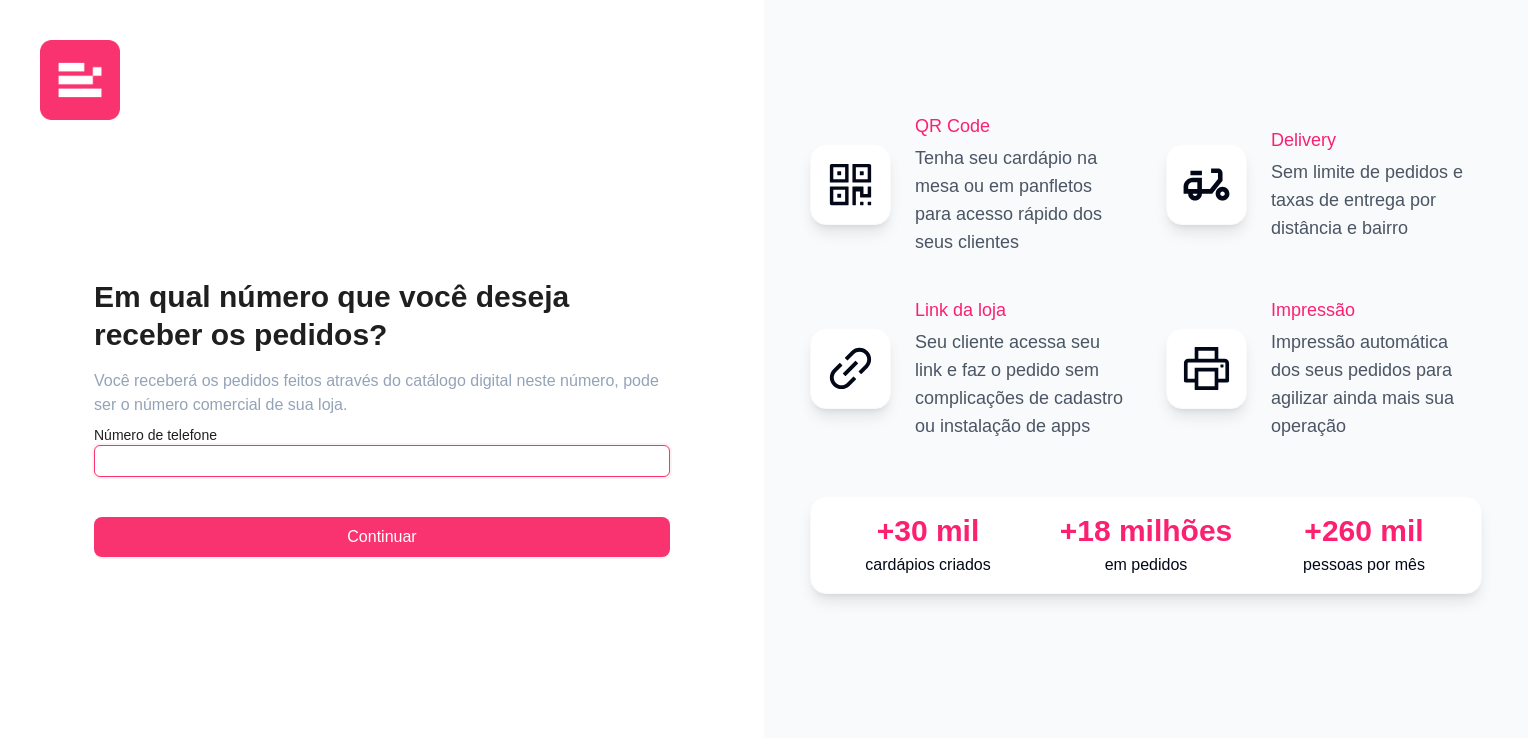 click at bounding box center (382, 461) 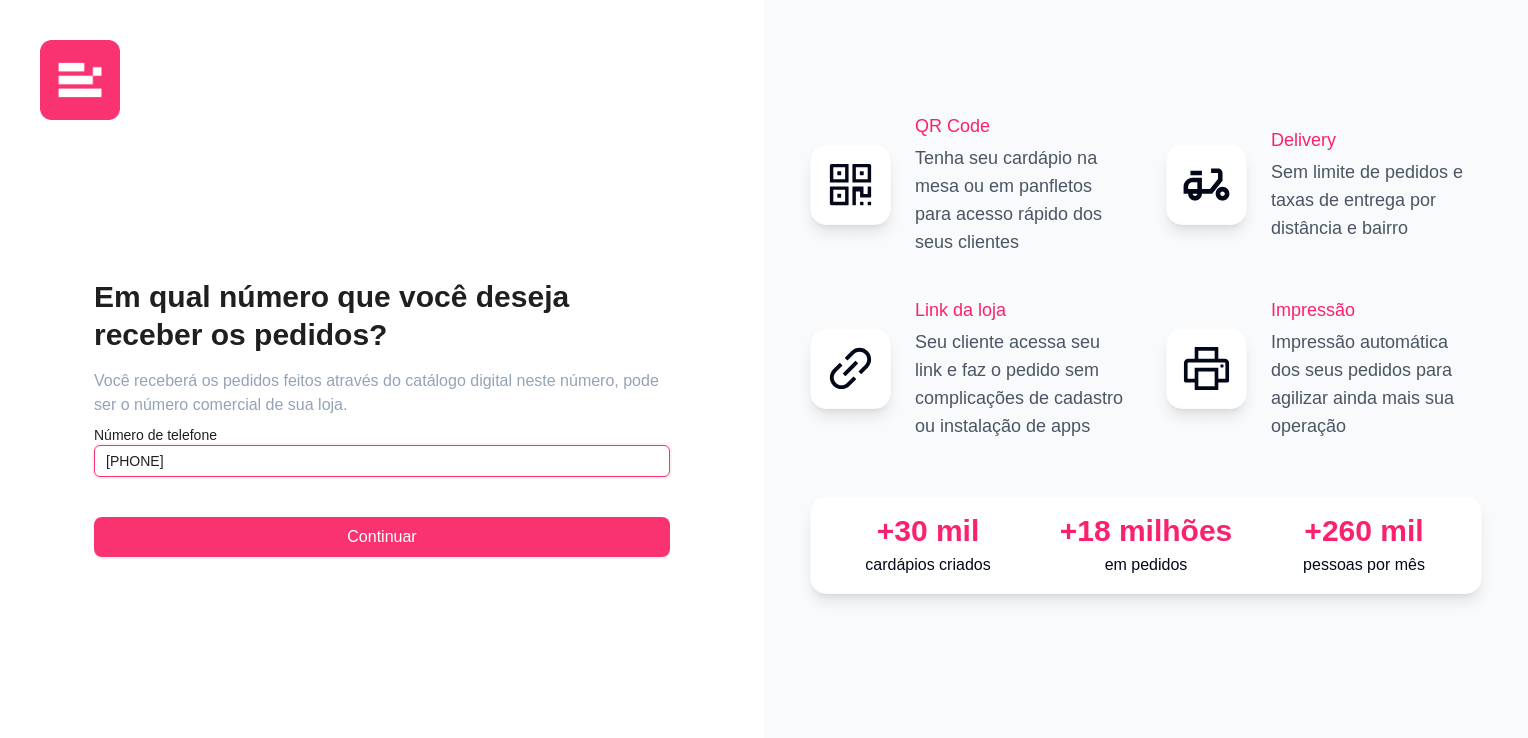 type on "([AREA]) [PHONE]" 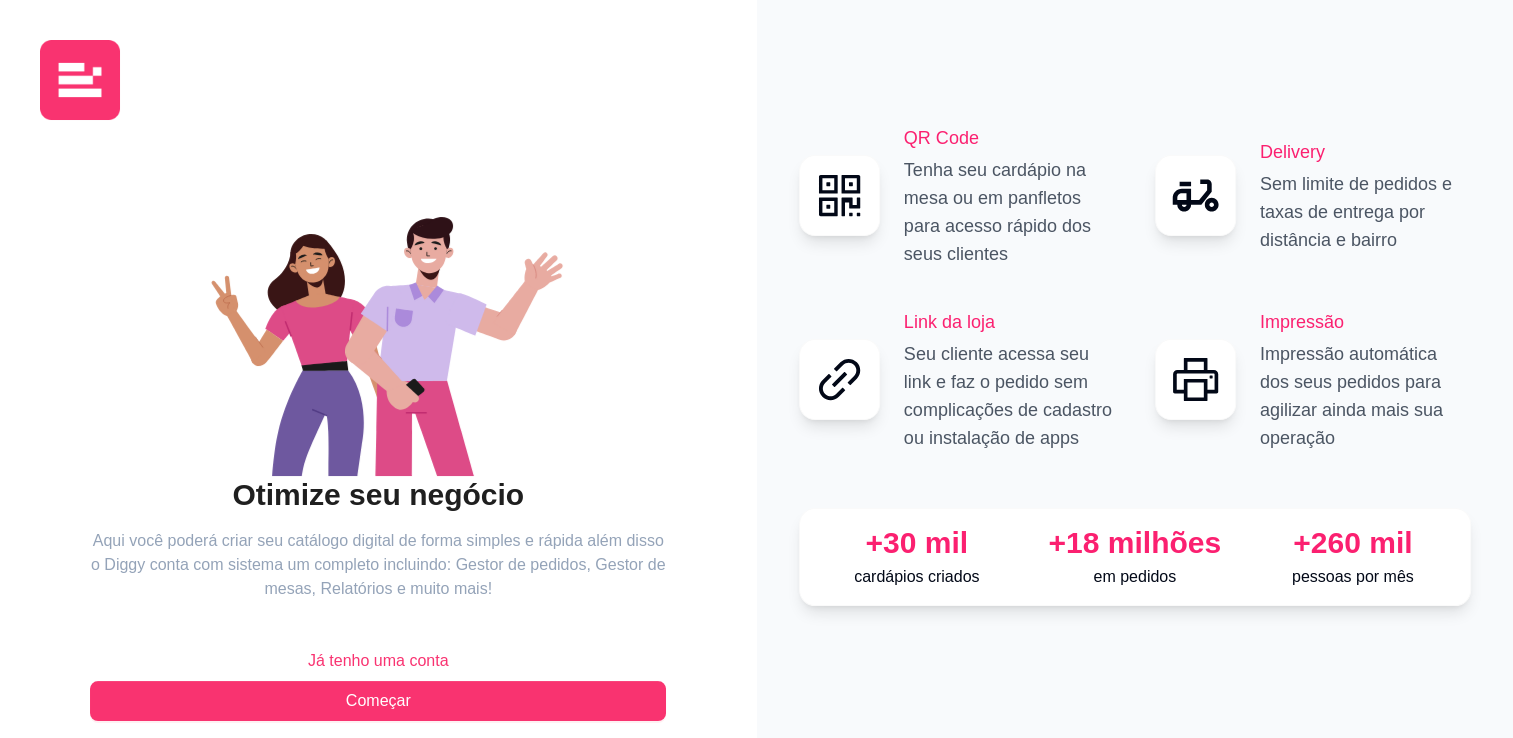 click on "Já tenho uma conta" at bounding box center (378, 661) 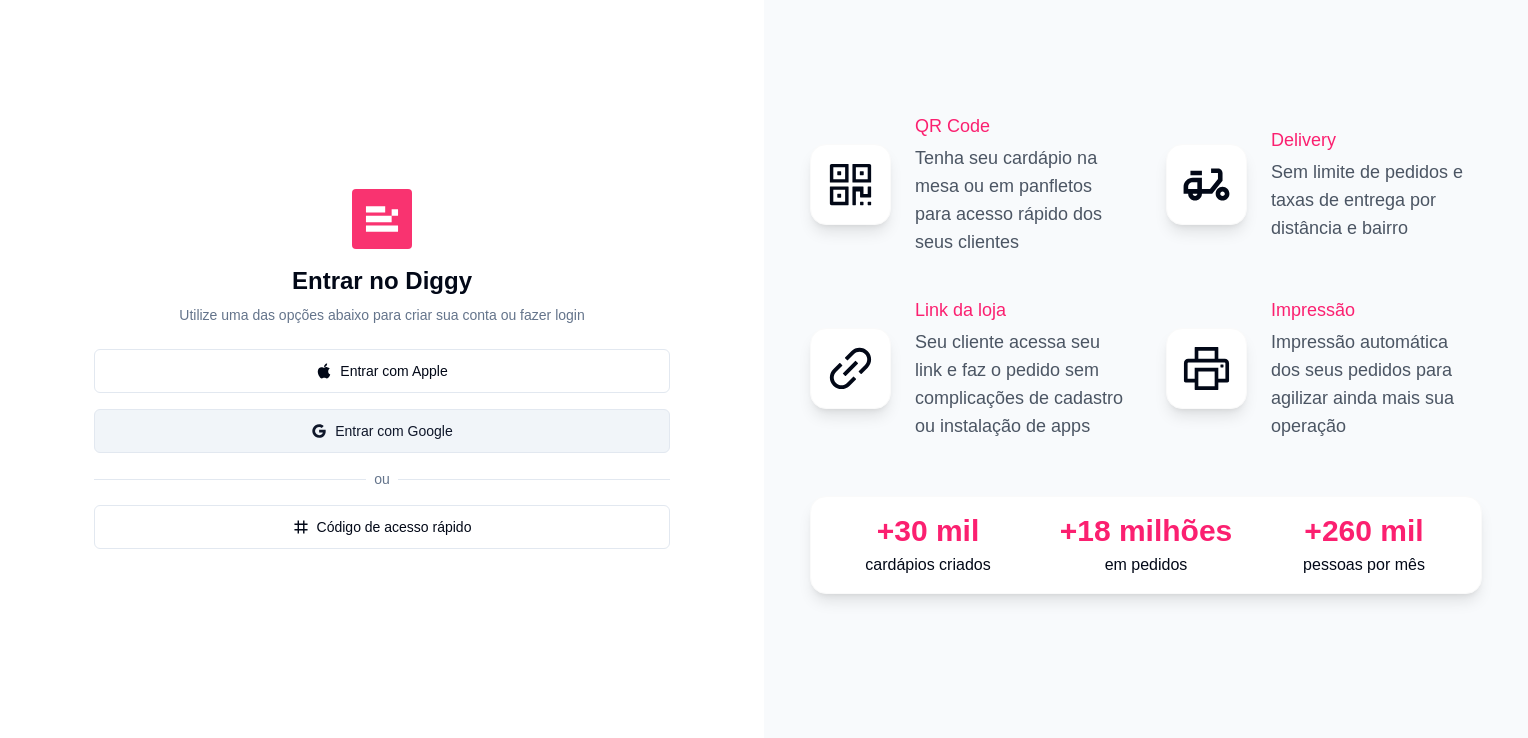 click on "Entrar com Google" at bounding box center [382, 431] 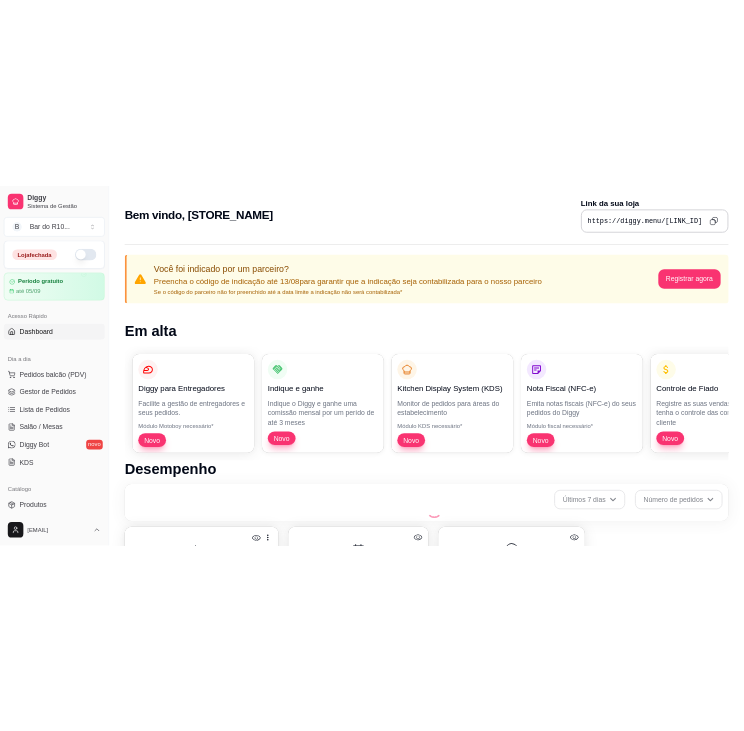 scroll, scrollTop: 0, scrollLeft: 0, axis: both 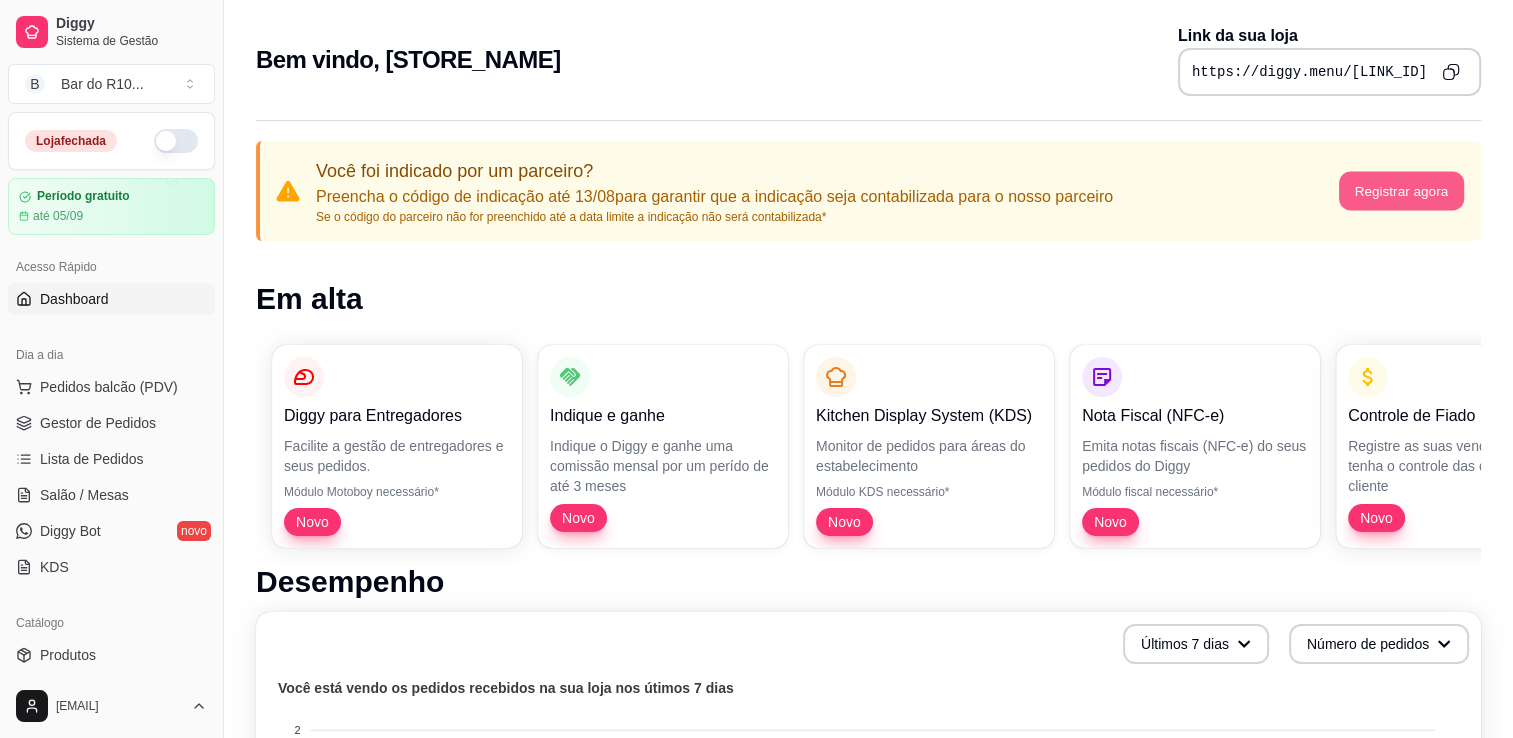 click on "Registrar agora" at bounding box center (1400, 191) 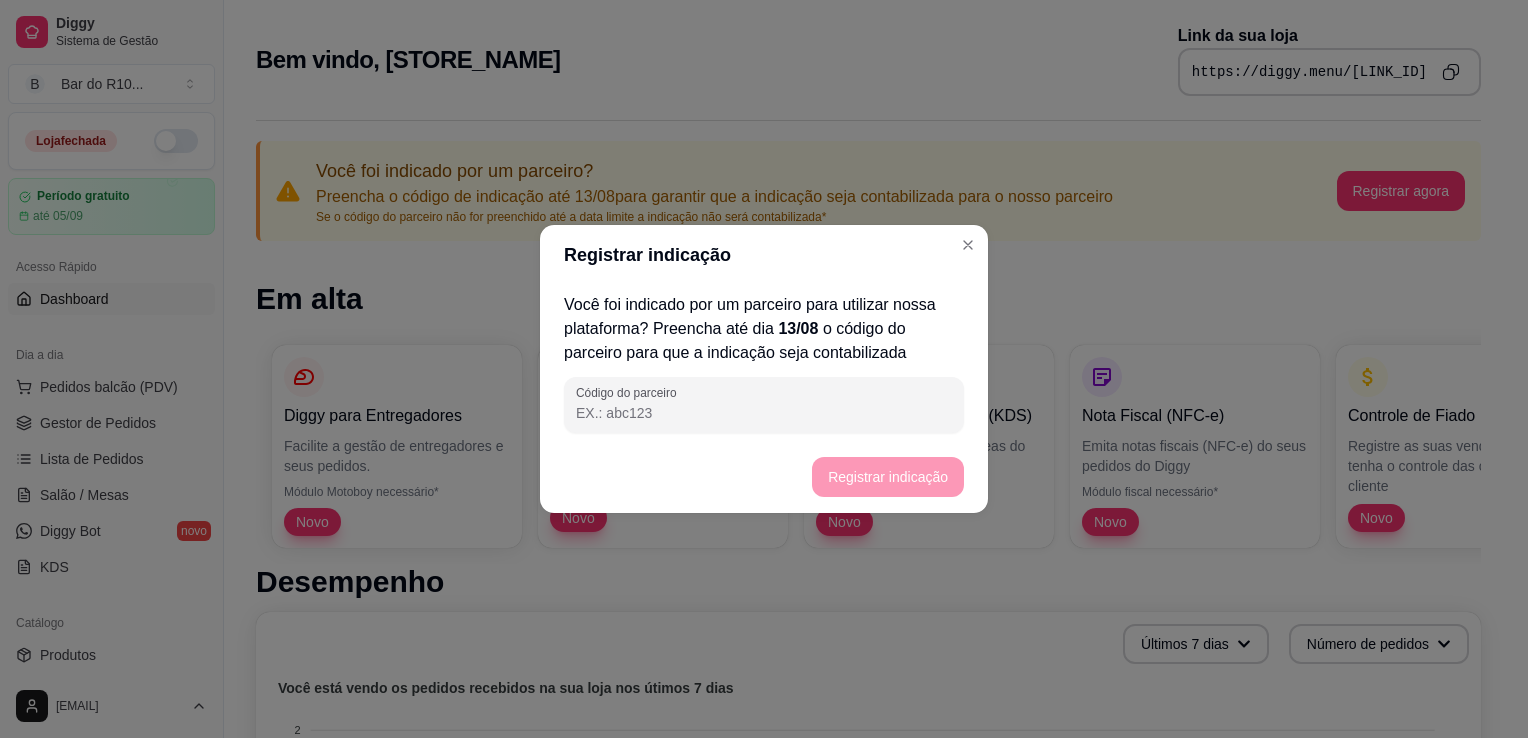 click on "Você foi indicado por um parceiro para utilizar nossa plataforma? Preencha até dia [DATE] o código do parceiro para que a indicação seja contabilizada Código do parceiro" at bounding box center (764, 363) 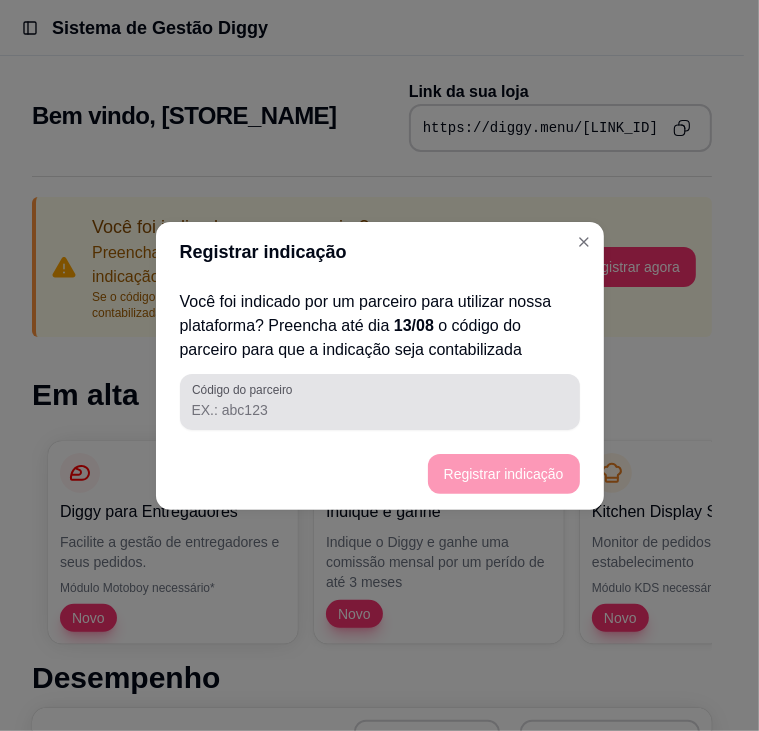 click on "Código do parceiro" at bounding box center [380, 410] 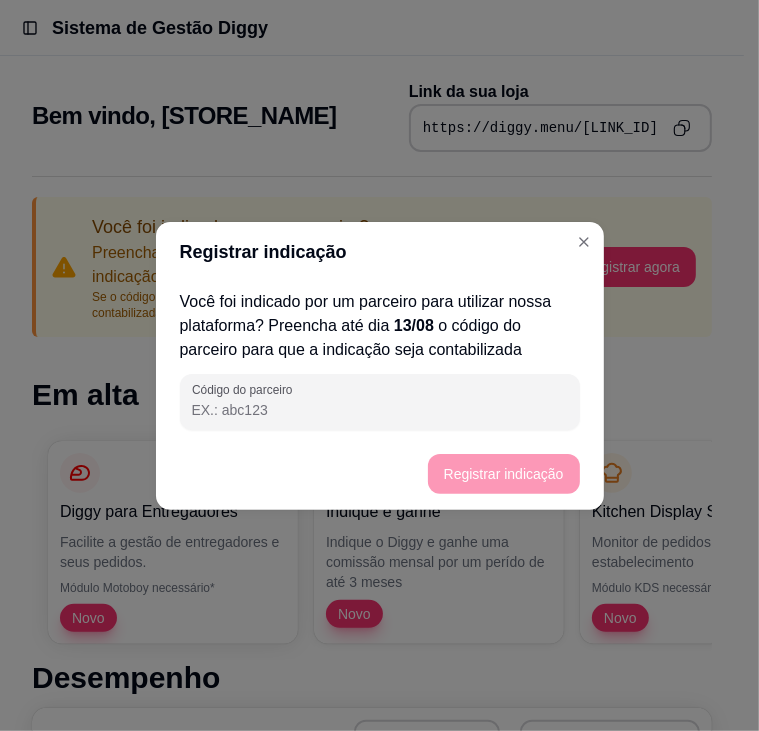 click on "Código do parceiro" at bounding box center (380, 410) 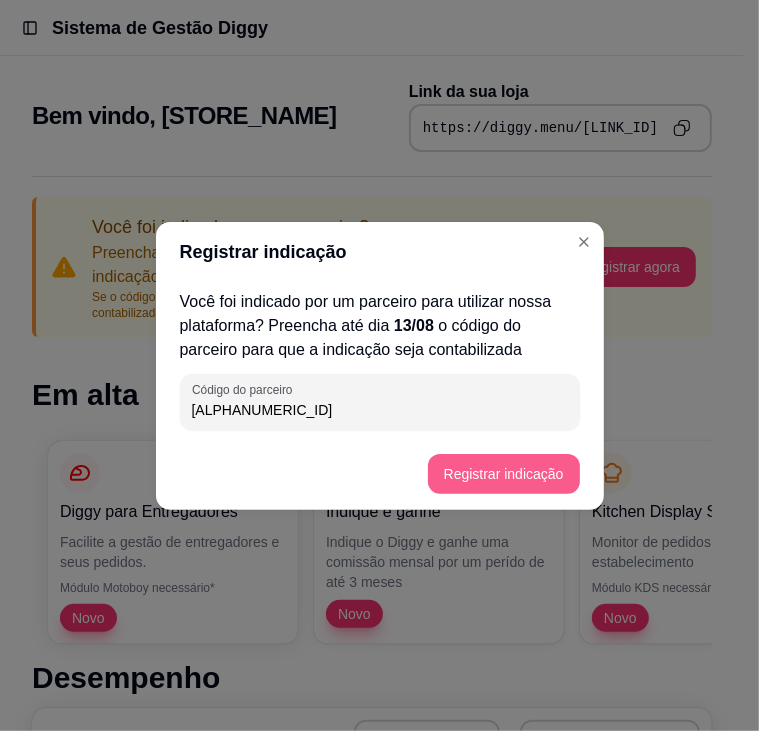 type on "[ALPHANUMERIC_ID]" 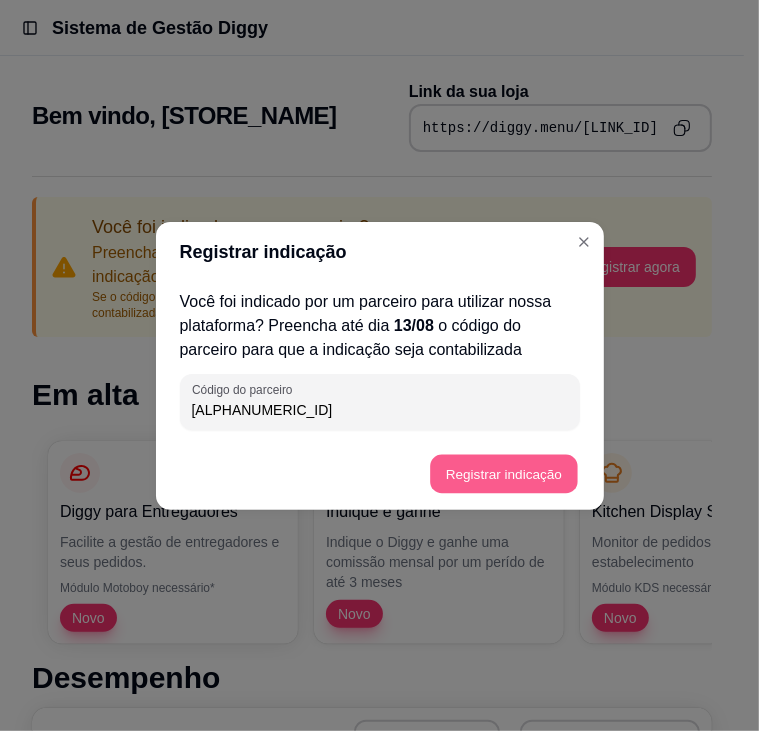 click on "Registrar indicação" at bounding box center (503, 473) 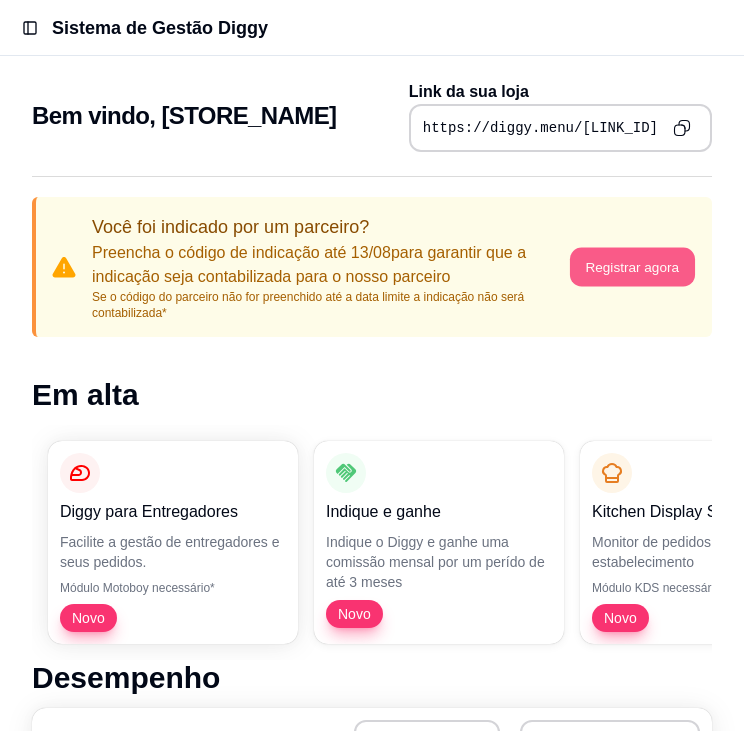 click on "Registrar agora" at bounding box center (631, 267) 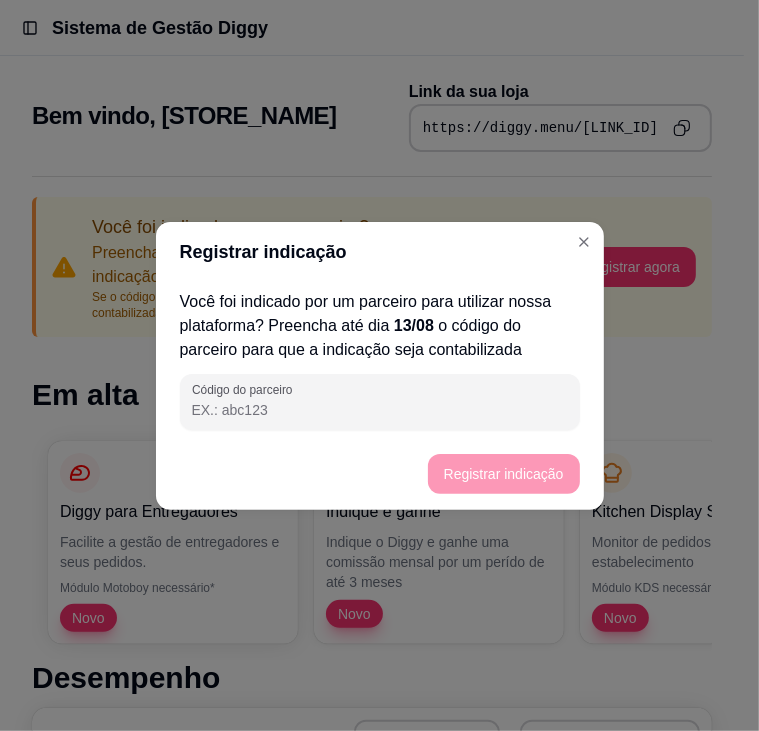 click on "Código do parceiro" at bounding box center [380, 410] 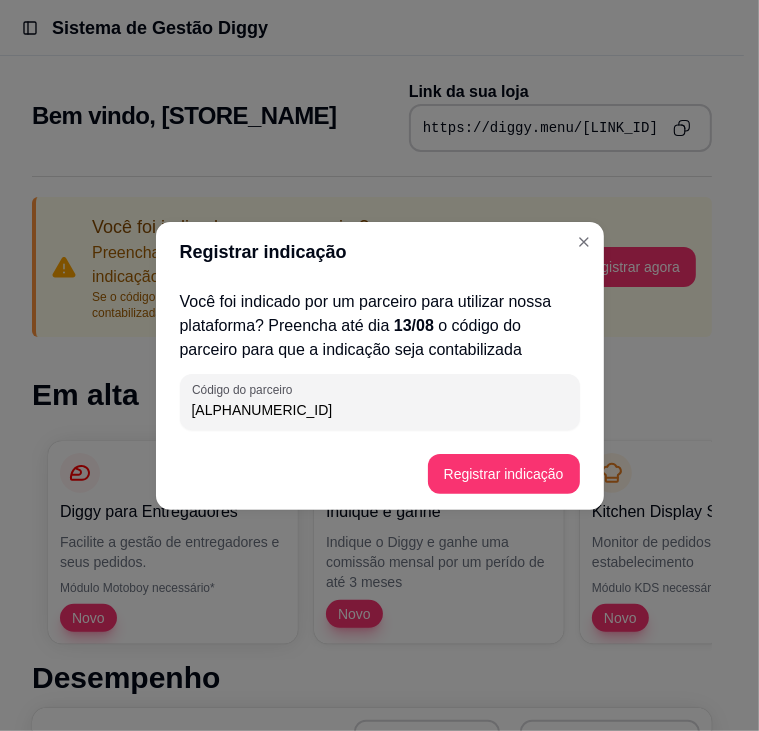 type on "[ALPHANUMERIC_ID]" 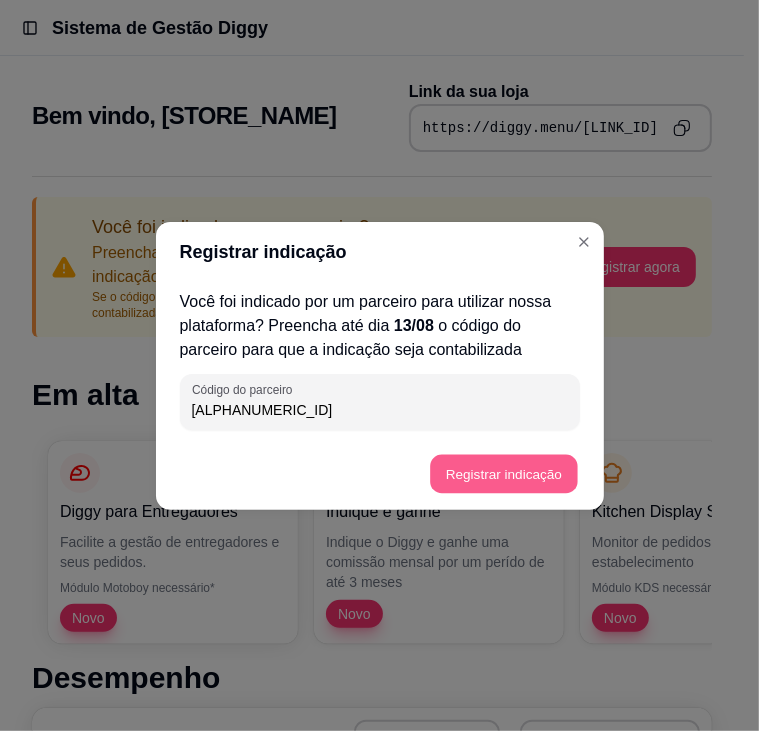 click on "Registrar indicação" at bounding box center (503, 473) 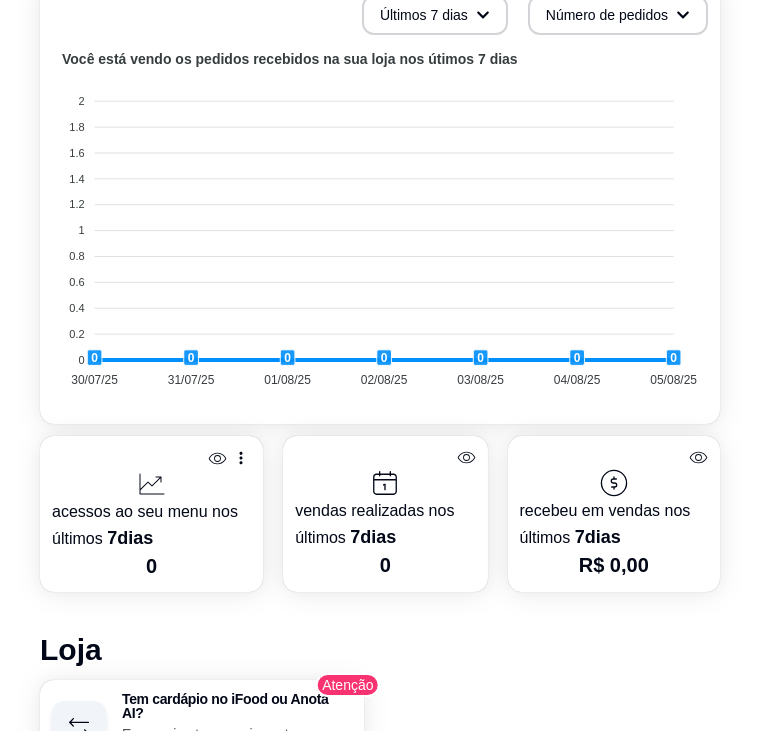 scroll, scrollTop: 0, scrollLeft: 0, axis: both 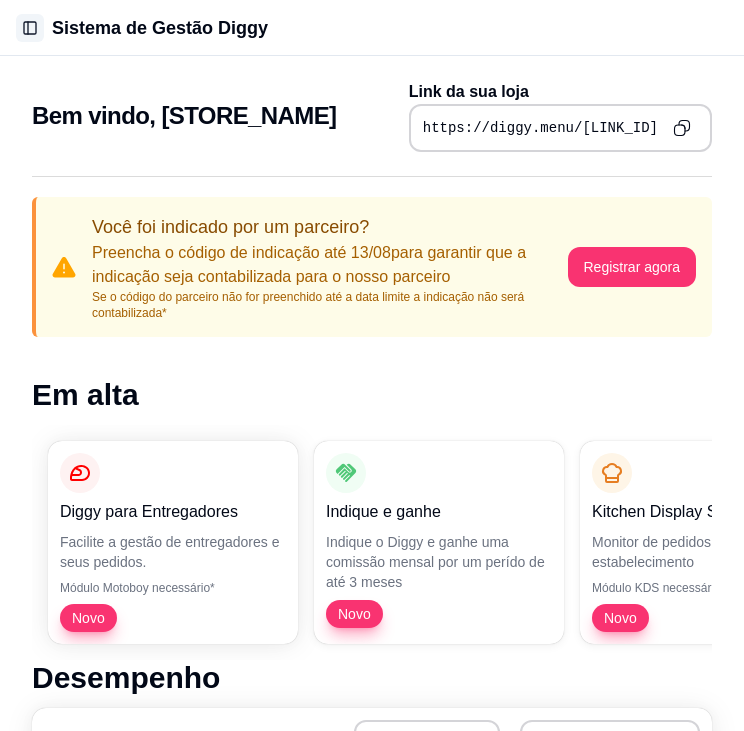 click on "Toggle Sidebar" at bounding box center [30, 28] 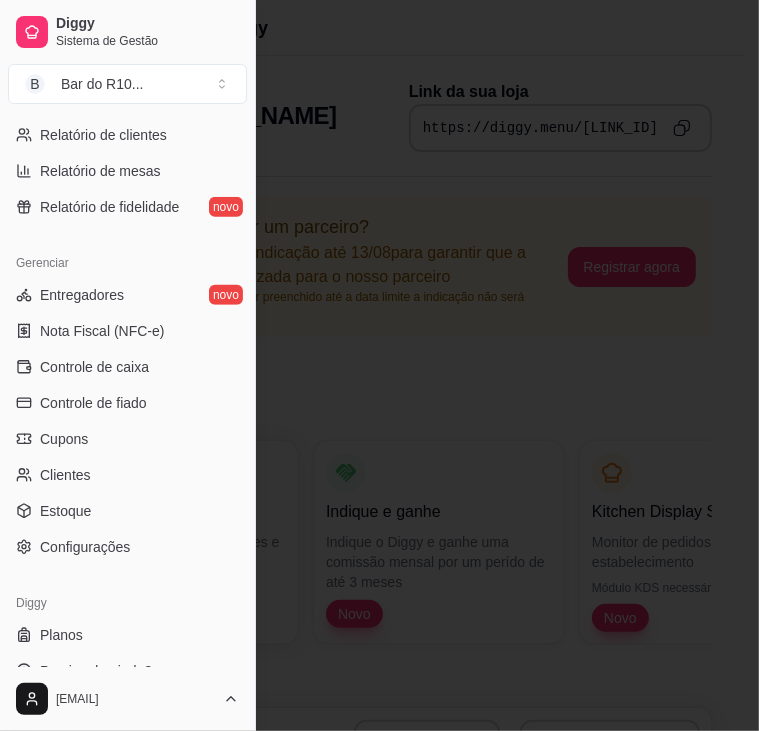 scroll, scrollTop: 695, scrollLeft: 0, axis: vertical 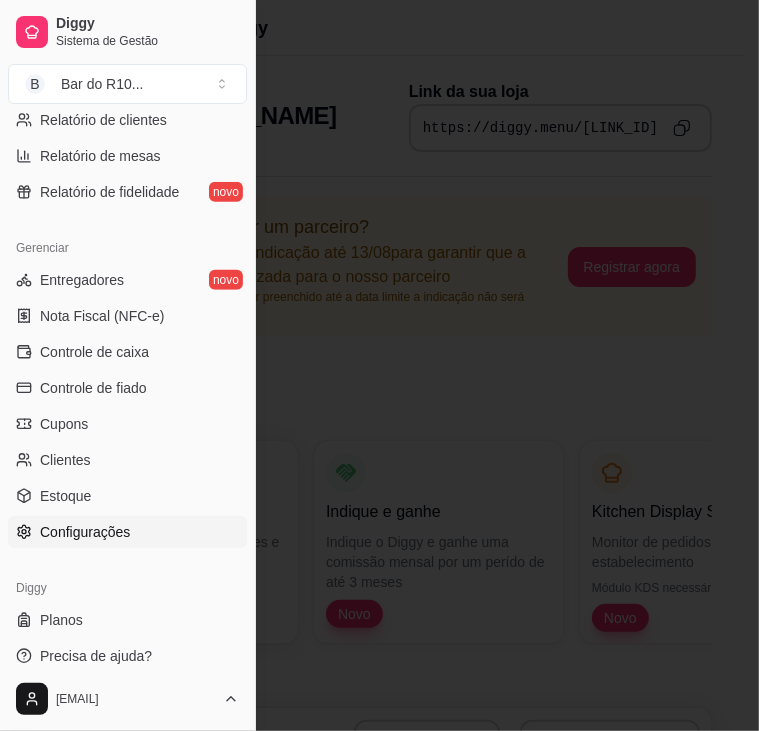 click on "Configurações" at bounding box center (127, 532) 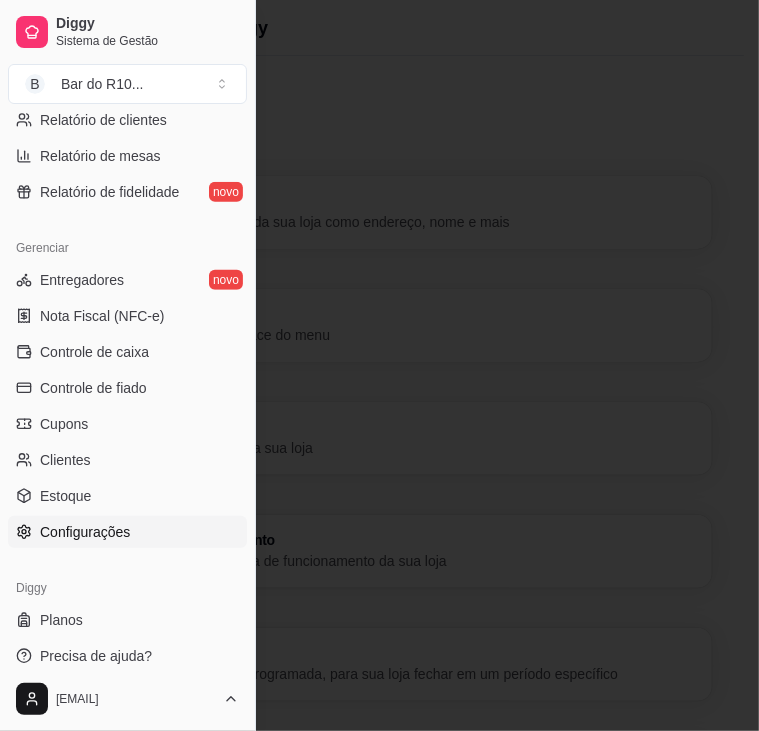 click at bounding box center (379, 365) 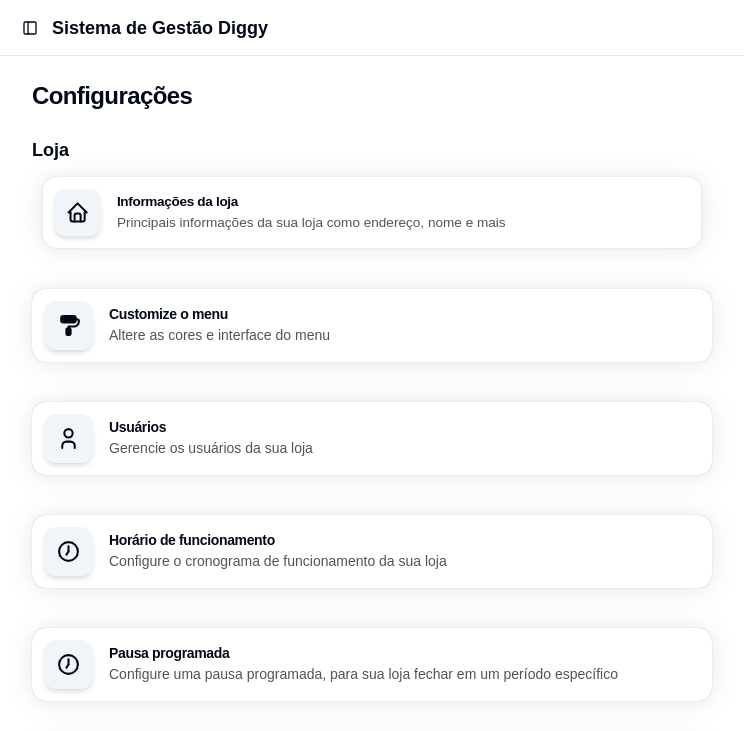 click on "Informações da loja Principais informações da sua loja como endereço, nome e mais" at bounding box center [372, 212] 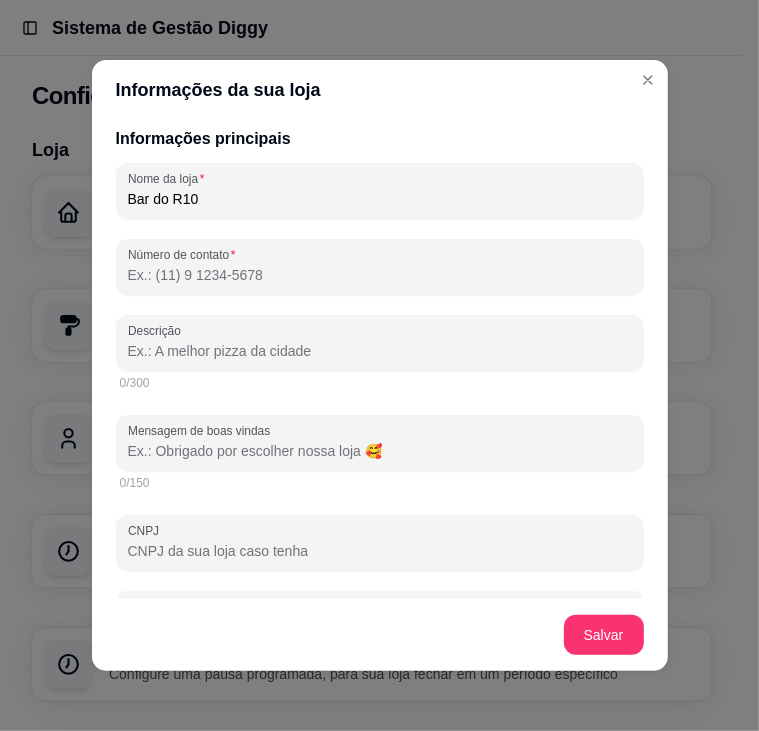 scroll, scrollTop: 330, scrollLeft: 0, axis: vertical 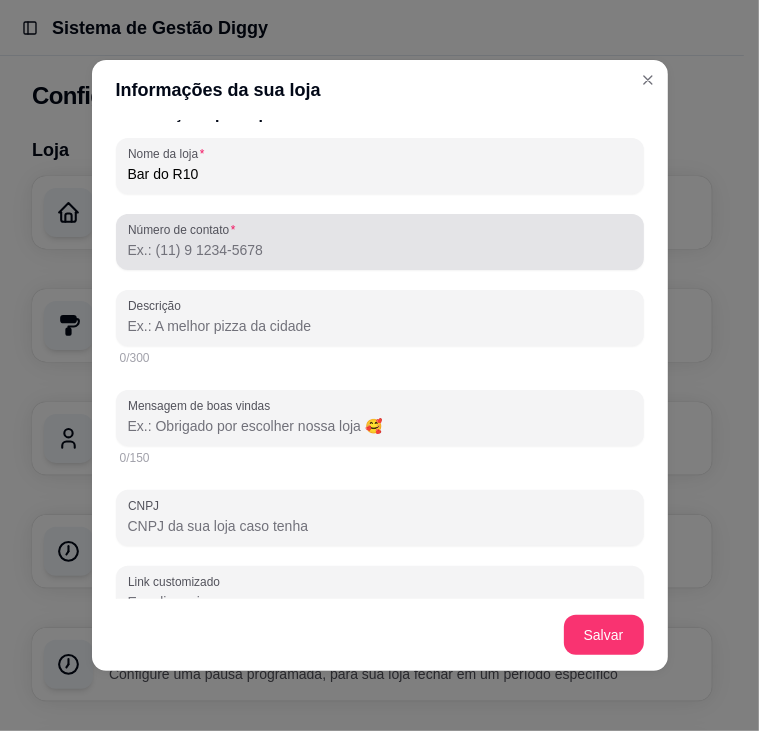 click on "Número de contato" at bounding box center (380, 242) 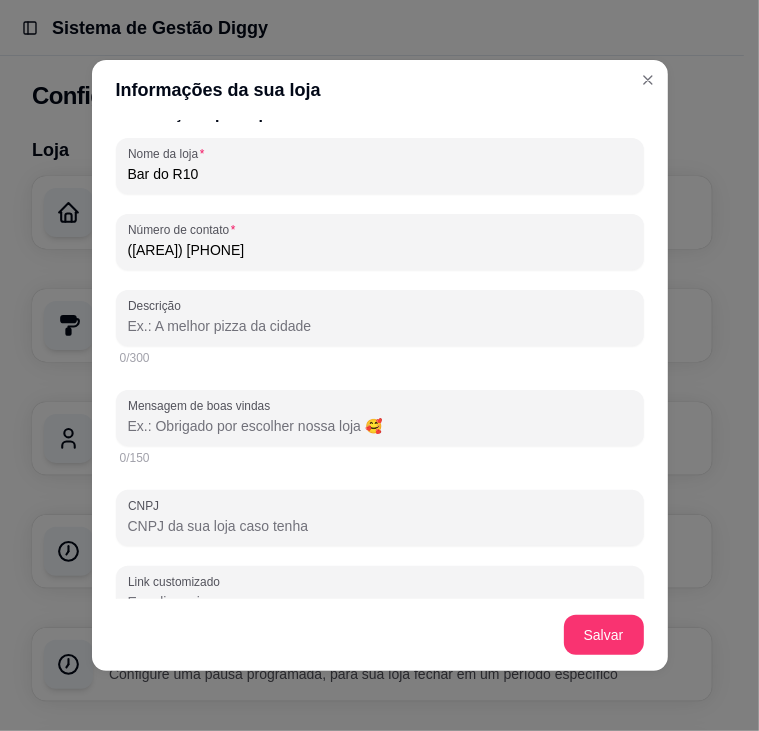 type on "([AREA]) [PHONE]" 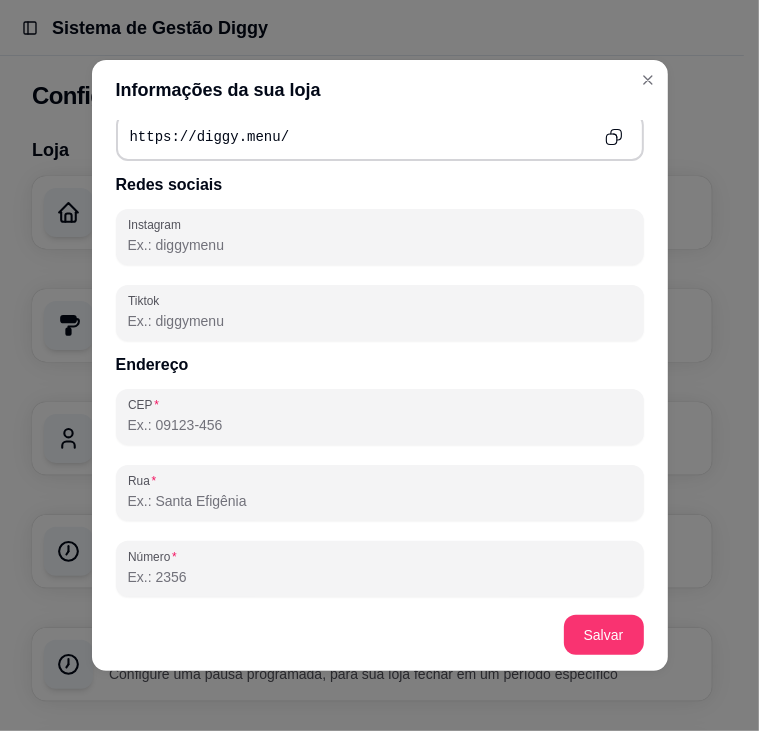 scroll, scrollTop: 901, scrollLeft: 0, axis: vertical 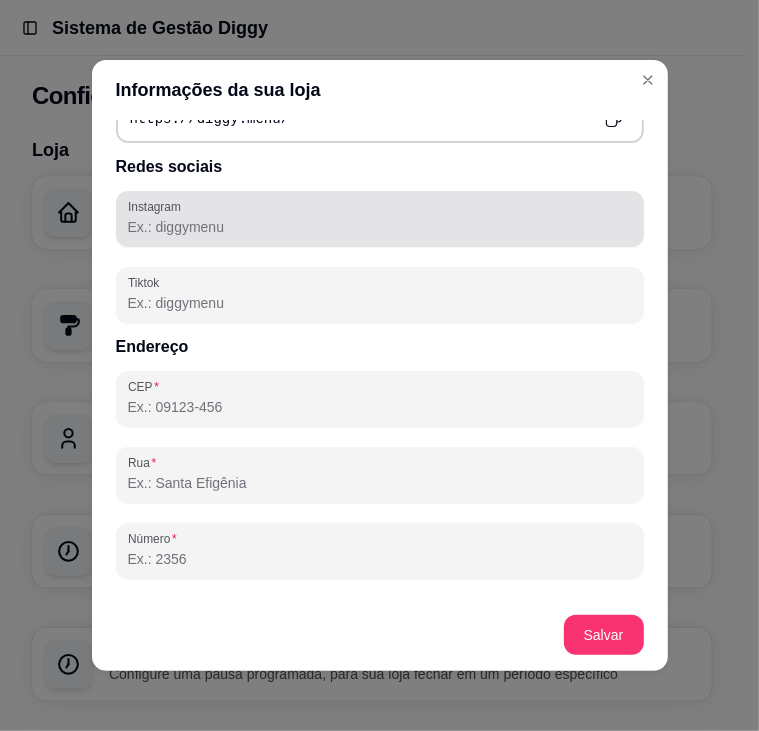 click on "Instagram" at bounding box center (380, 227) 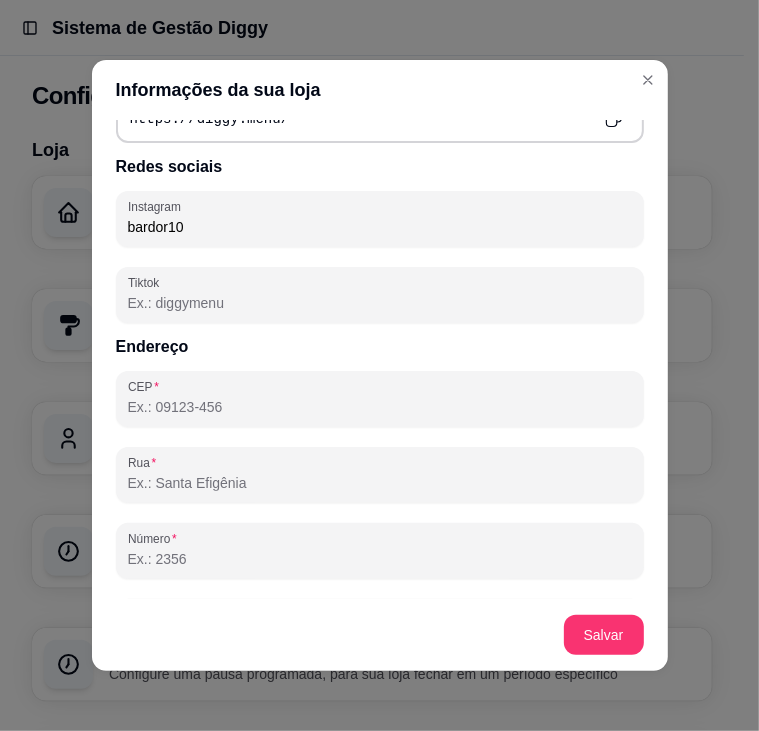 type on "bardor10" 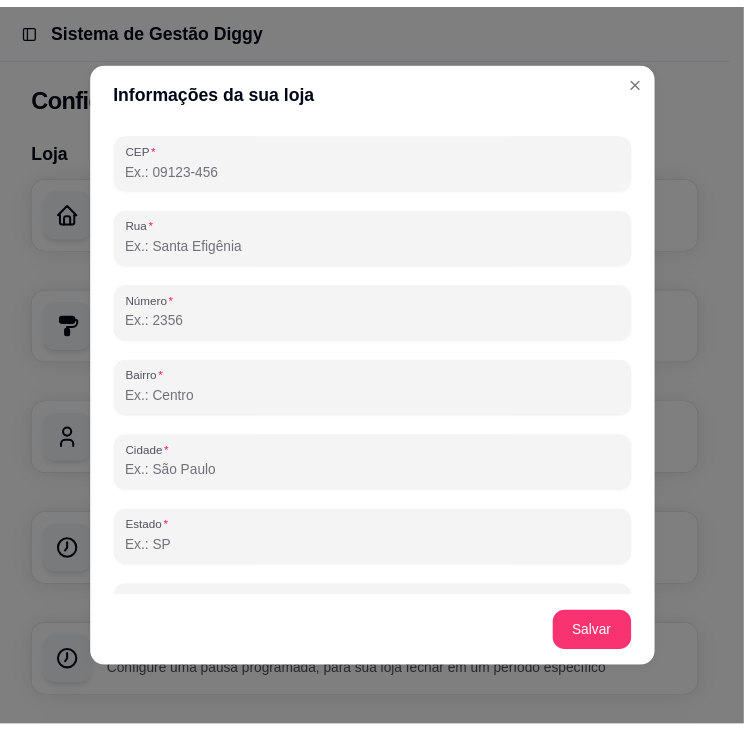 scroll, scrollTop: 1192, scrollLeft: 0, axis: vertical 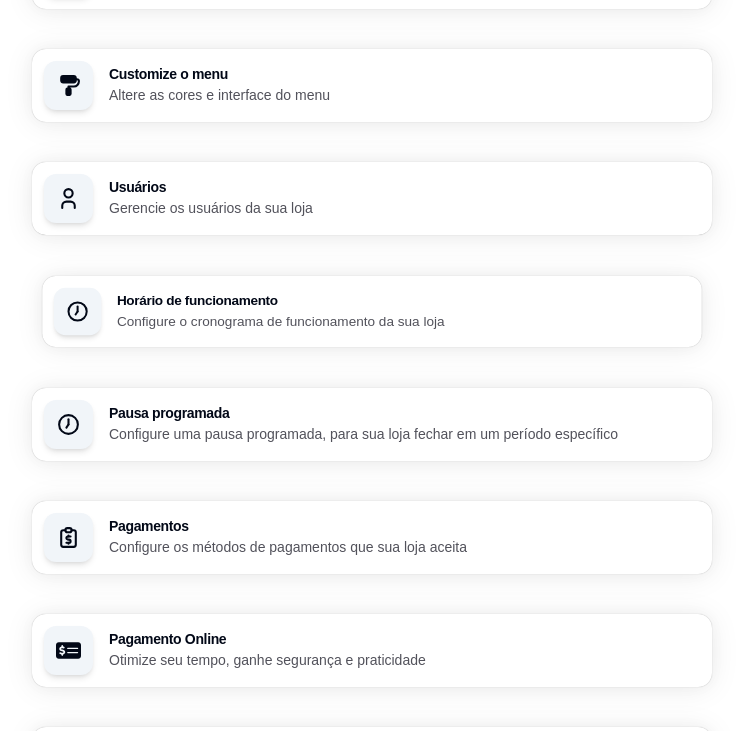 click on "Horário de funcionamento Configure o cronograma de funcionamento da sua loja" at bounding box center (372, 311) 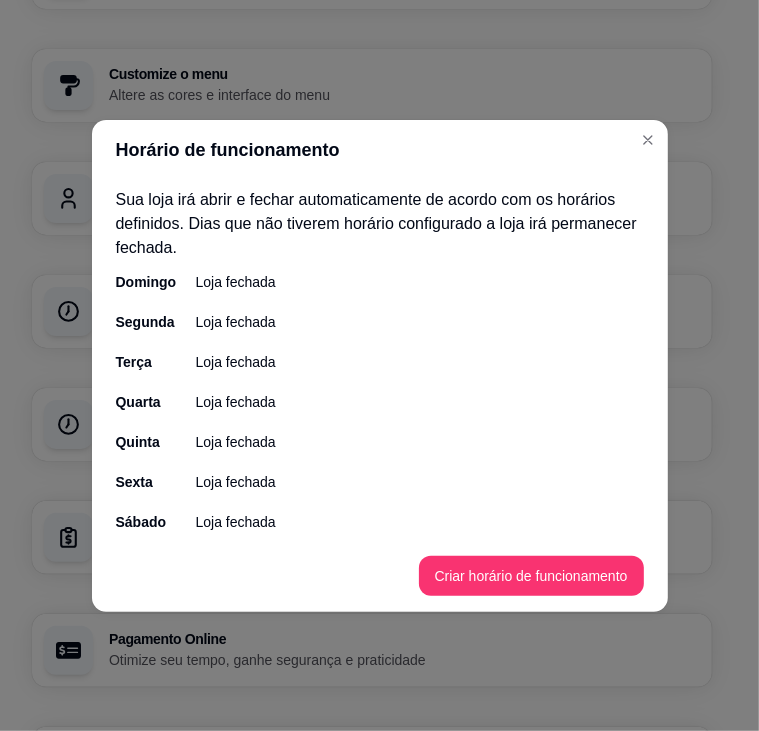 click on "Domingo Loja fechada Segunda Loja fechada Terça Loja fechada Quarta Loja fechada Quinta Loja fechada Sexta Loja fechada Sábado Loja fechada" at bounding box center [380, 402] 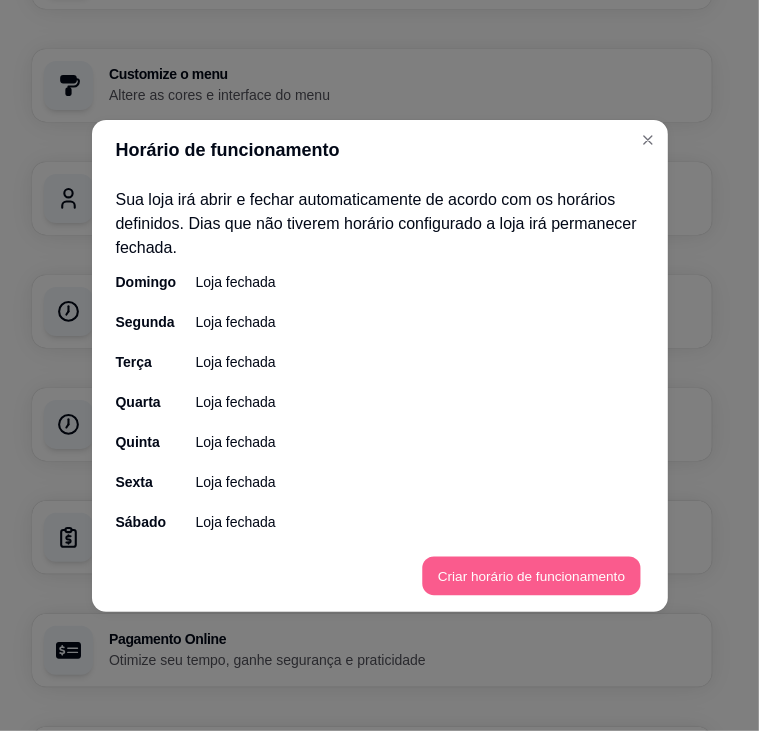click on "Criar horário de funcionamento" at bounding box center [531, 575] 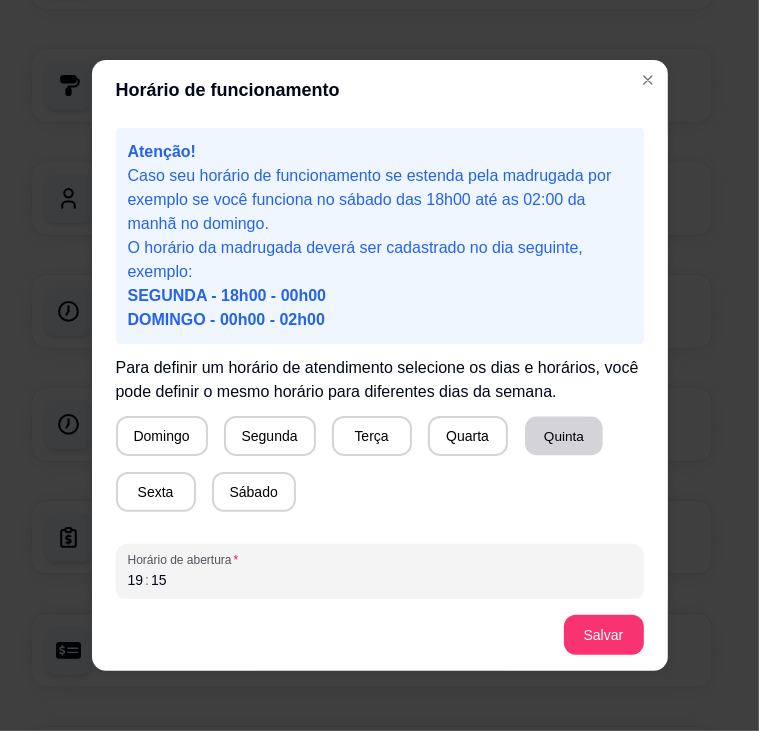 click on "Quinta" at bounding box center [564, 436] 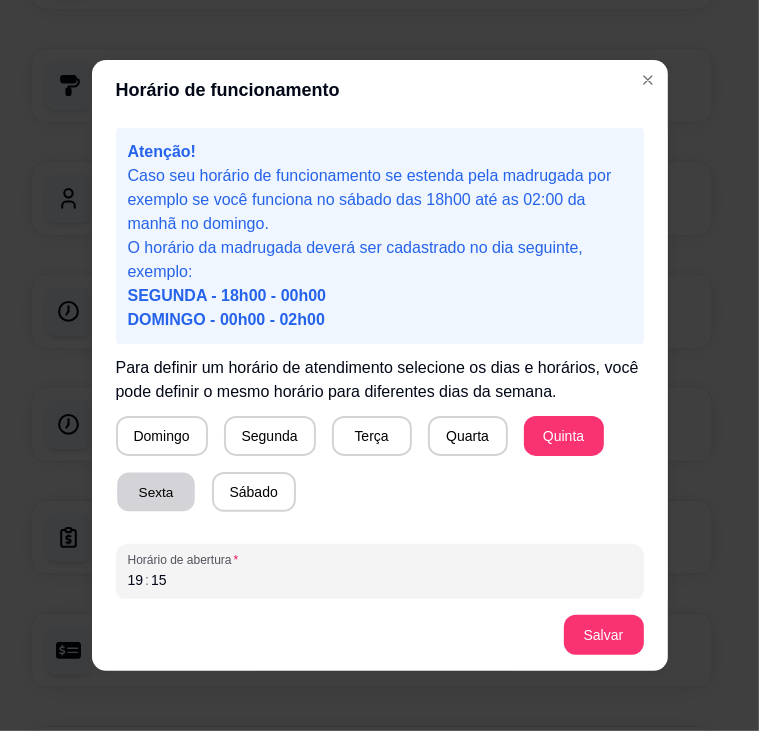 click on "Sexta" at bounding box center (156, 492) 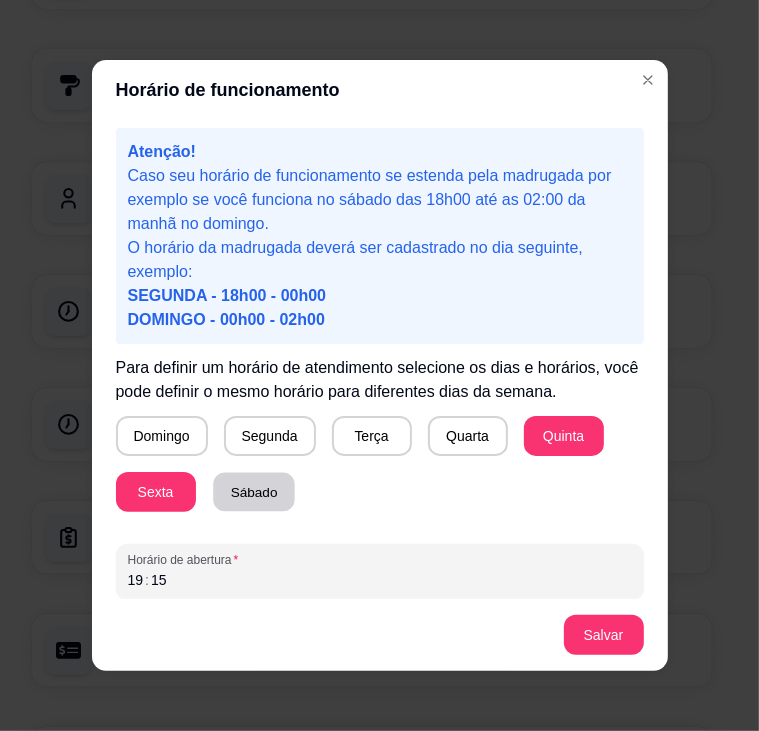 click on "Sábado" at bounding box center (254, 492) 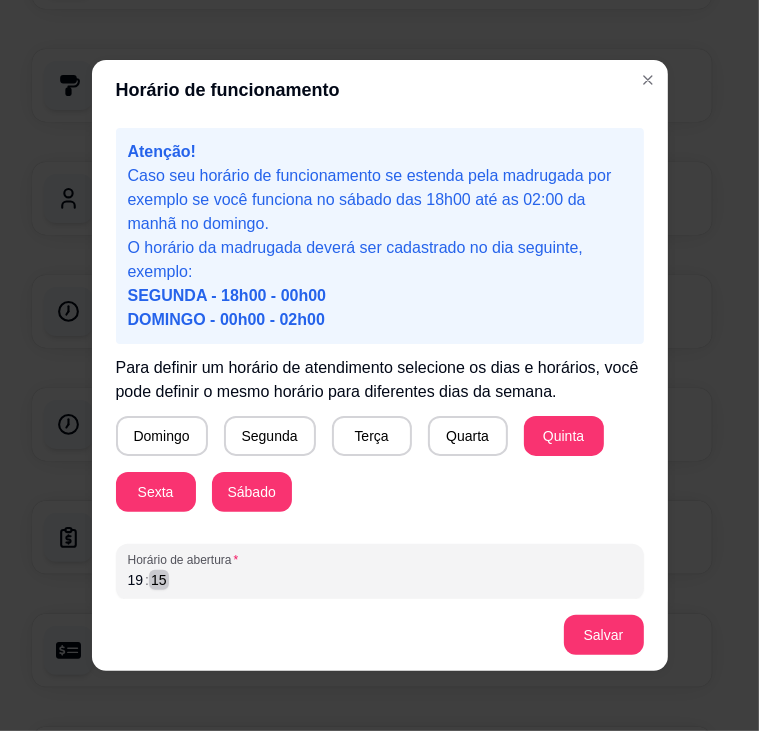 click on "[TIME]" at bounding box center [380, 580] 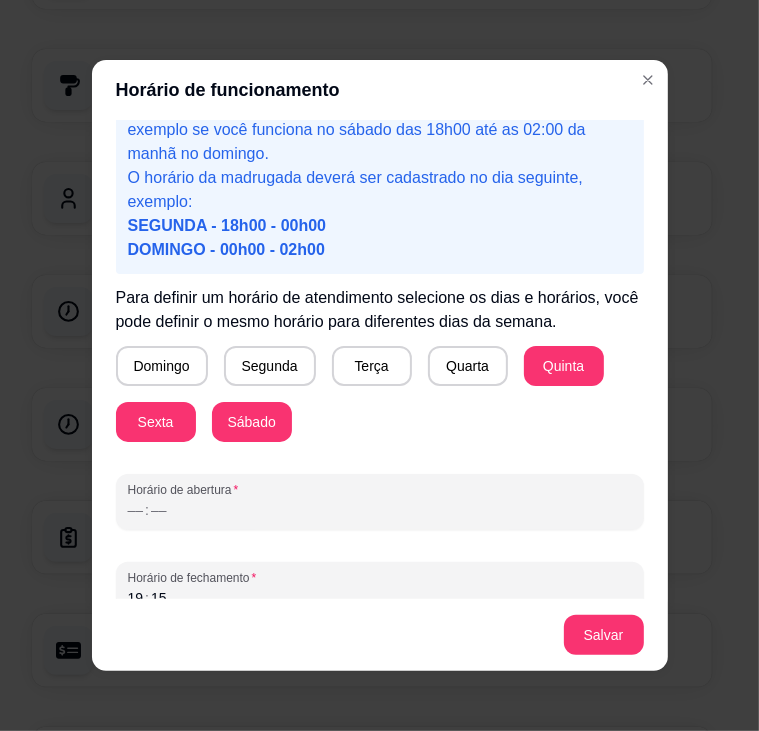 scroll, scrollTop: 96, scrollLeft: 0, axis: vertical 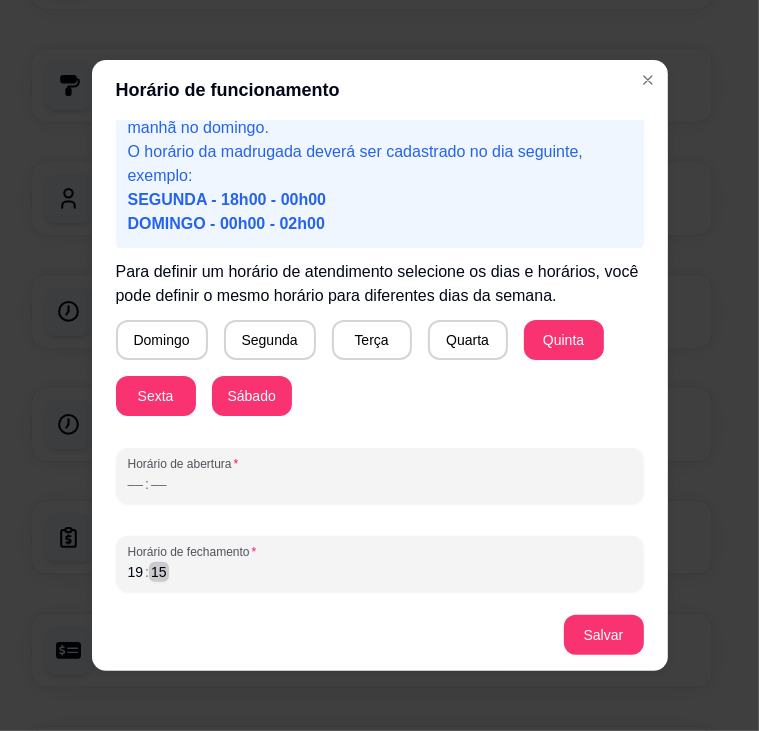 click on "[TIME]" at bounding box center (380, 572) 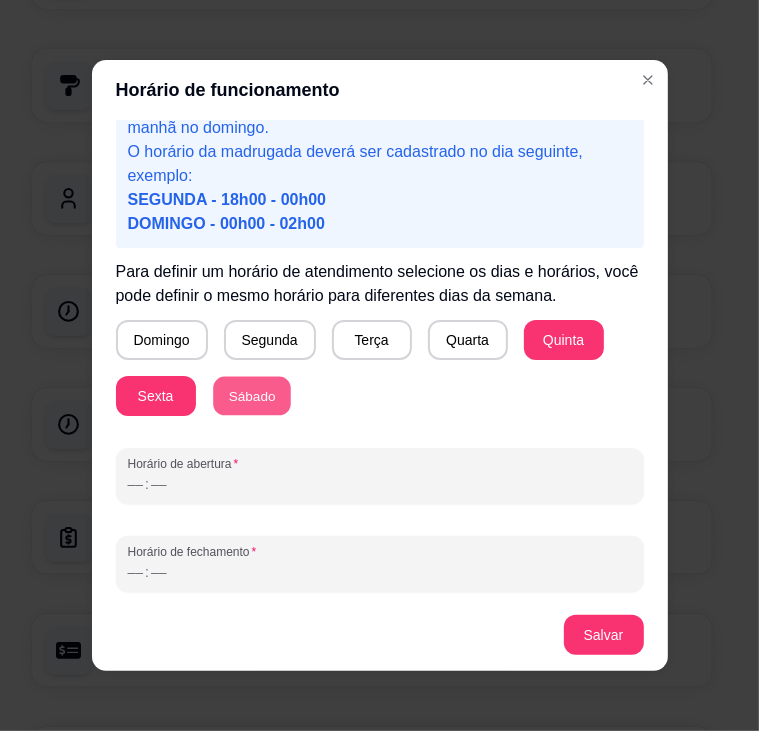 click on "Sábado" at bounding box center [252, 396] 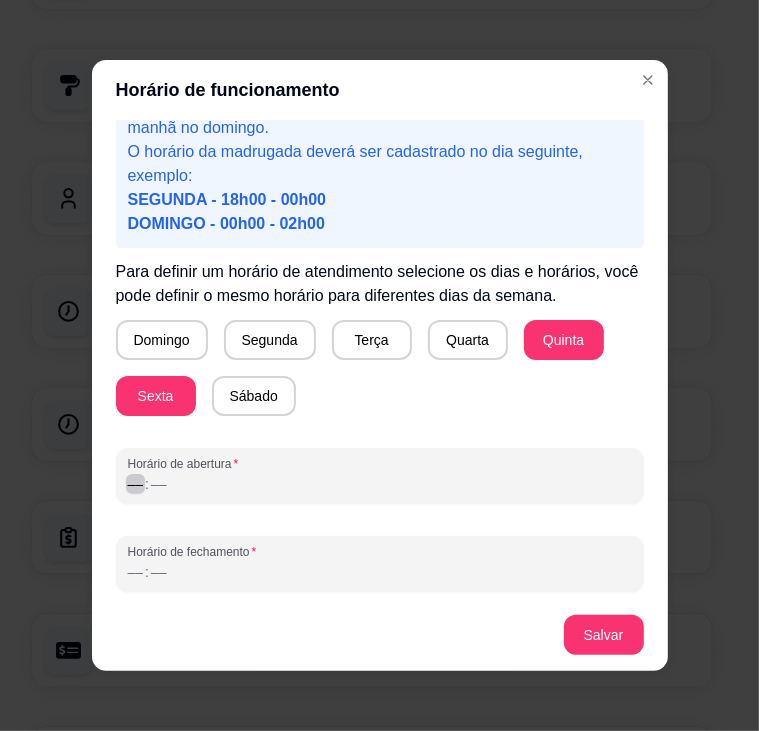 click on "–– : ––" at bounding box center [380, 484] 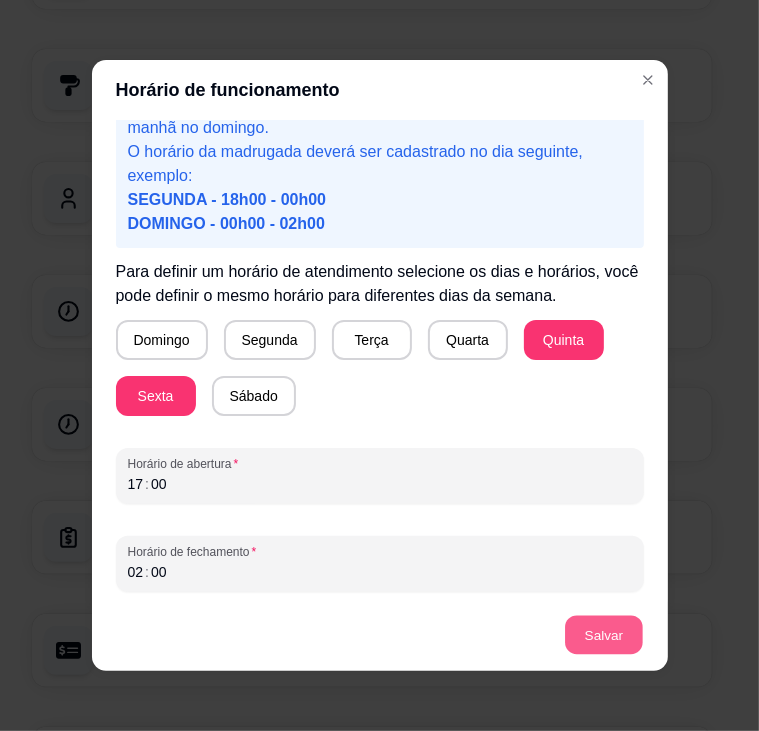 click on "Salvar" at bounding box center [604, 635] 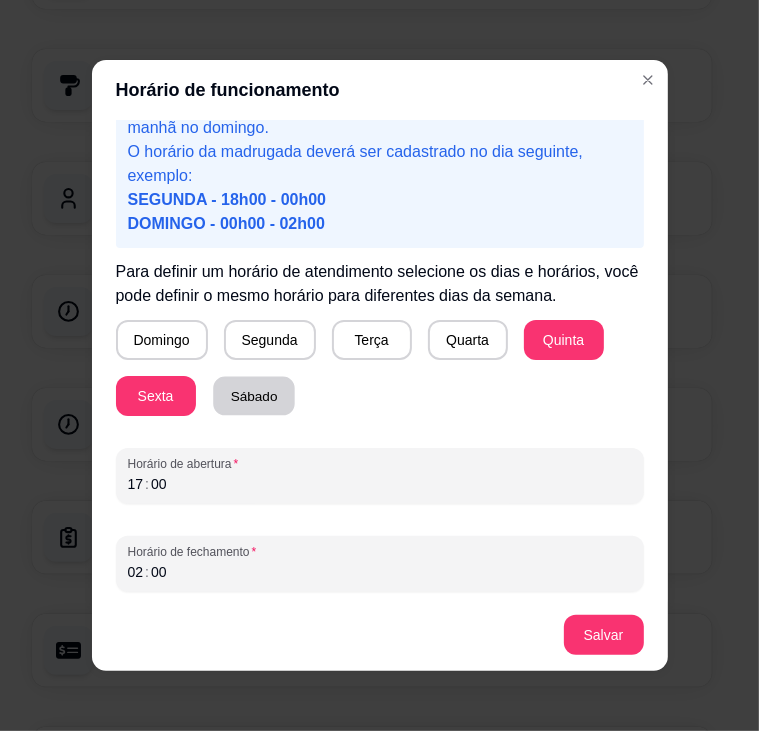 click on "Sábado" at bounding box center [254, 396] 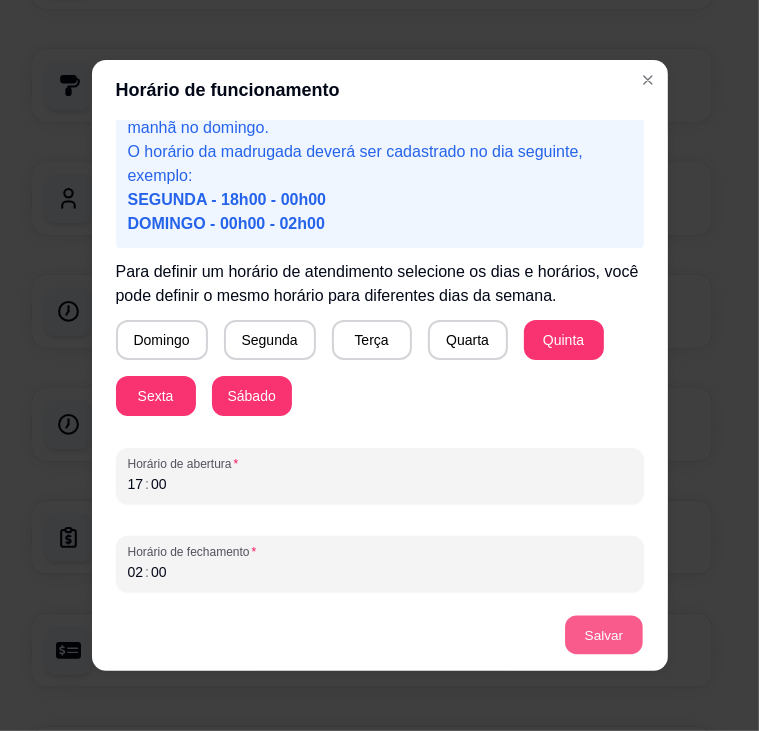click on "Salvar" at bounding box center [604, 635] 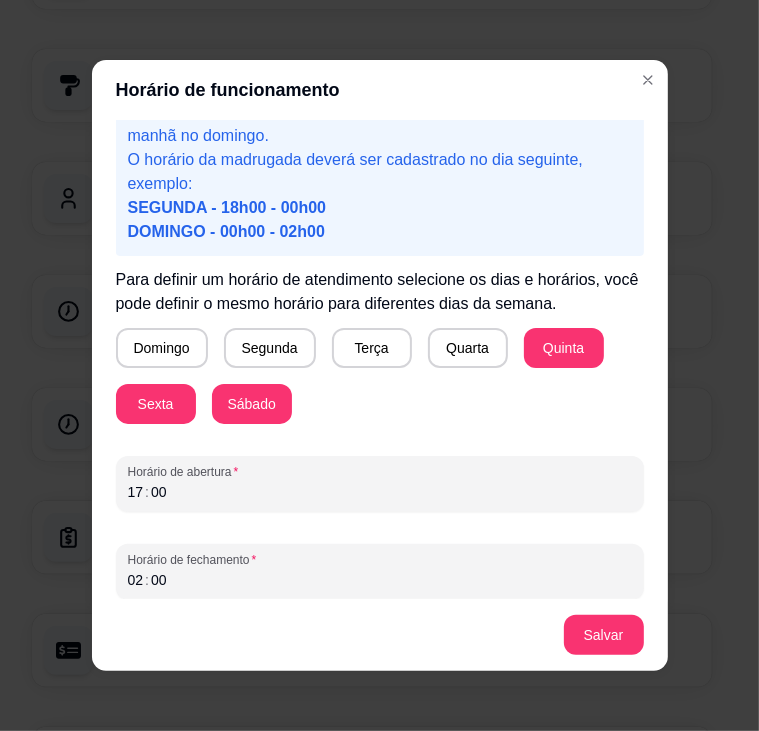 scroll, scrollTop: 96, scrollLeft: 0, axis: vertical 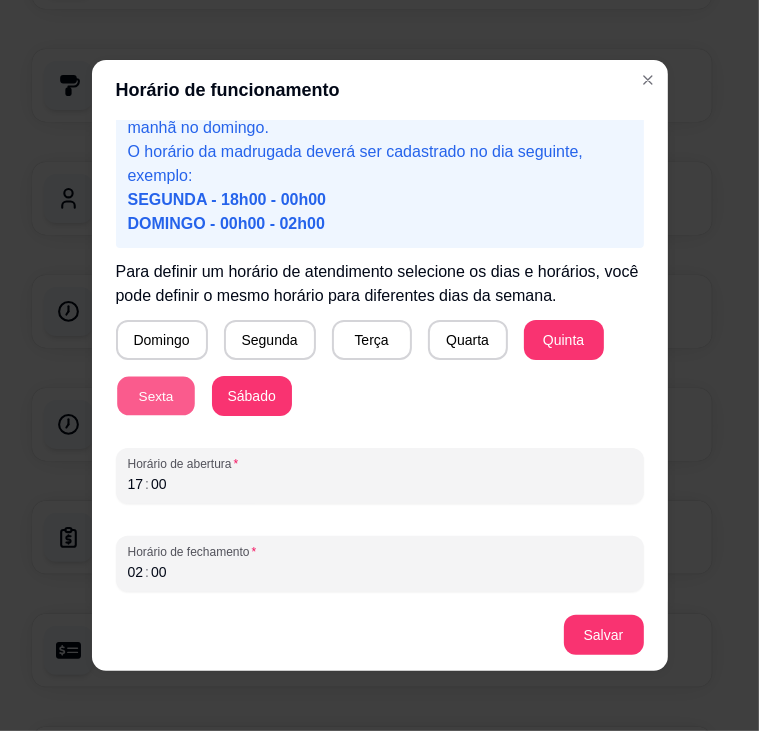 click on "Sexta" at bounding box center [156, 396] 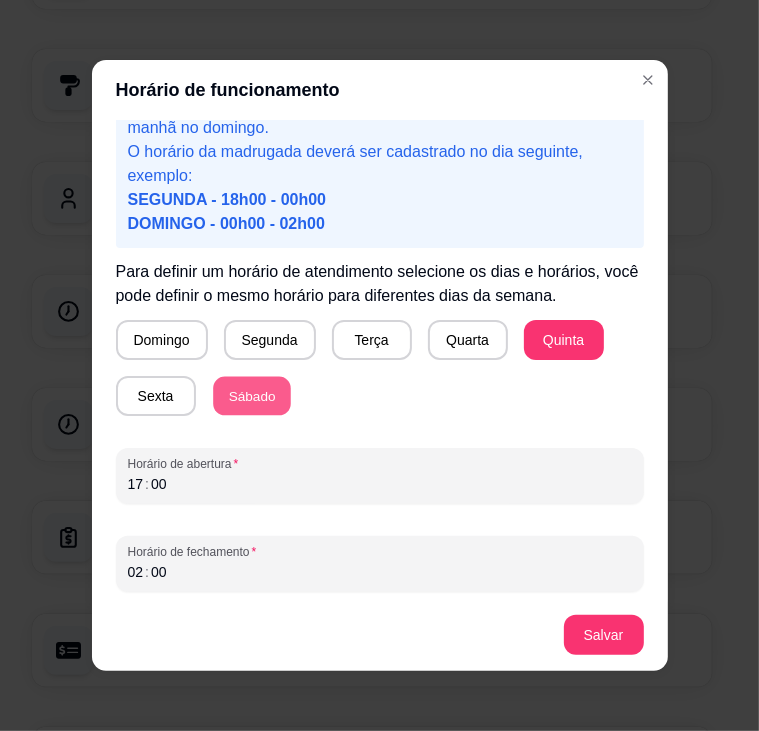 click on "Sábado" at bounding box center [252, 396] 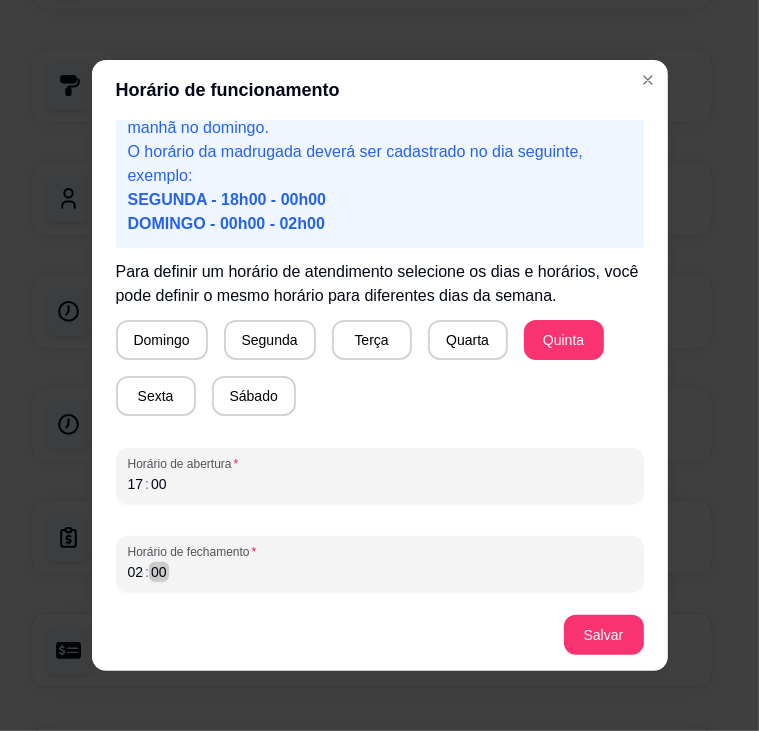 click on "[TIME]" at bounding box center (380, 572) 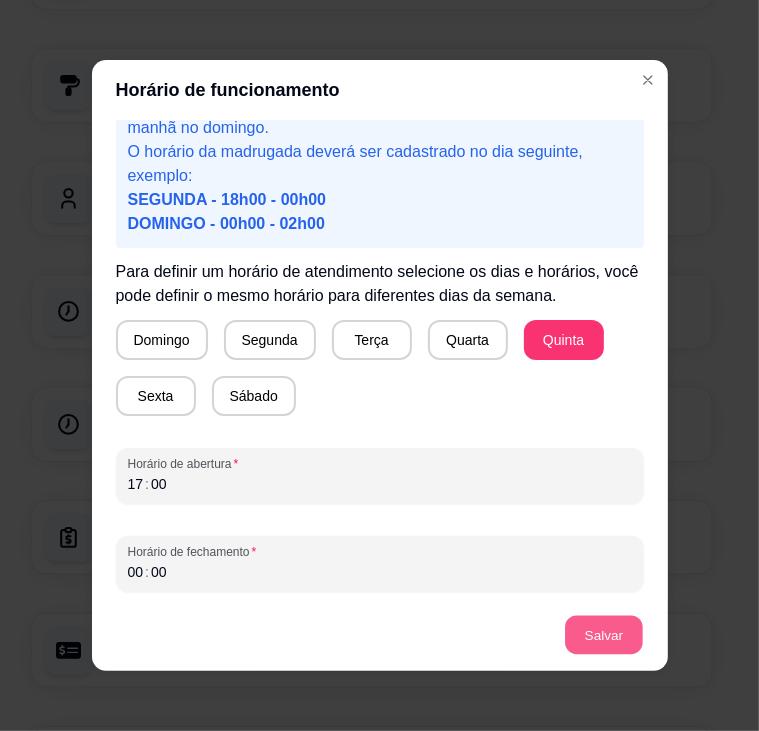 click on "Salvar" at bounding box center [604, 635] 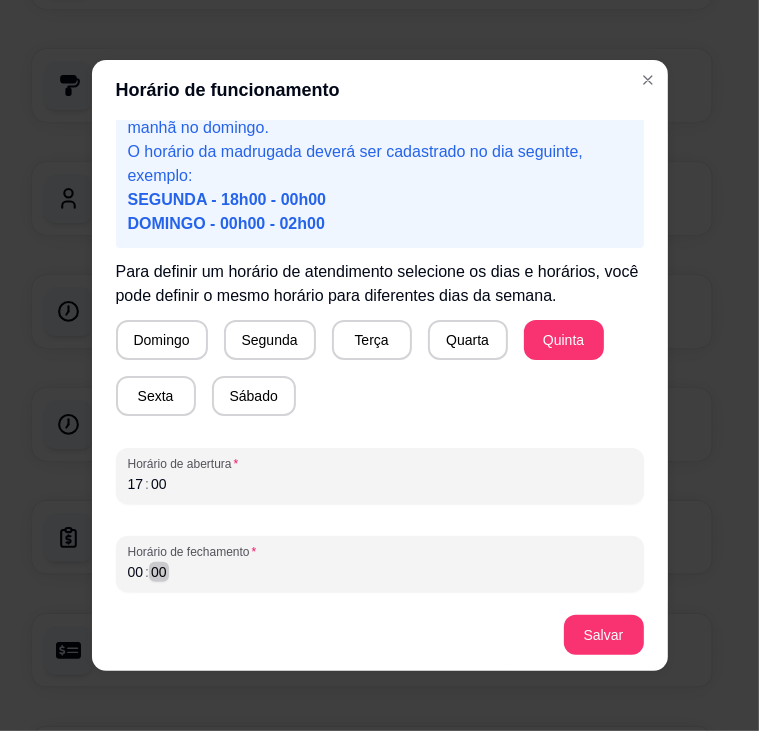 click on "00 : 00" at bounding box center [380, 572] 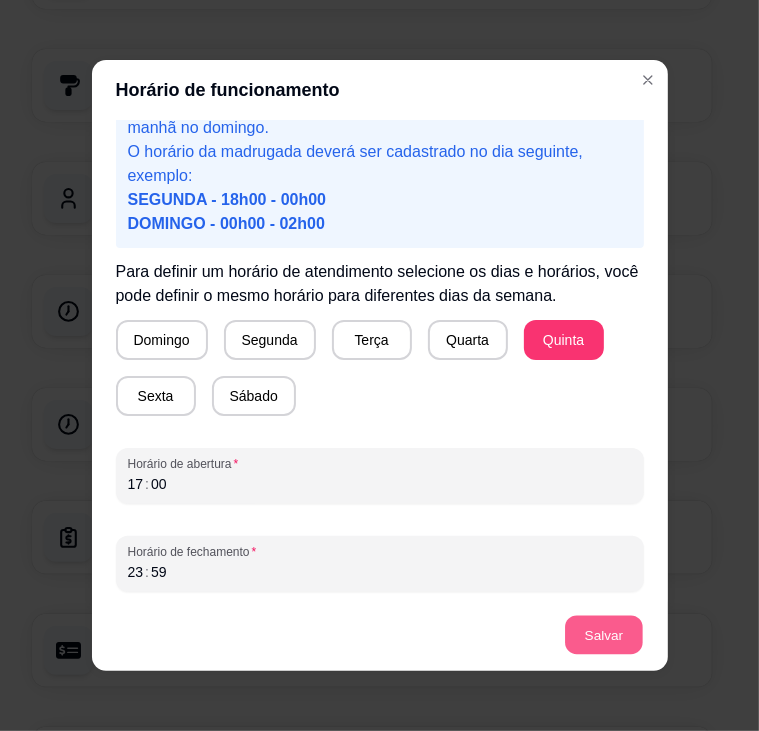 click on "Salvar" at bounding box center [604, 635] 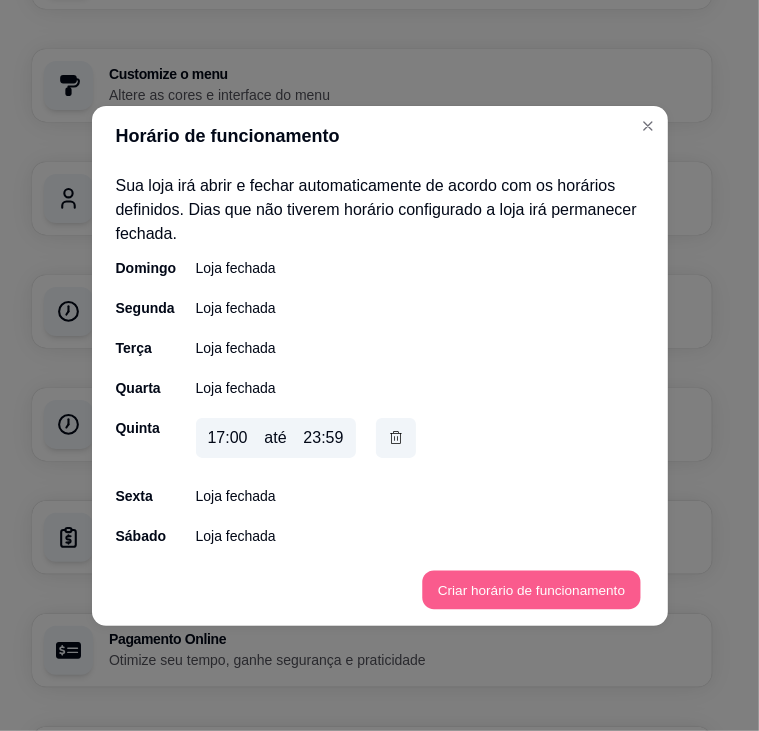 click on "Criar horário de funcionamento" at bounding box center (531, 589) 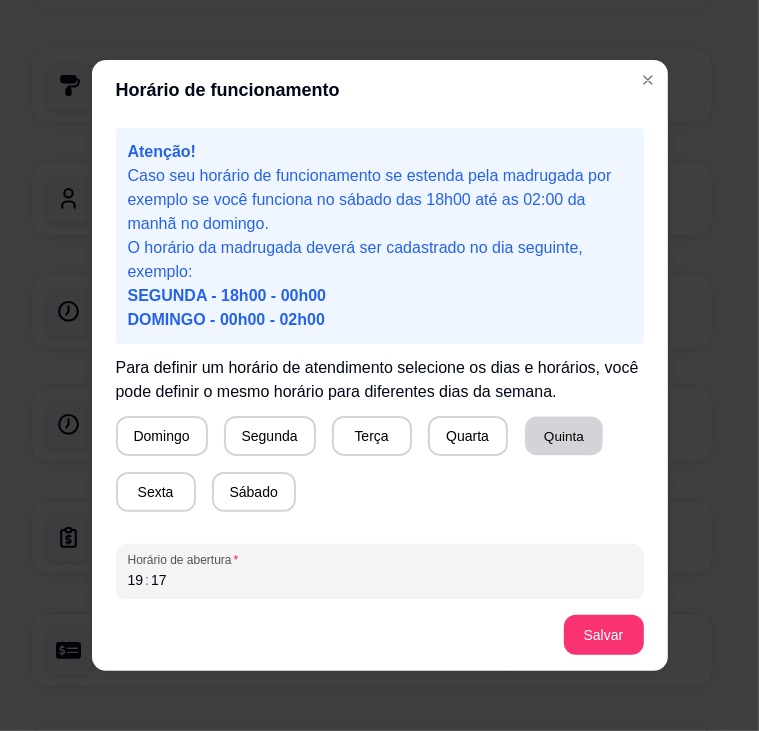 click on "Quinta" at bounding box center (564, 436) 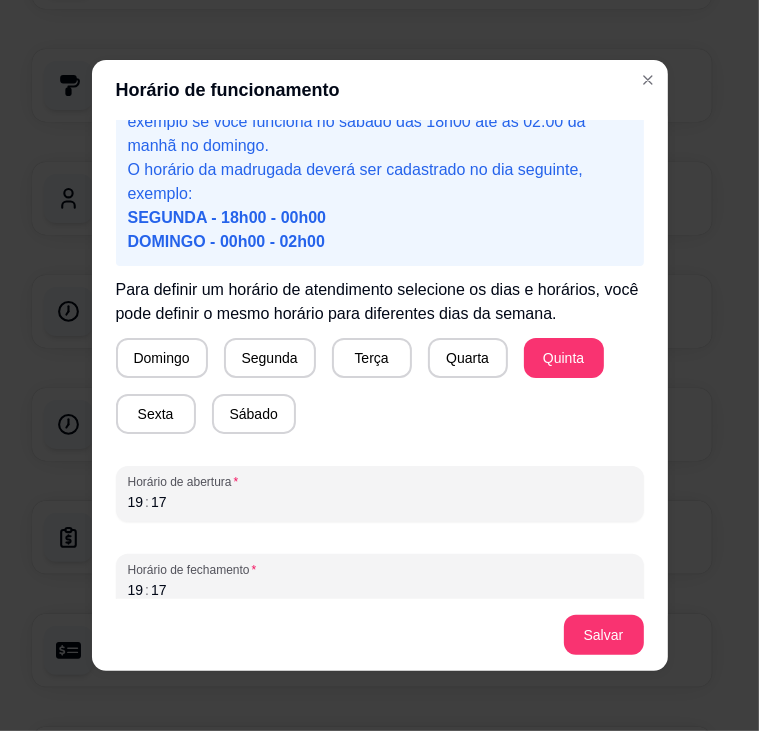 scroll, scrollTop: 96, scrollLeft: 0, axis: vertical 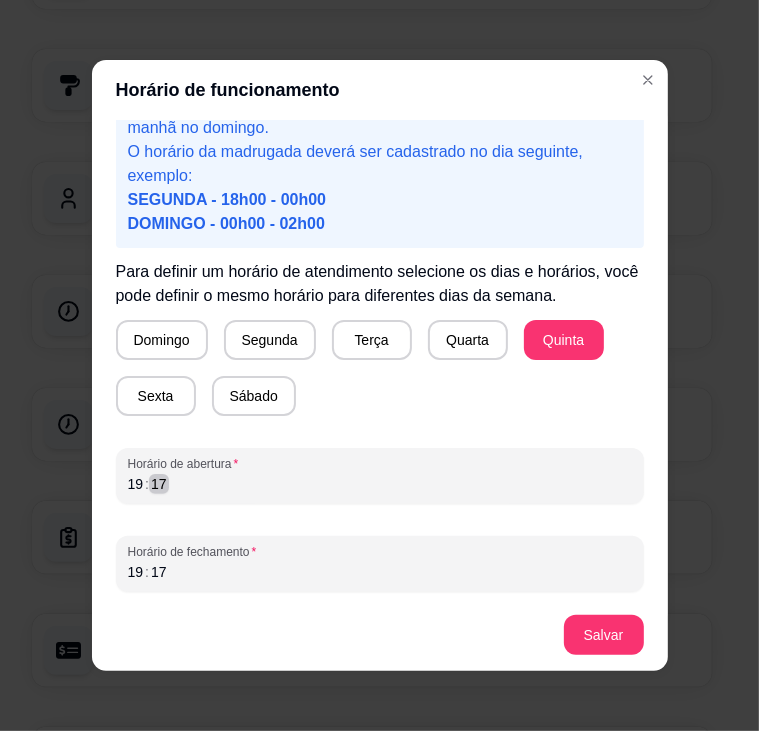click on "[TIME]" at bounding box center [380, 484] 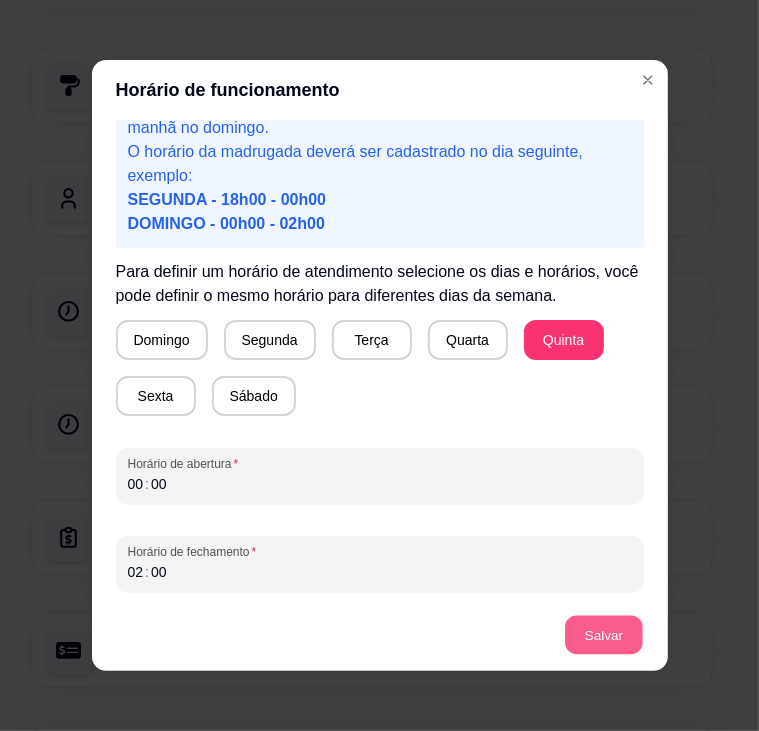 click on "Salvar" at bounding box center [604, 635] 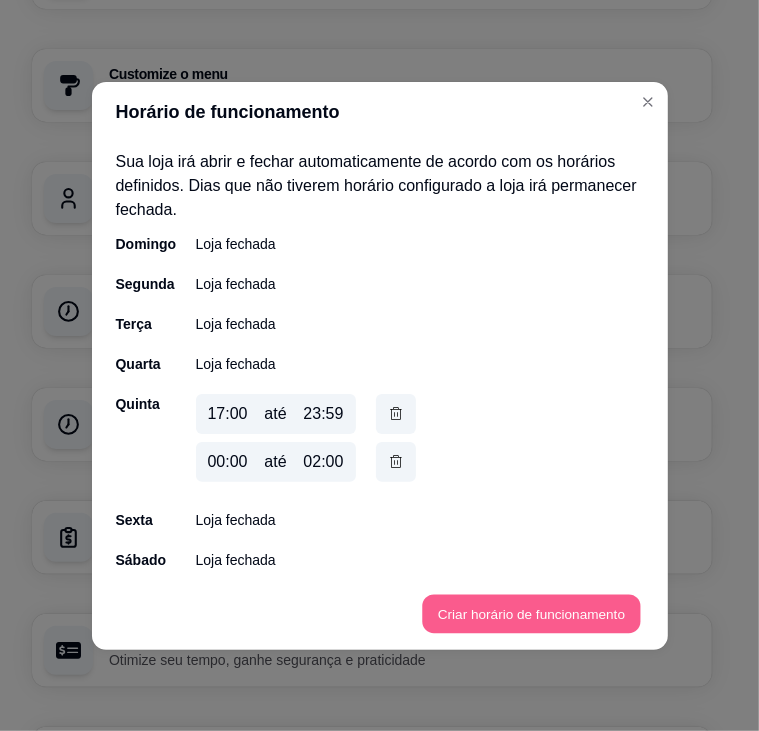 click on "Criar horário de funcionamento" at bounding box center (531, 613) 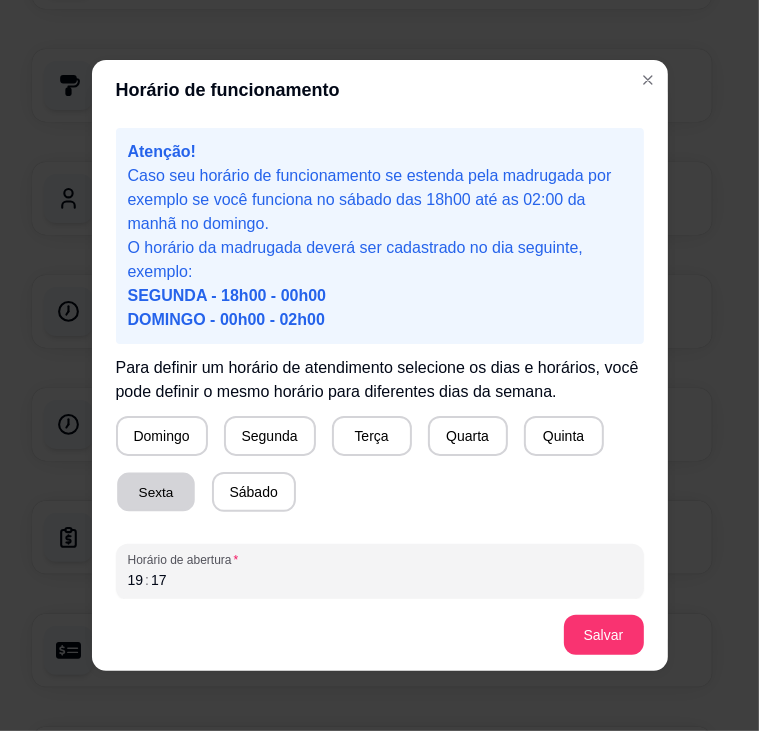 click on "Sexta" at bounding box center (156, 492) 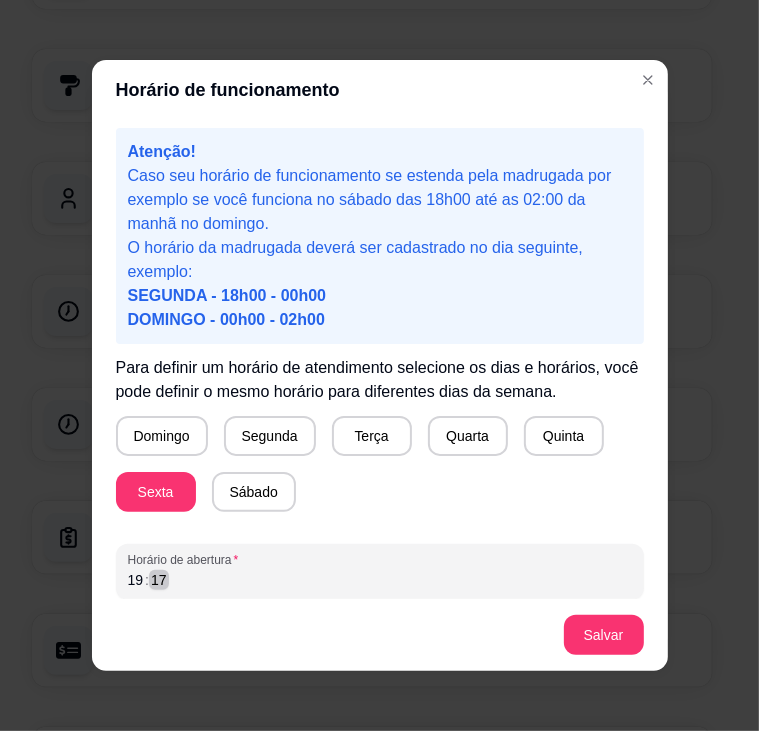 click on "[TIME]" at bounding box center [380, 580] 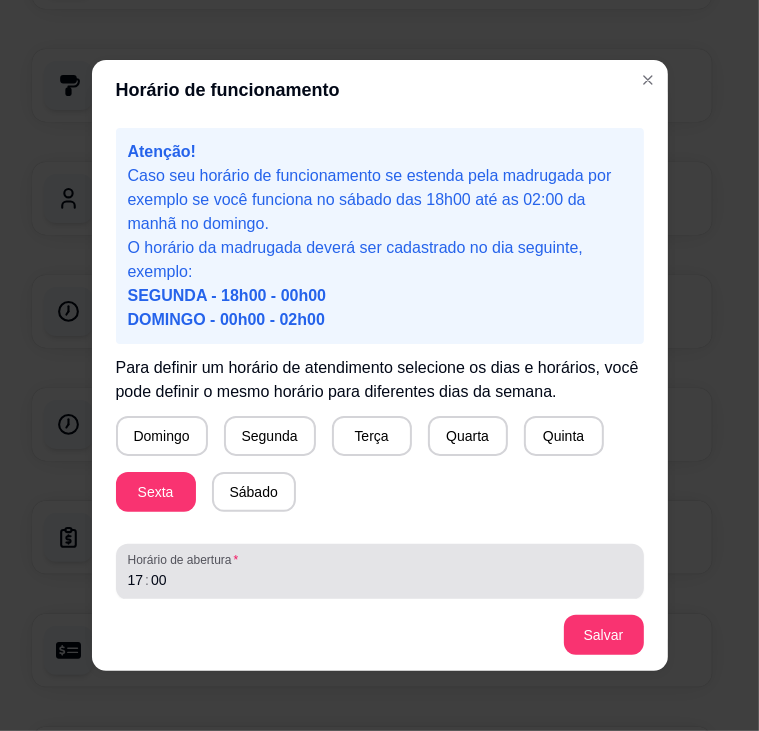 scroll, scrollTop: 96, scrollLeft: 0, axis: vertical 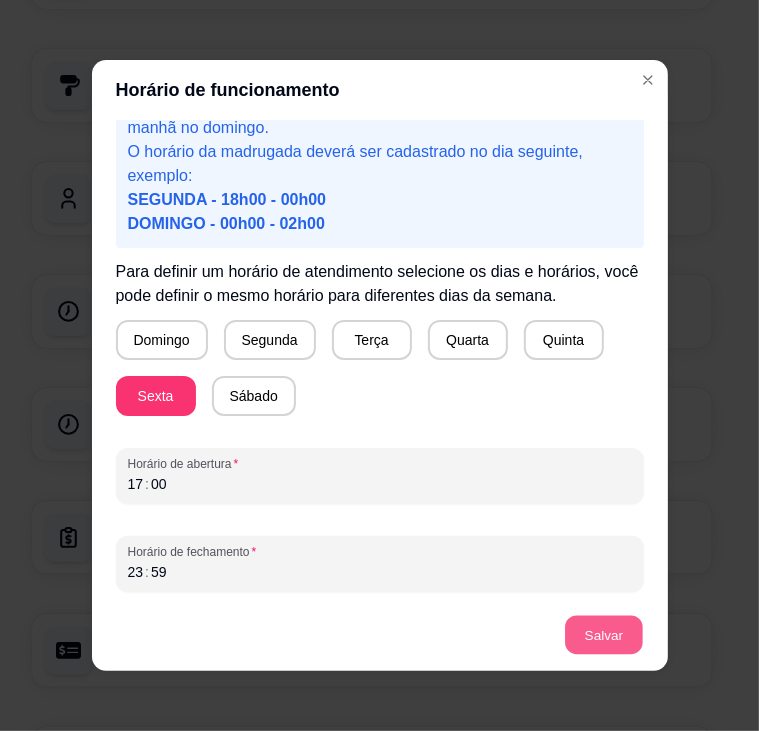 click on "Salvar" at bounding box center [604, 635] 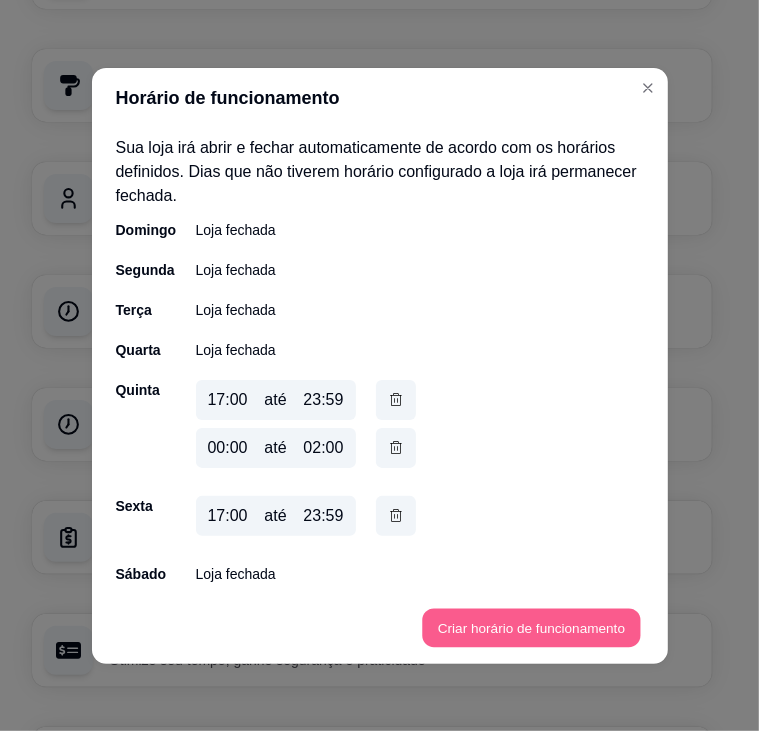 click on "Criar horário de funcionamento" at bounding box center (531, 627) 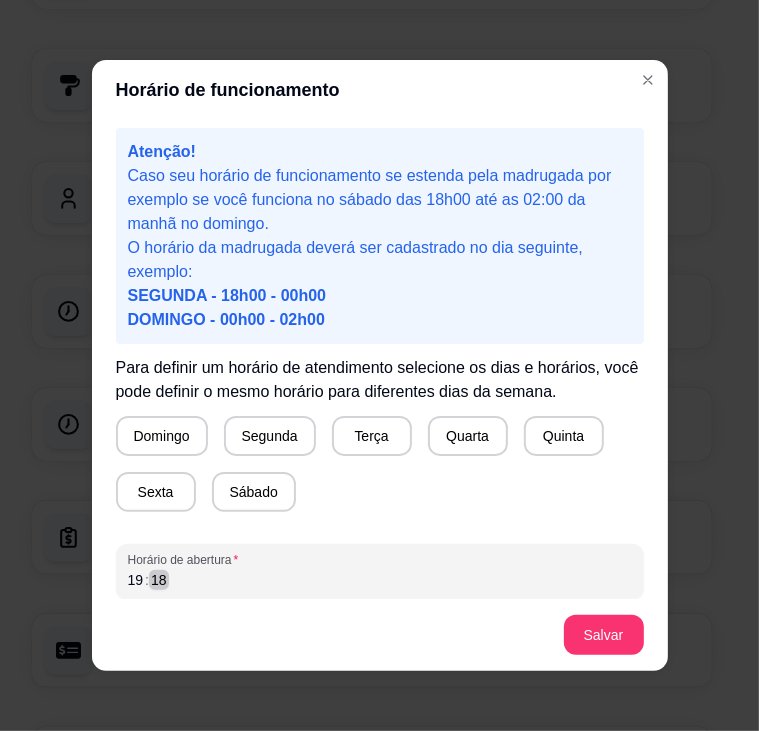 click on "Horário de abertura [TIME]" at bounding box center [380, 572] 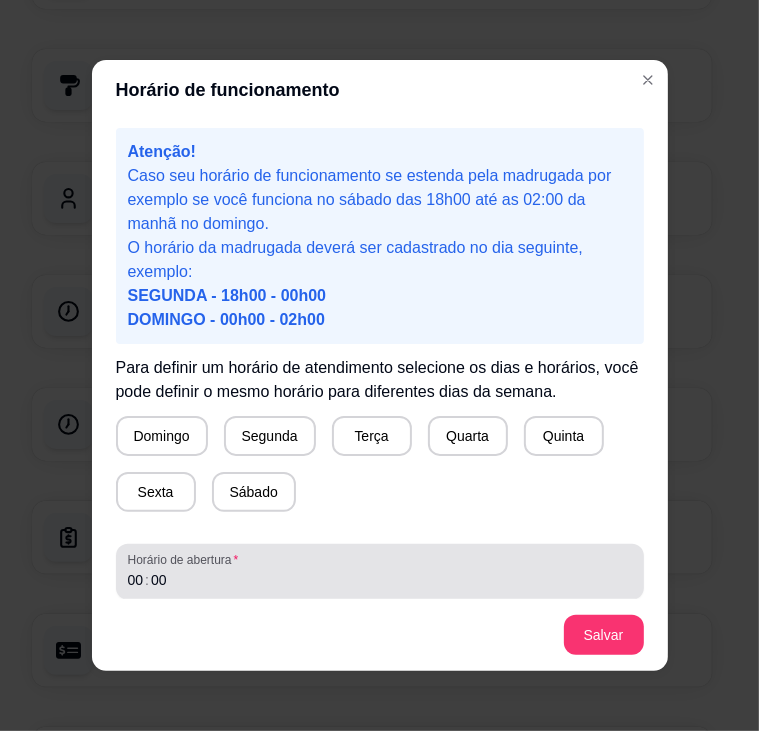 scroll, scrollTop: 96, scrollLeft: 0, axis: vertical 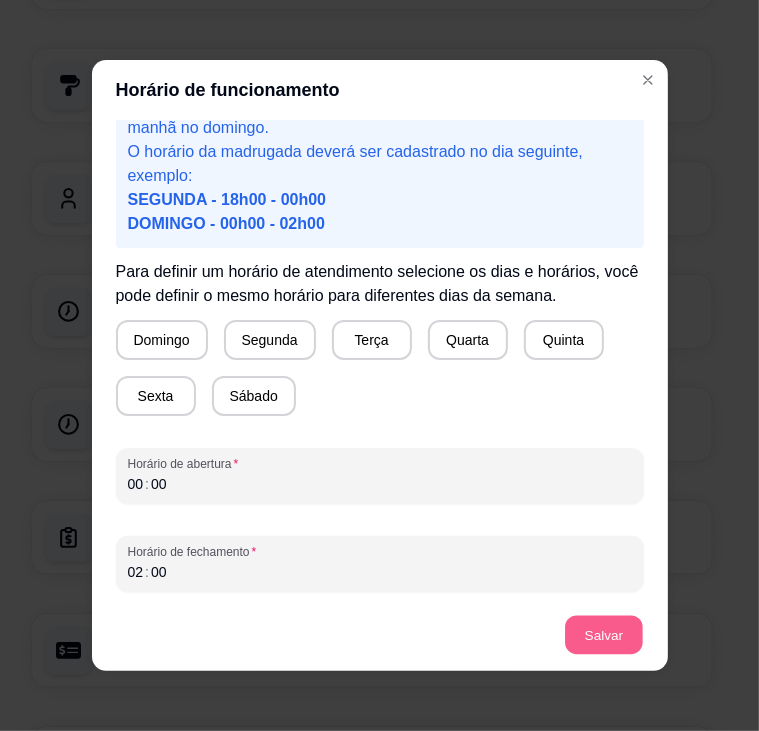 click on "Salvar" at bounding box center [604, 635] 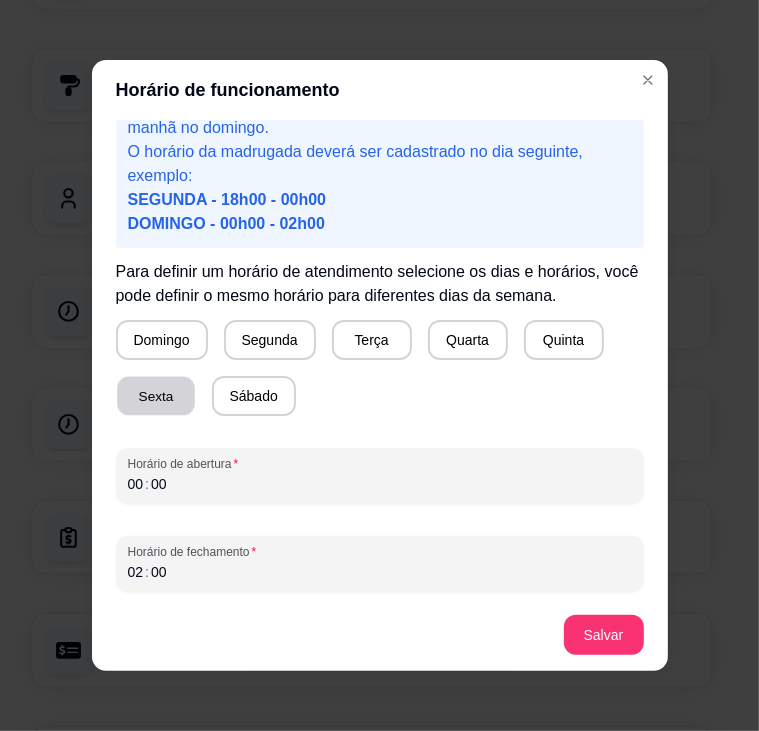 click on "Sexta" at bounding box center (156, 396) 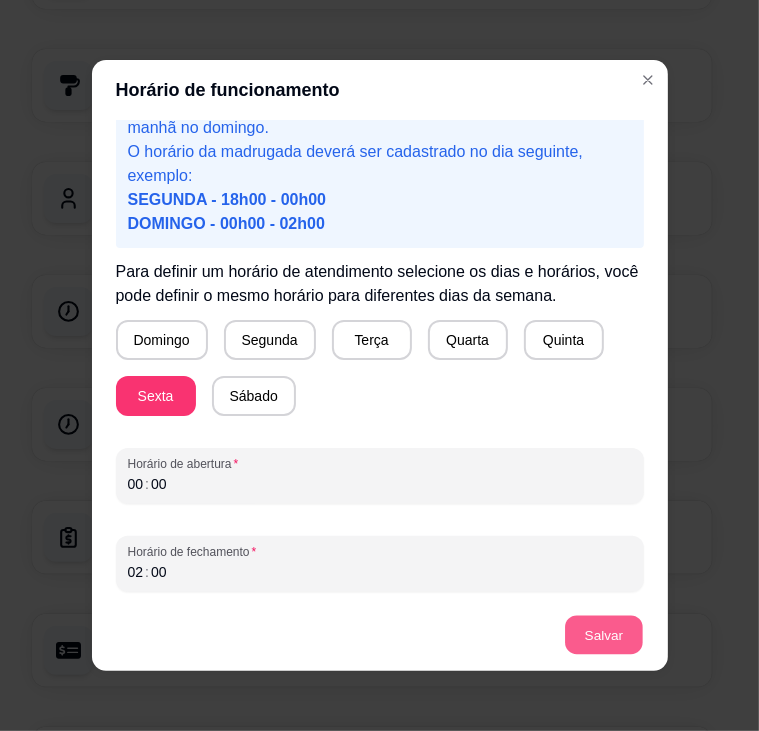 click on "Salvar" at bounding box center (604, 635) 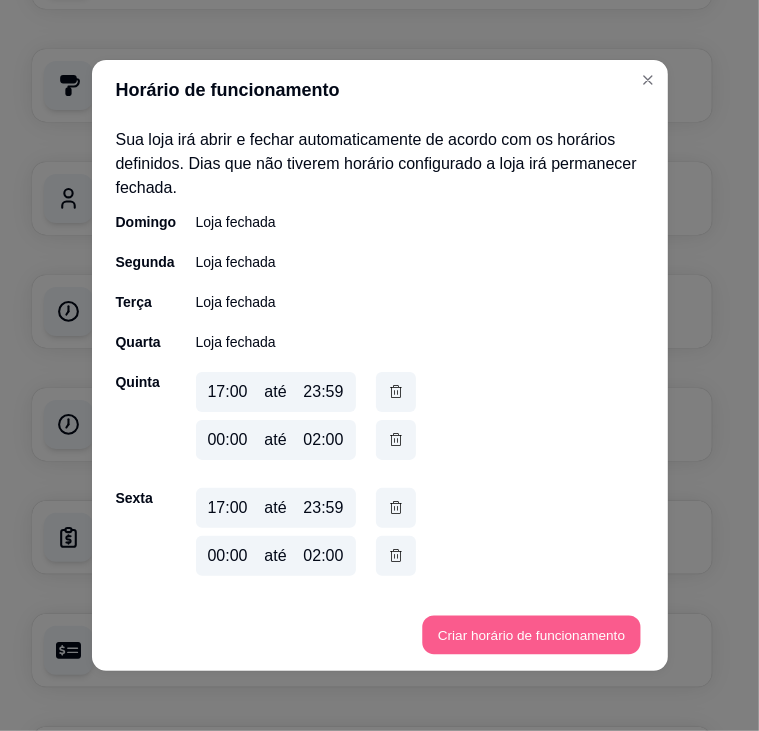 click on "Criar horário de funcionamento" at bounding box center [531, 635] 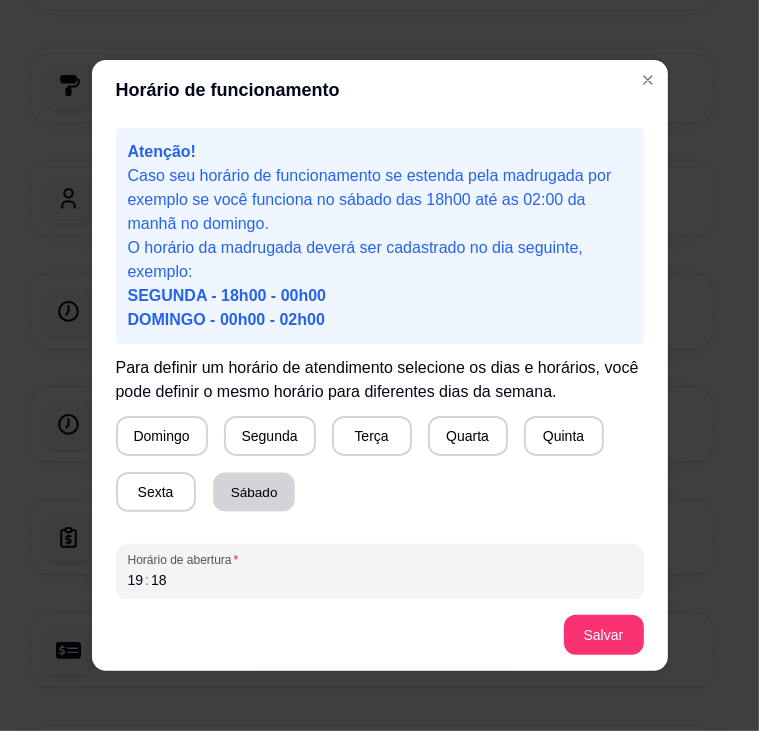 click on "Sábado" at bounding box center [254, 492] 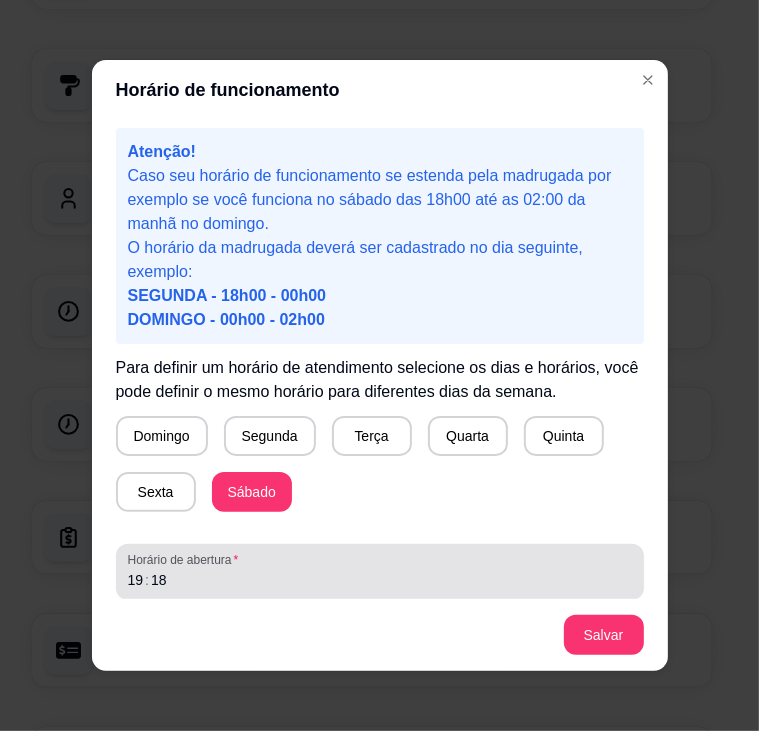 click on "Horário de abertura" at bounding box center (380, 560) 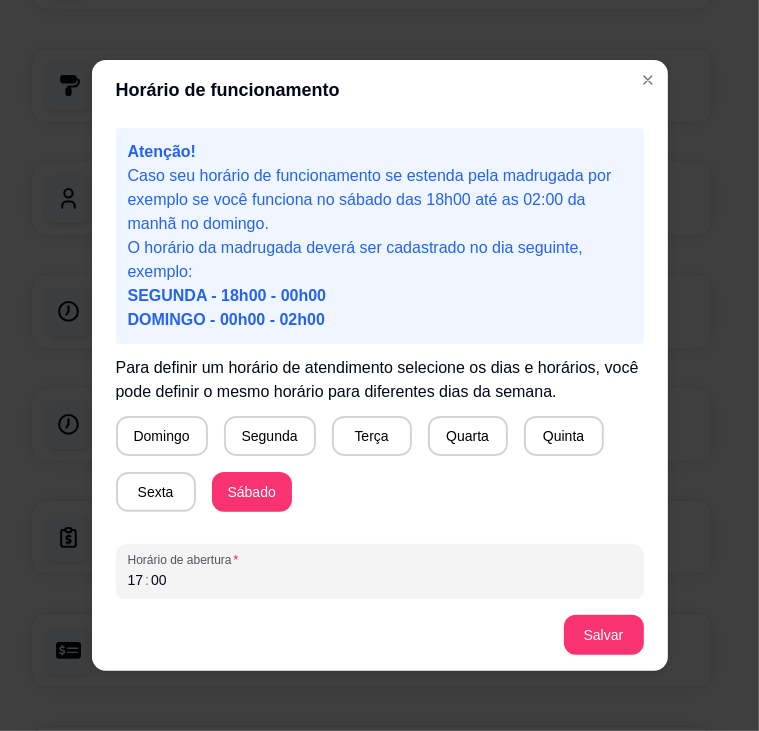 scroll, scrollTop: 96, scrollLeft: 0, axis: vertical 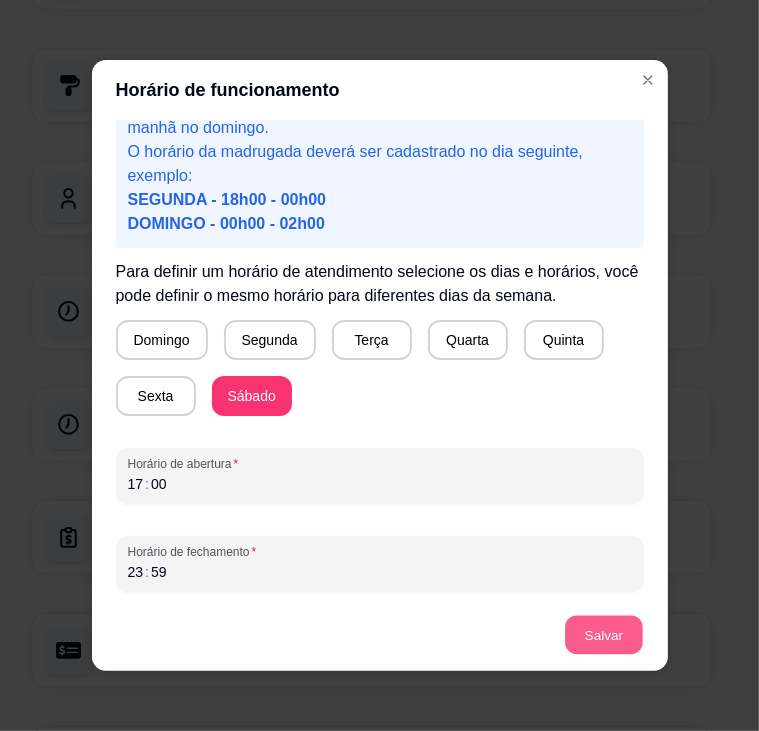 click on "Salvar" at bounding box center [604, 635] 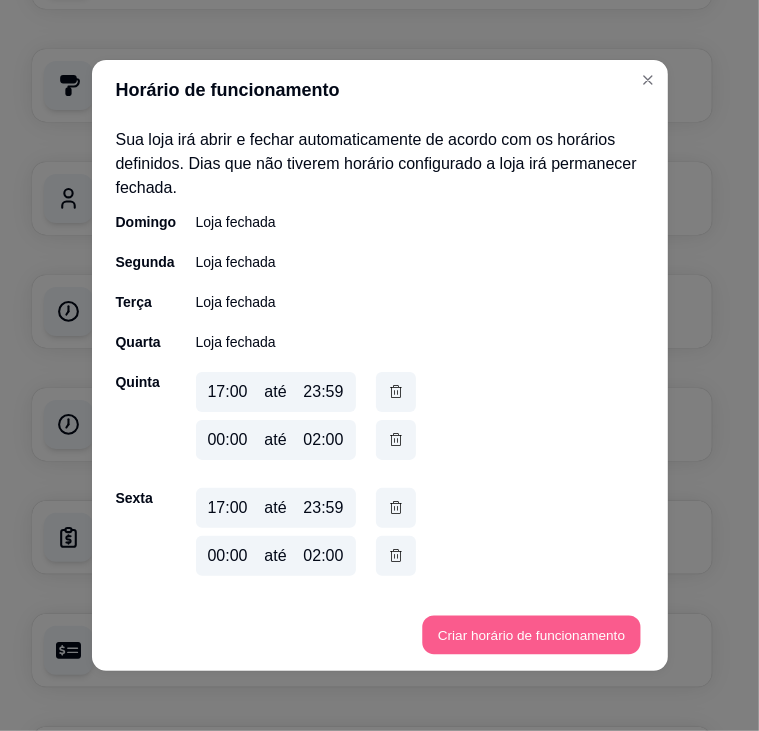 click on "Criar horário de funcionamento" at bounding box center (531, 635) 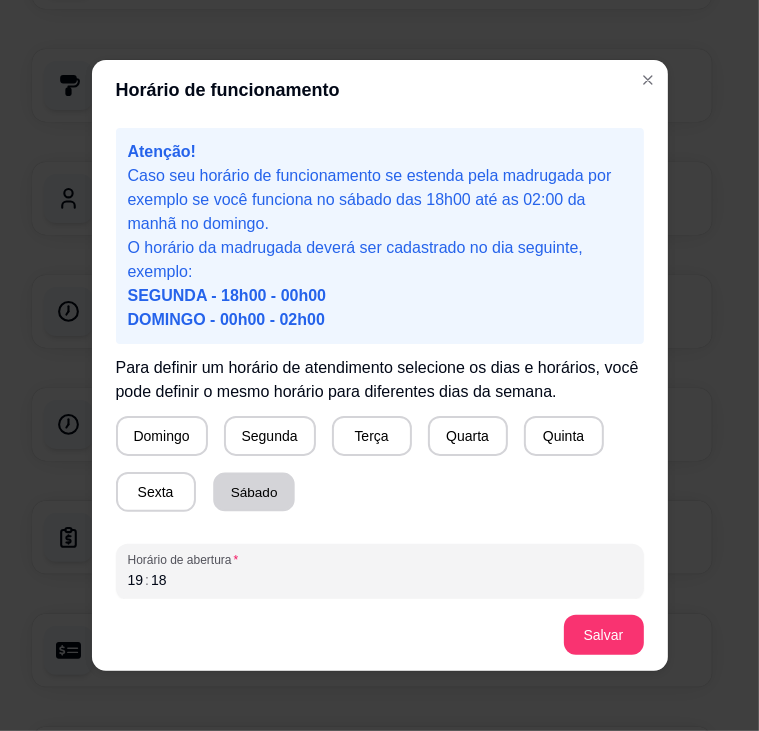 click on "Sábado" at bounding box center [254, 492] 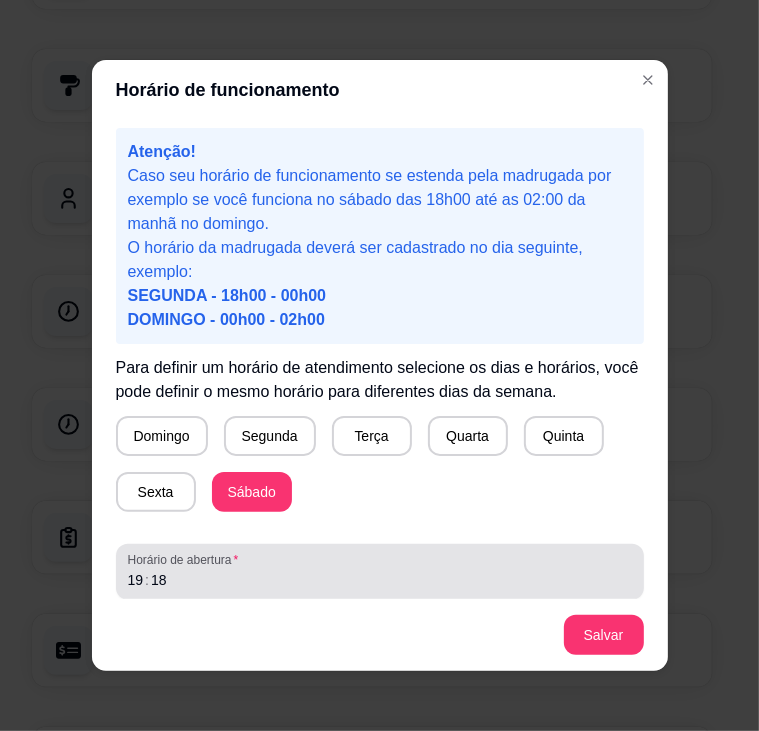 click on "Horário de abertura" at bounding box center [380, 560] 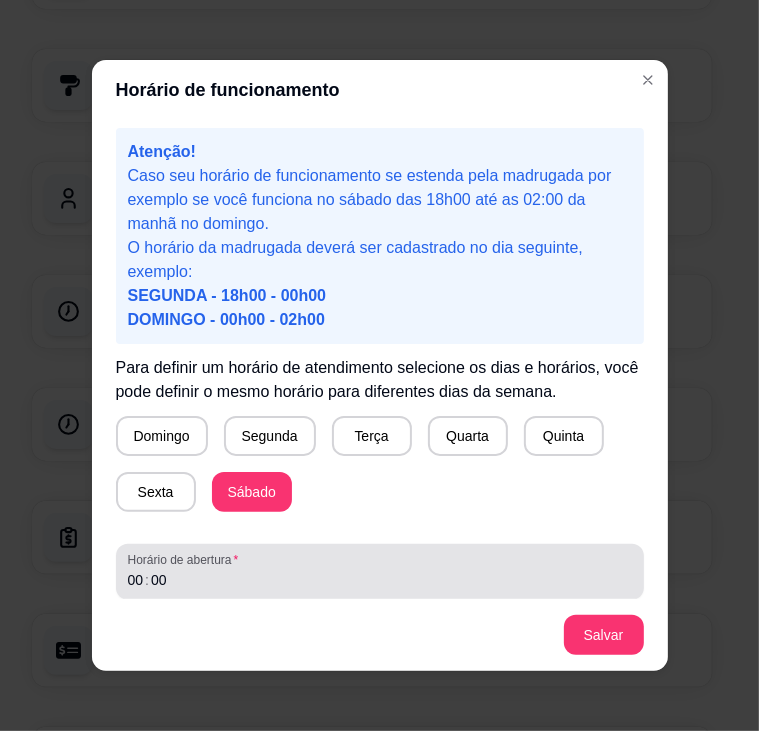 scroll, scrollTop: 96, scrollLeft: 0, axis: vertical 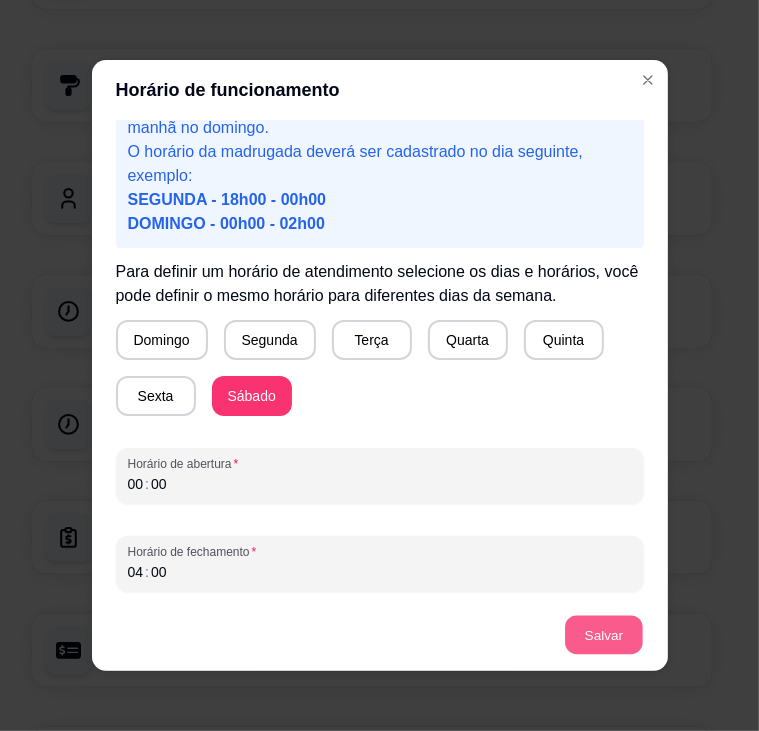 click on "Salvar" at bounding box center [604, 635] 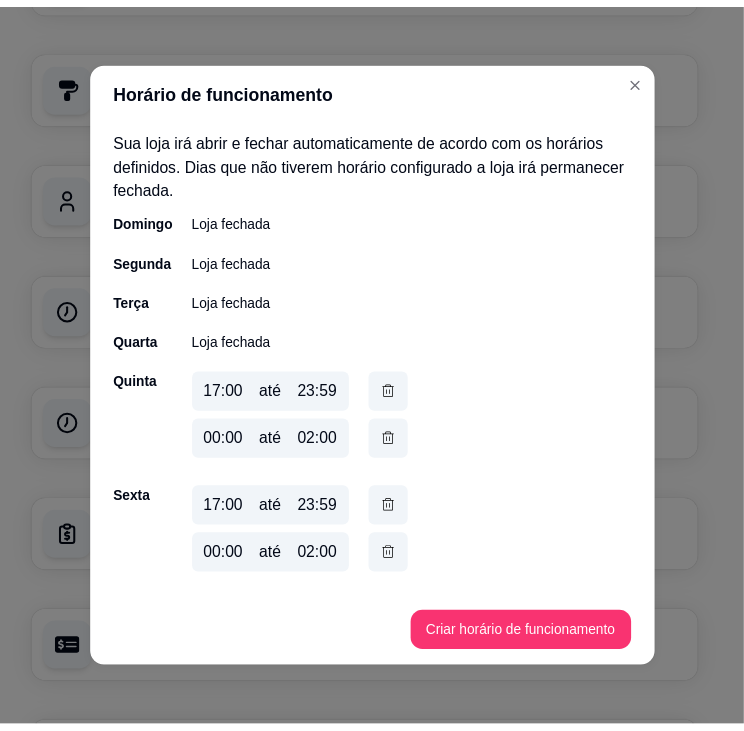 scroll, scrollTop: 108, scrollLeft: 0, axis: vertical 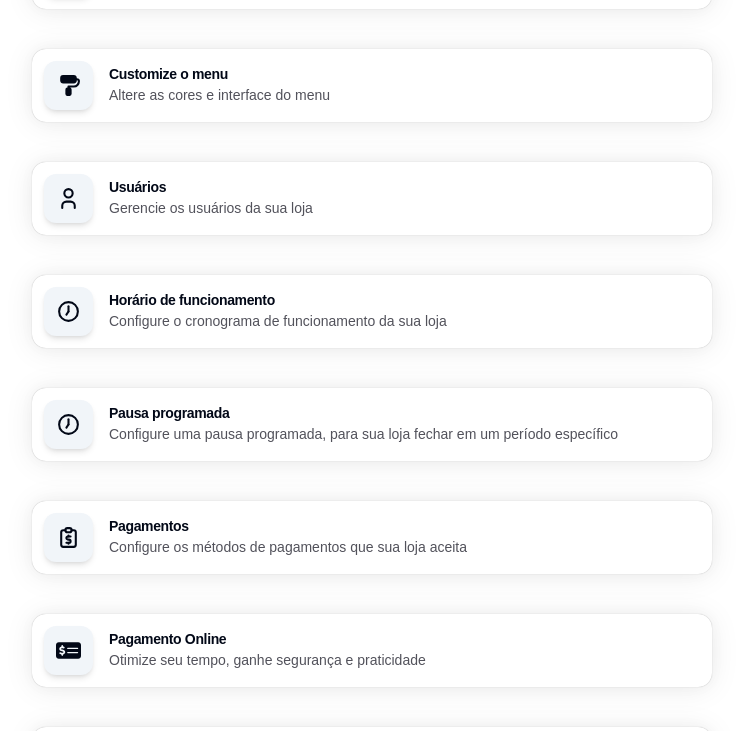 type 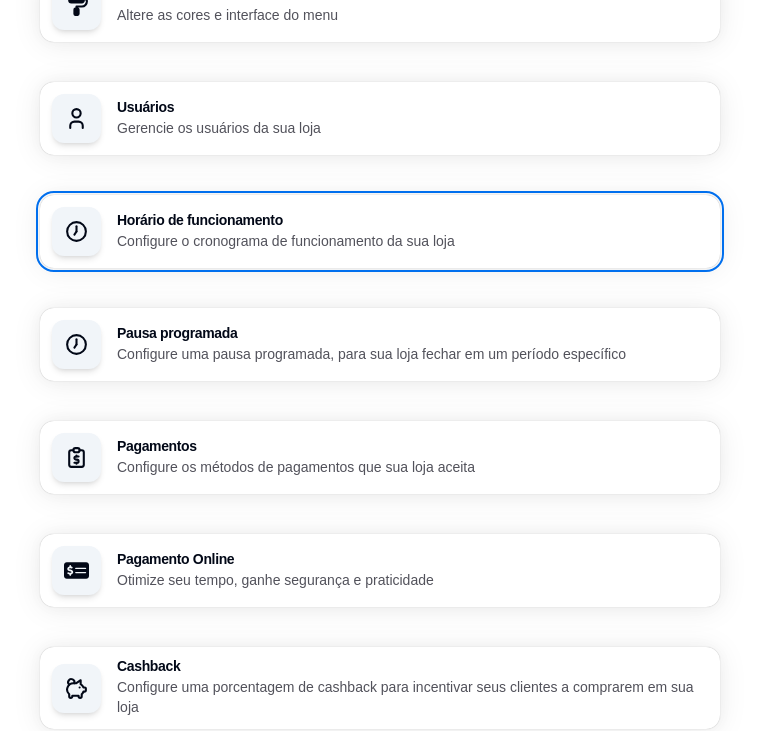 scroll, scrollTop: 360, scrollLeft: 0, axis: vertical 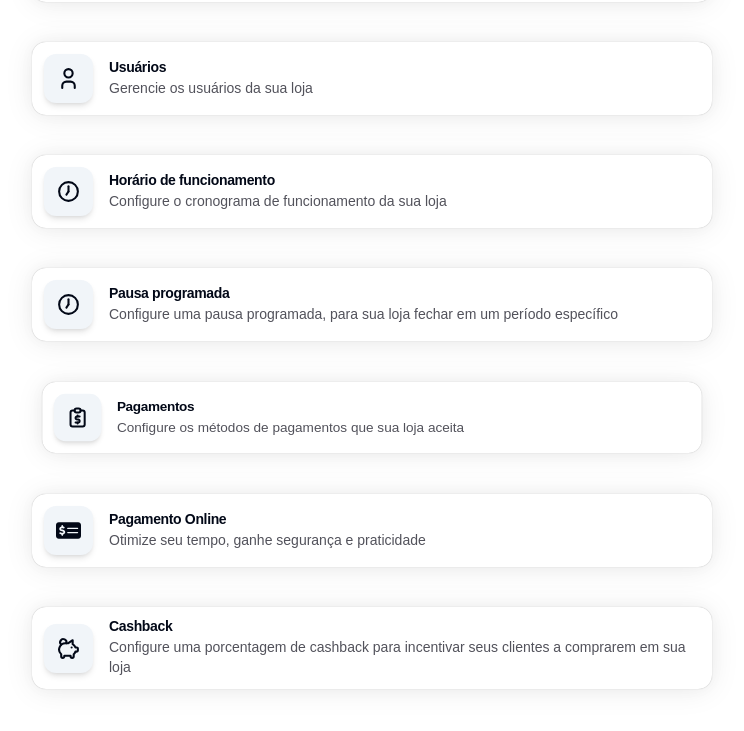 click on "Pagamentos Configure os métodos de pagamentos que sua loja aceita" at bounding box center (372, 417) 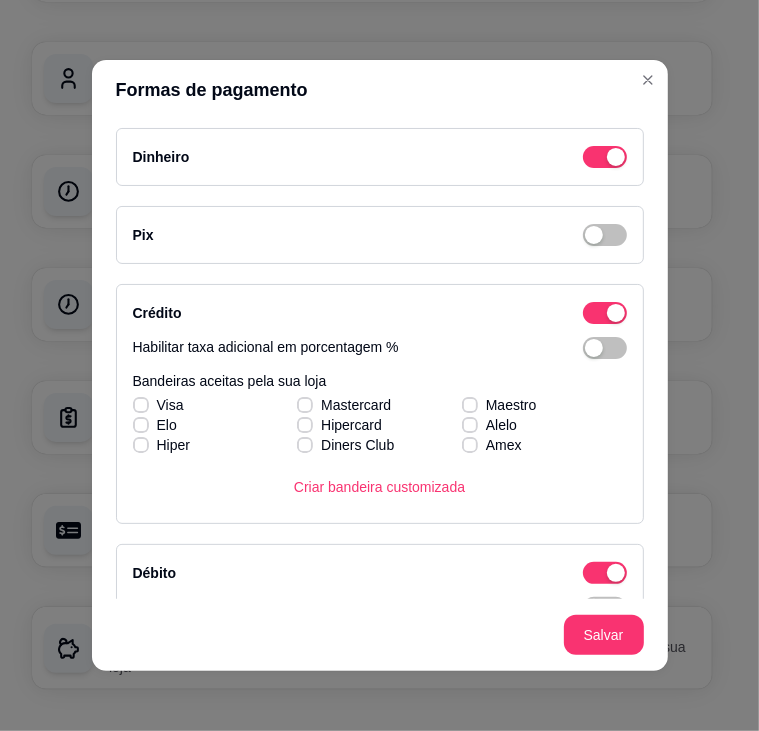 click on "Crédito Habilitar taxa adicional em porcentagem % Bandeiras aceitas pela sua loja Visa Mastercard Maestro Elo Hipercard Alelo Hiper Diners Club Amex Criar bandeira customizada" at bounding box center (380, 404) 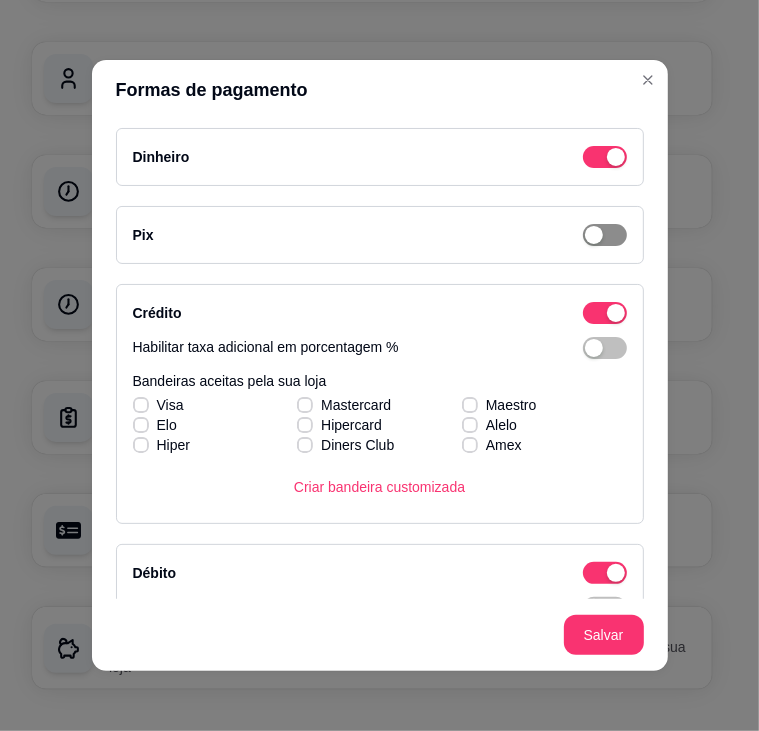 click at bounding box center (605, 157) 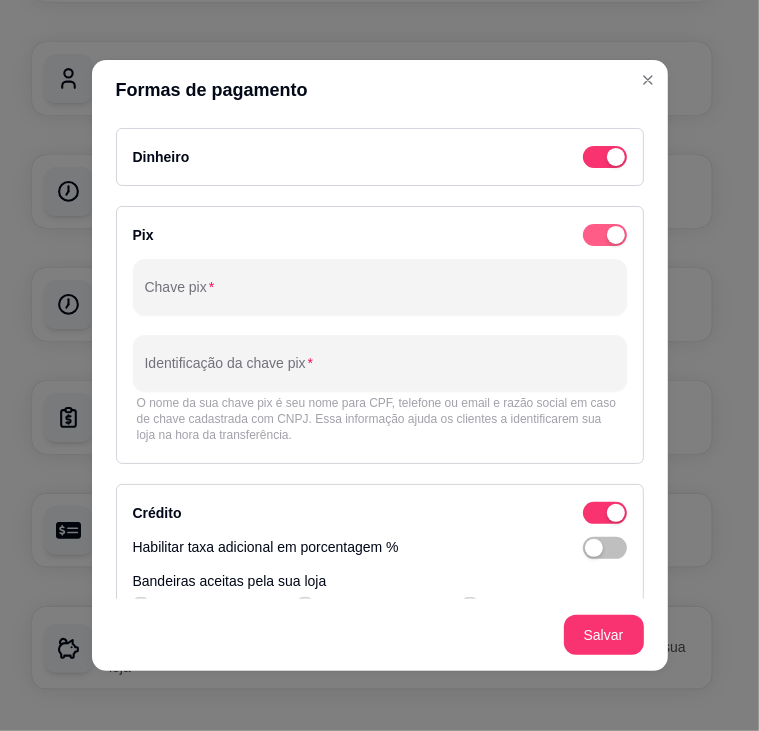 click at bounding box center [616, 157] 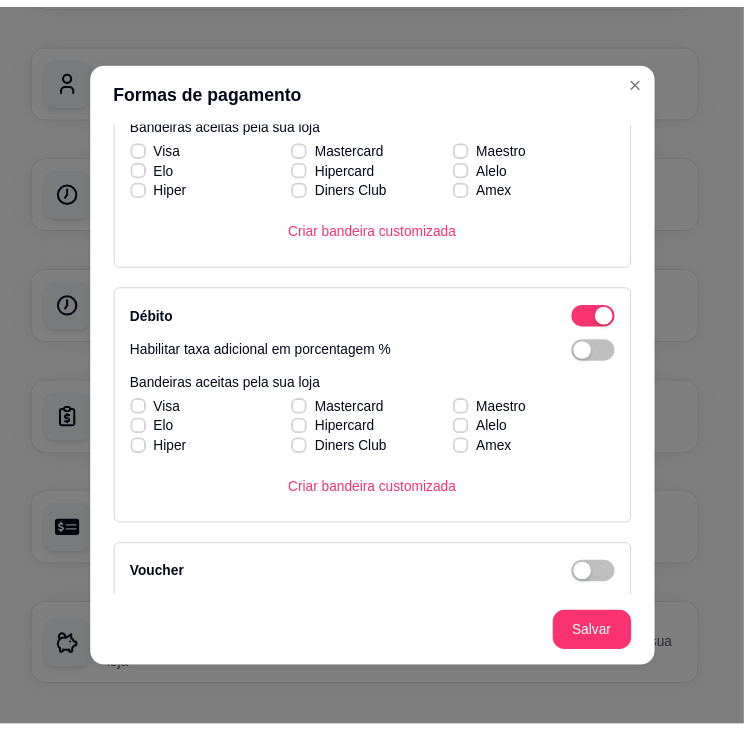 scroll, scrollTop: 346, scrollLeft: 0, axis: vertical 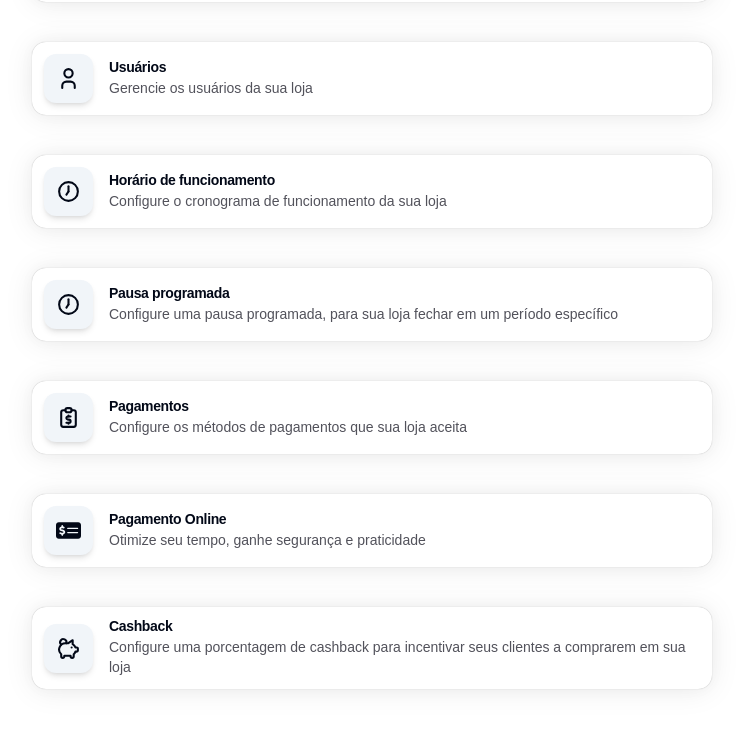 type 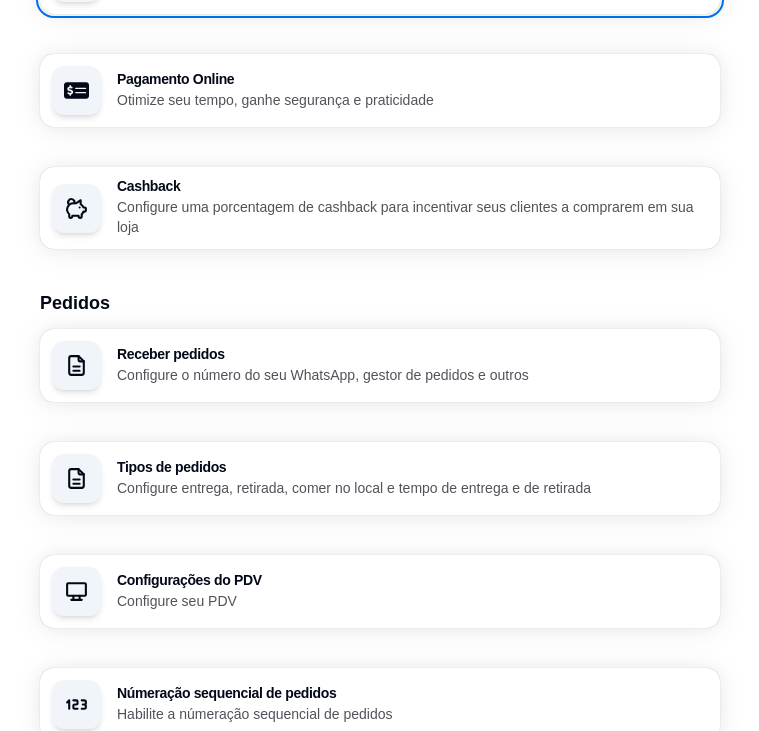 scroll, scrollTop: 840, scrollLeft: 0, axis: vertical 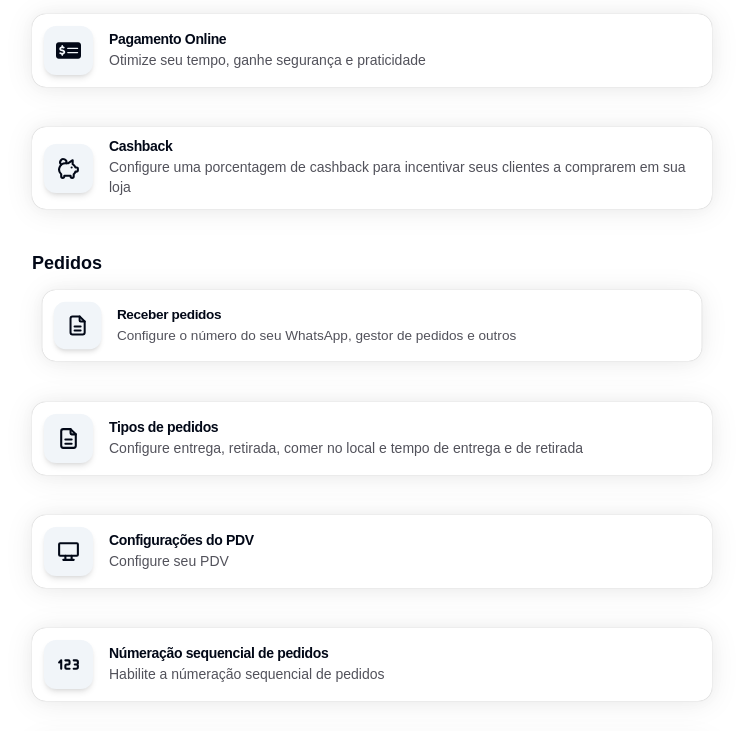 click on "Receber pedidos" at bounding box center [403, 314] 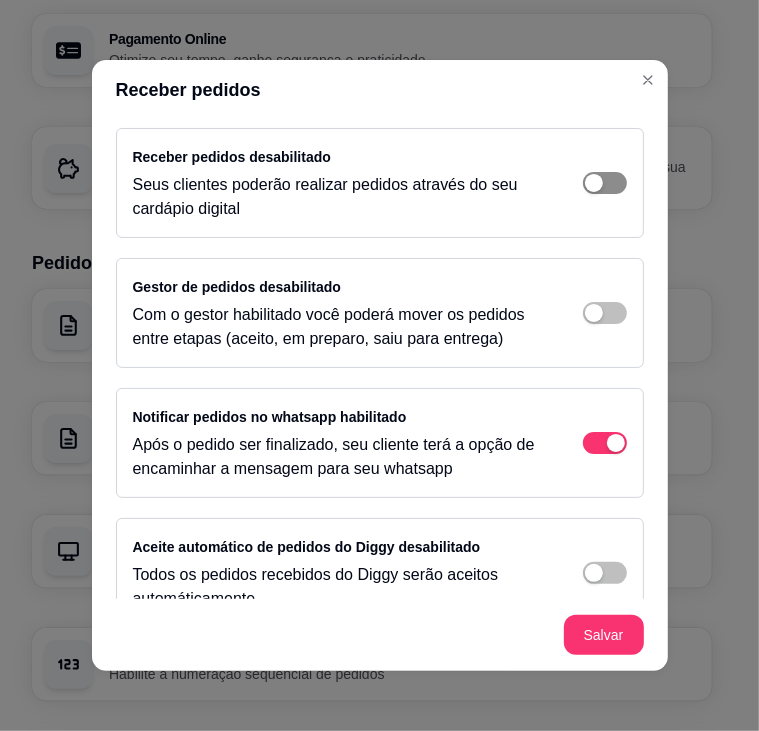 click at bounding box center [605, 183] 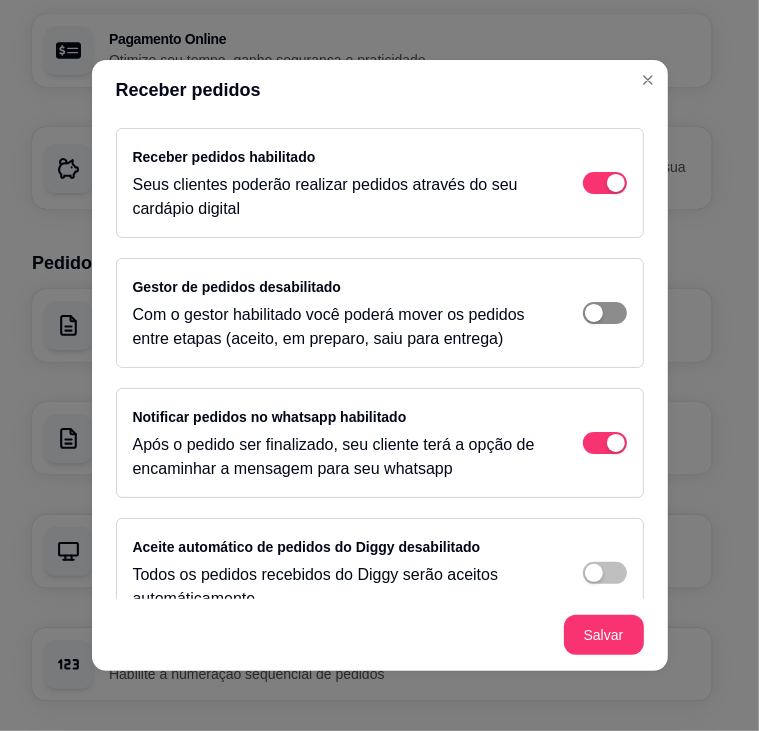 click at bounding box center [605, 183] 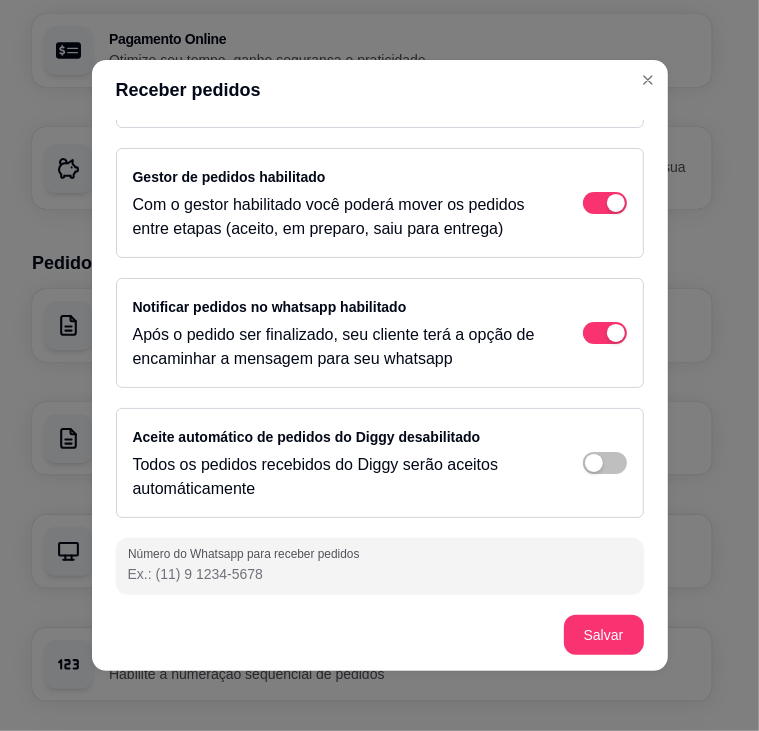 scroll, scrollTop: 111, scrollLeft: 0, axis: vertical 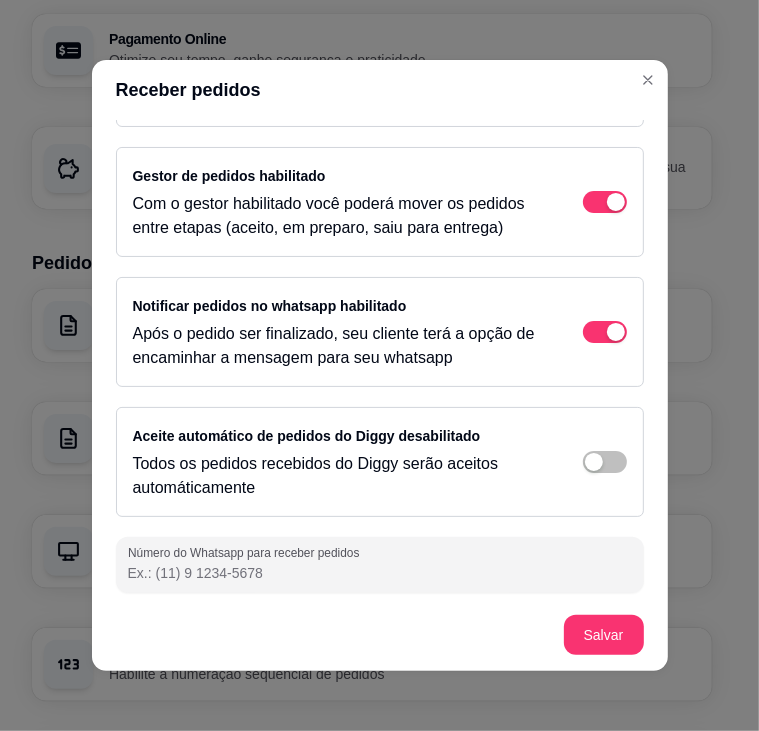 click on "Número do Whatsapp para receber pedidos" at bounding box center (380, 573) 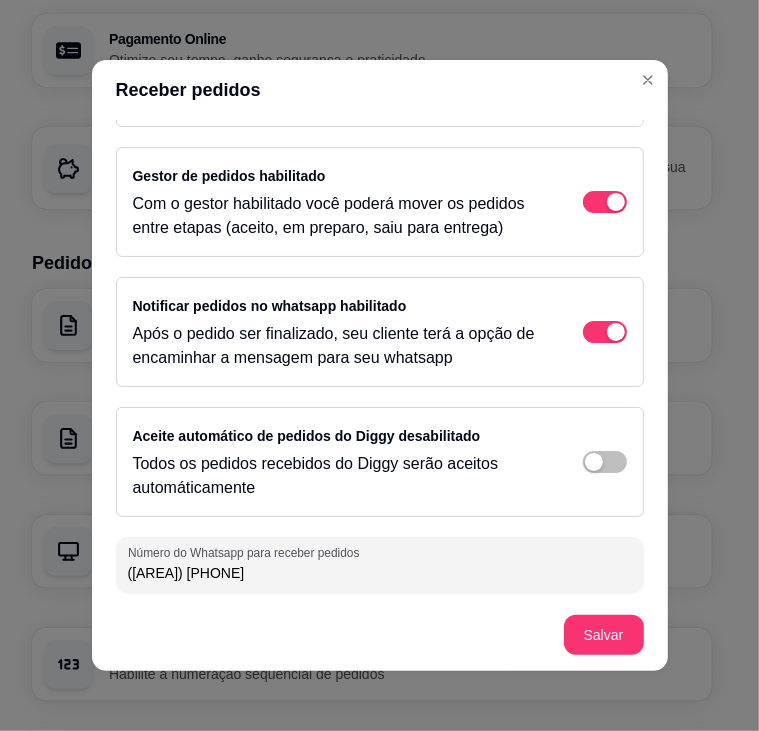type on "([AREA]) [PHONE]" 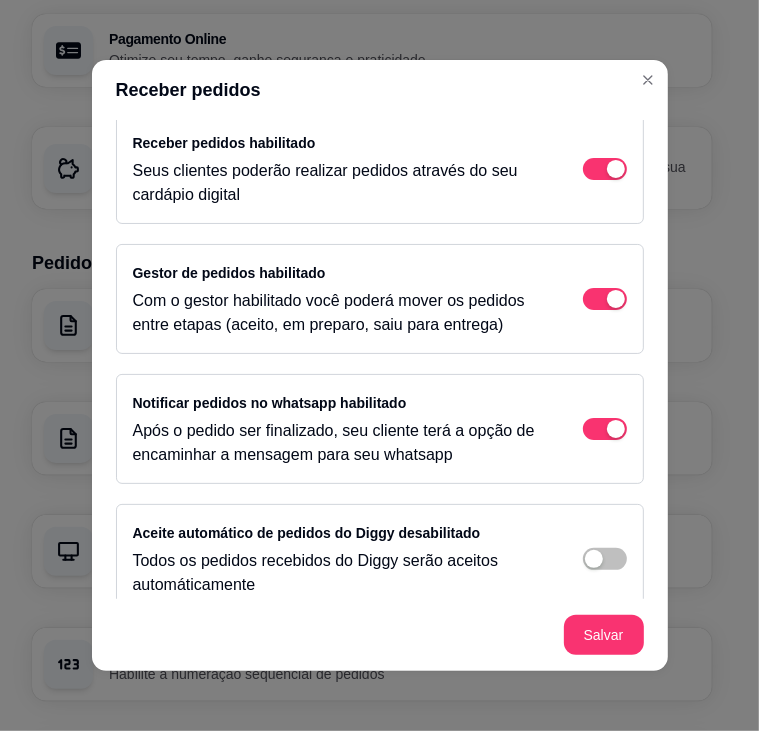 scroll, scrollTop: 111, scrollLeft: 0, axis: vertical 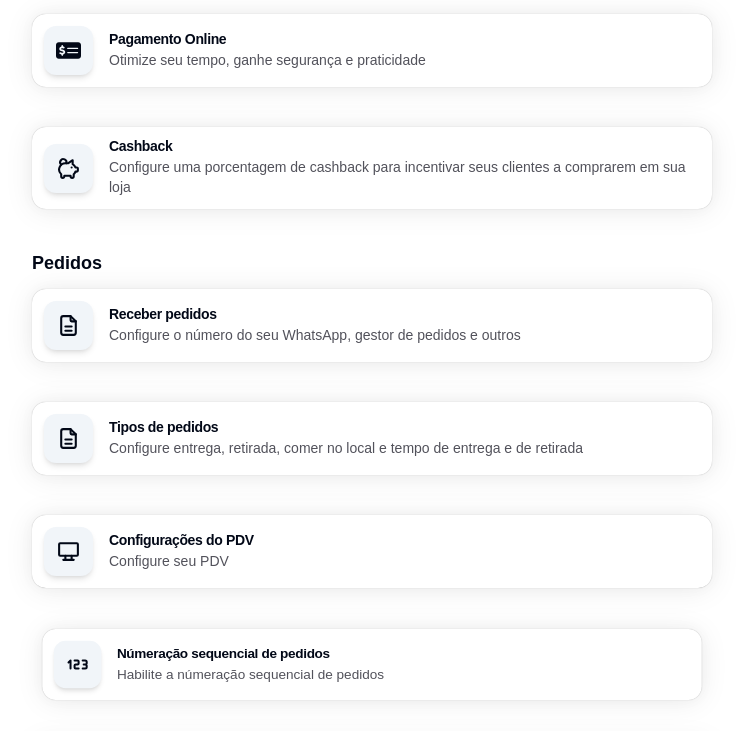 click on "Habilite a númeração sequencial de pedidos" at bounding box center (403, 673) 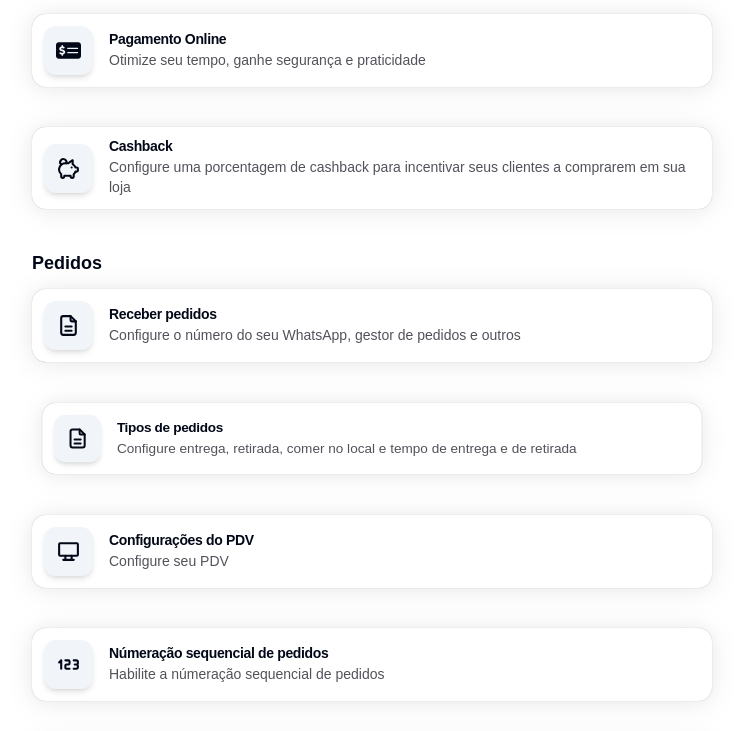click on "Configure entrega, retirada, comer no local e tempo de entrega e de retirada" at bounding box center [403, 447] 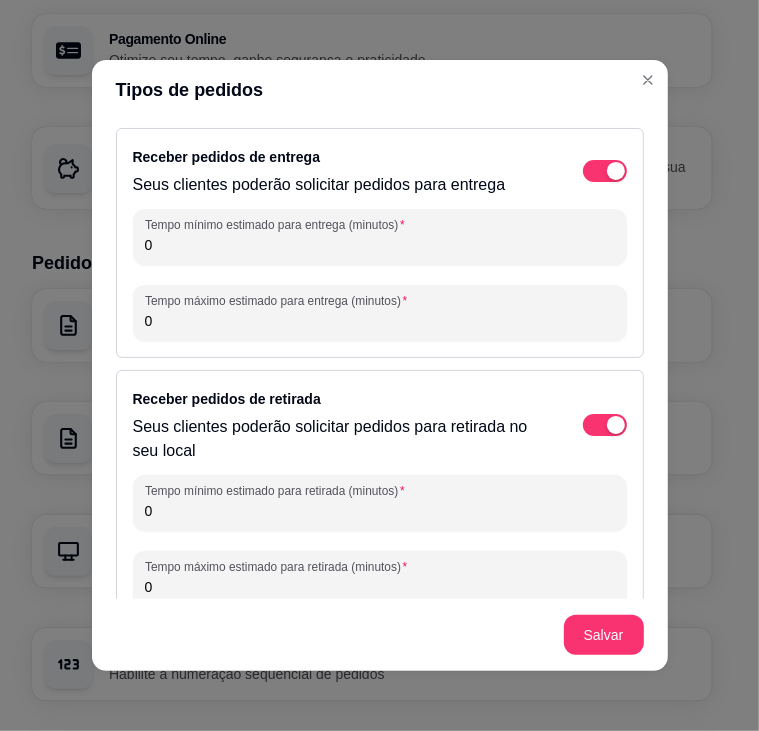 click on "0" at bounding box center (380, 245) 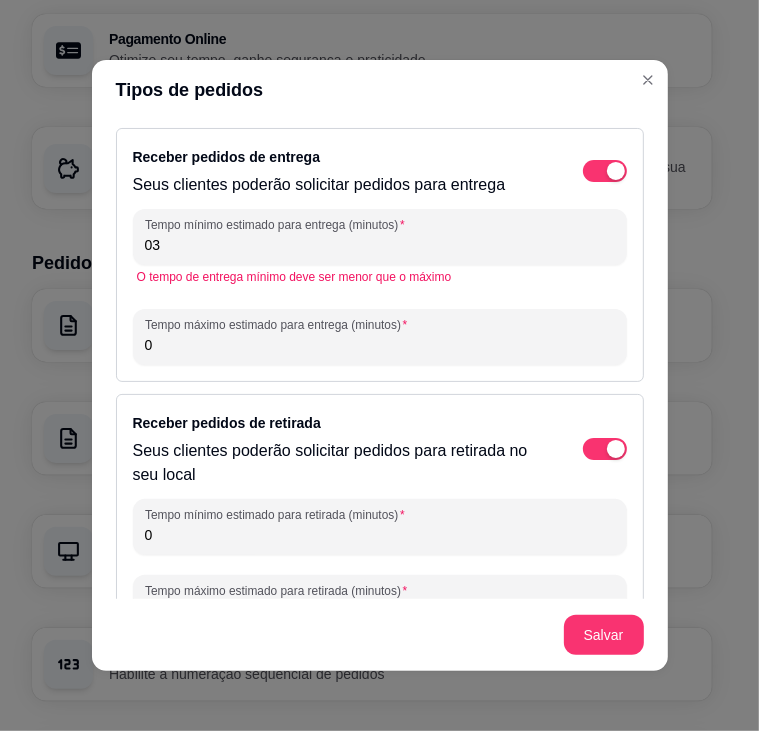 type on "0" 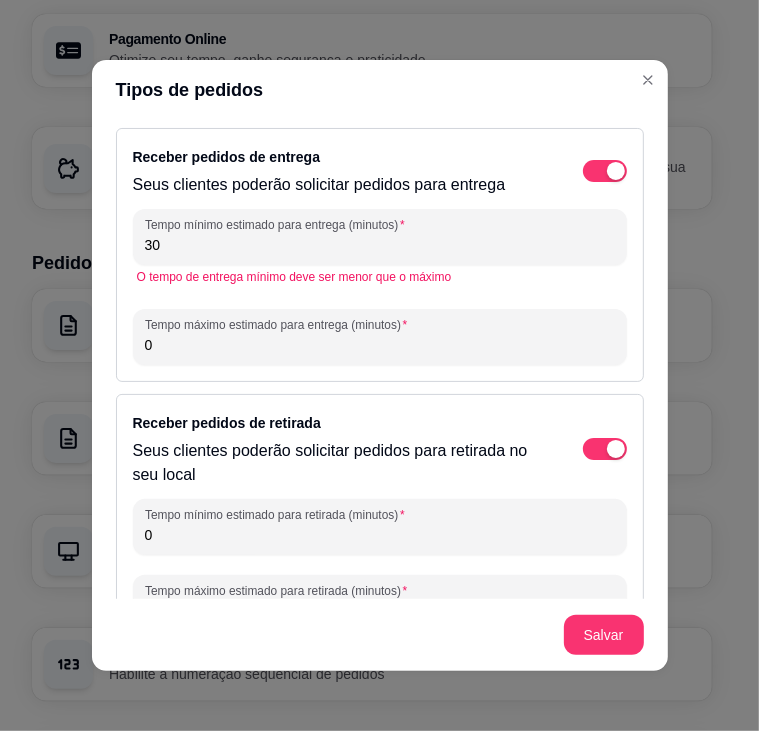 type on "30" 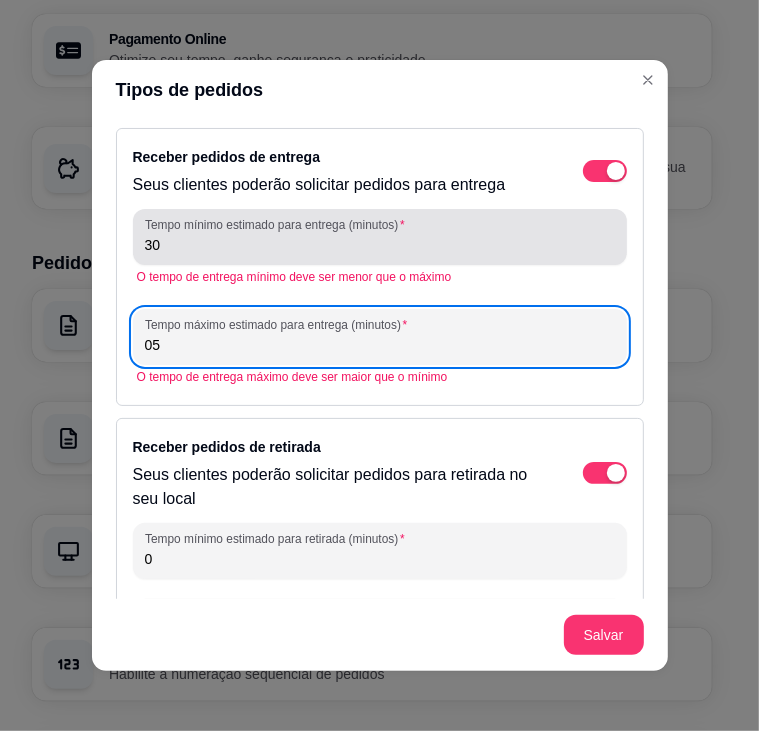 type on "0" 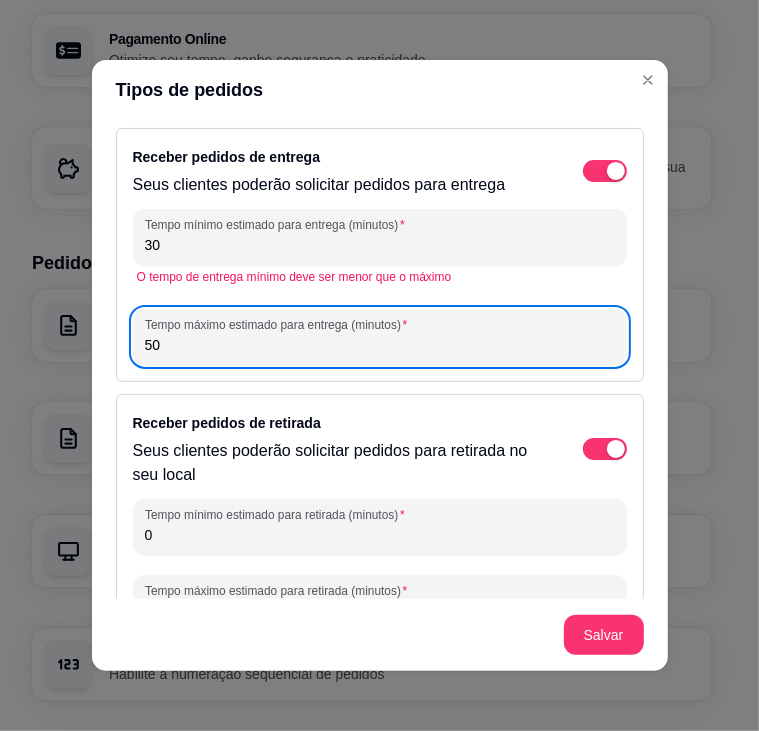 type on "50" 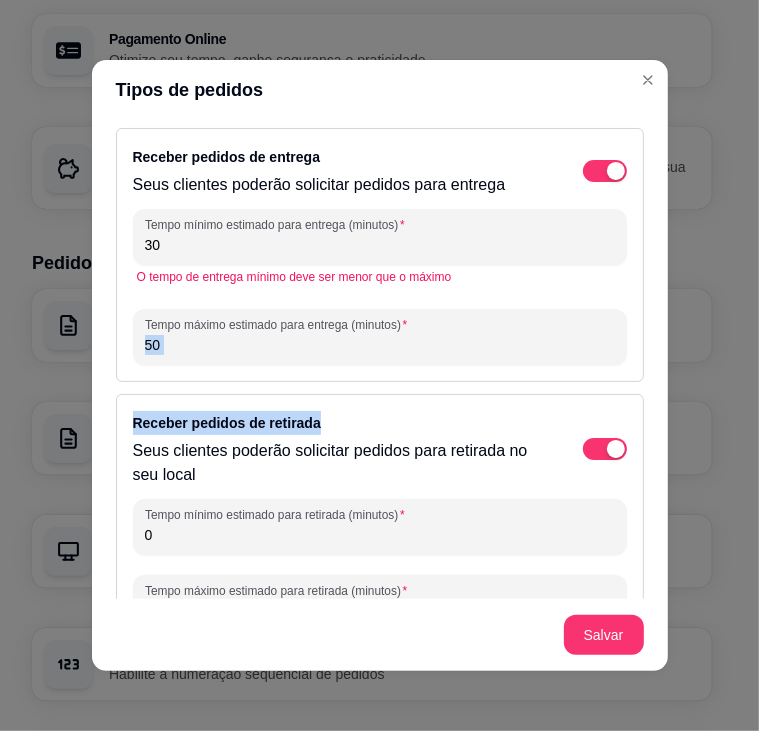 drag, startPoint x: 315, startPoint y: 408, endPoint x: 113, endPoint y: 388, distance: 202.98769 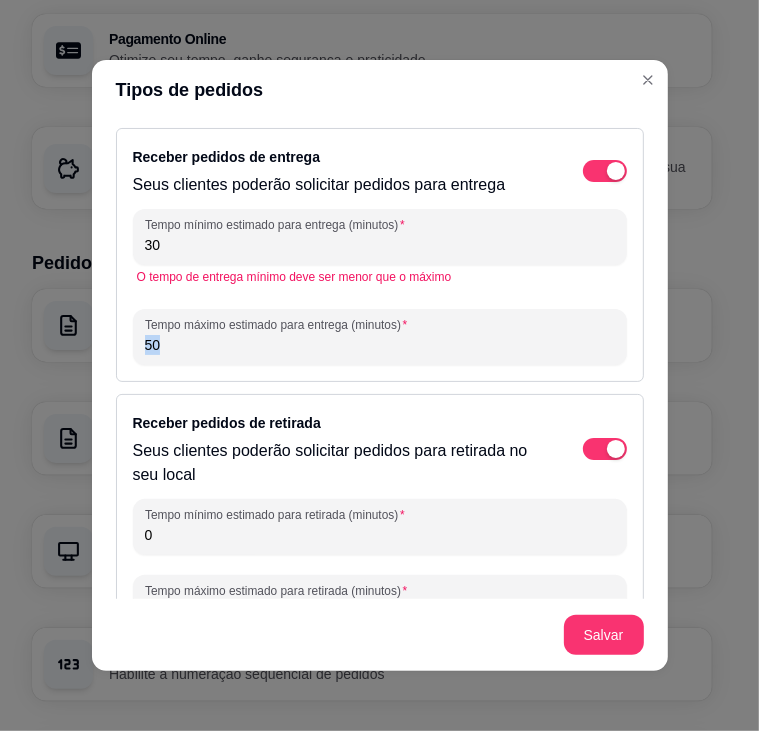 click on "Receber pedidos de entrega Seus clientes poderão solicitar pedidos para entrega Tempo mínimo estimado para entrega (minutos) [NUMBER] O tempo de entrega mínimo deve ser menor que o máximo Tempo máximo estimado para entrega (minutos) [NUMBER] Receber pedidos de retirada Seus clientes poderão solicitar pedidos para retirada no seu local Tempo mínimo estimado para retirada (minutos) [NUMBER] Tempo máximo estimado para retirada (minutos) [NUMBER] Consumo local Seus clientes poderão solicitar pedidos para consumir no seu local" at bounding box center [380, 359] 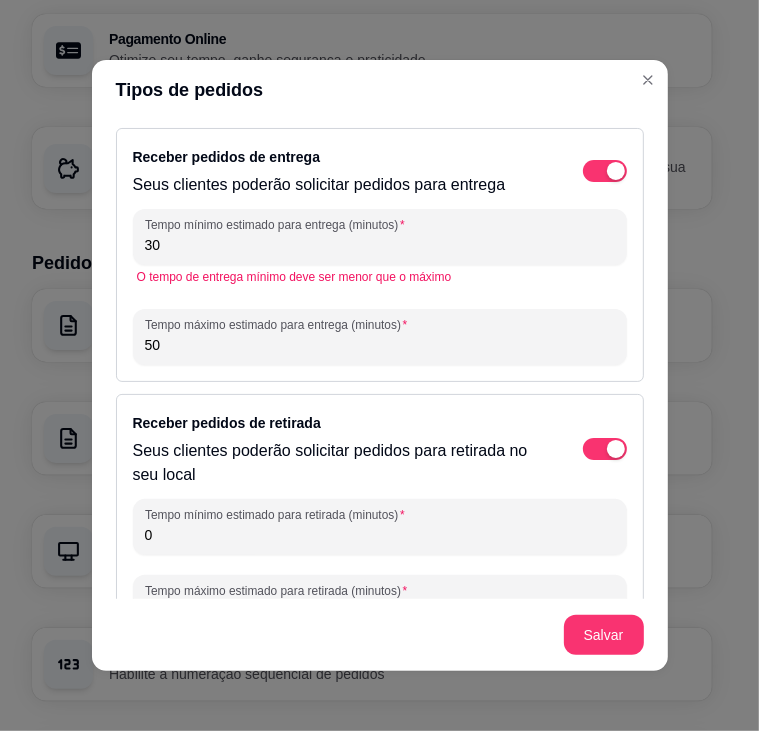click on "0" at bounding box center [380, 535] 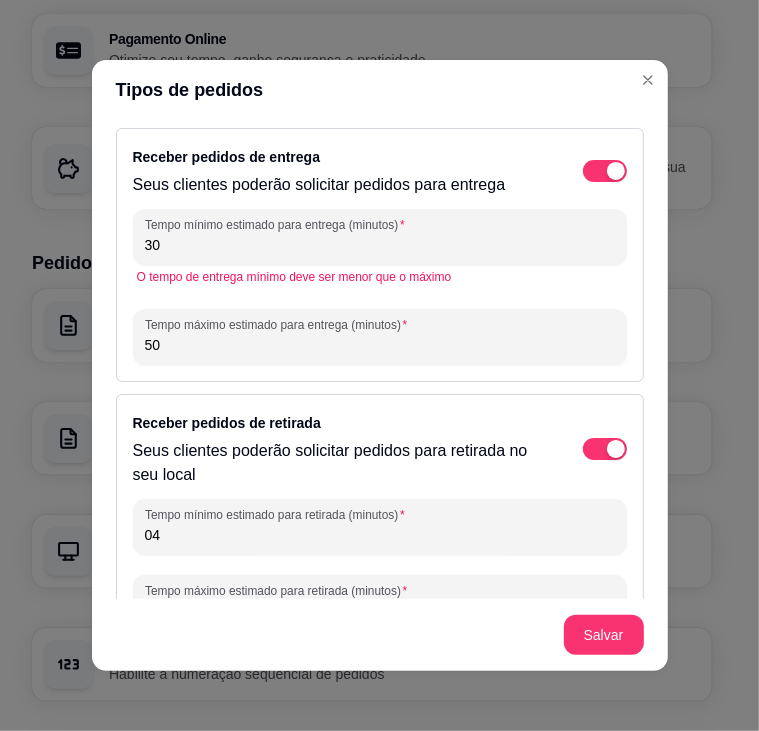 type on "0" 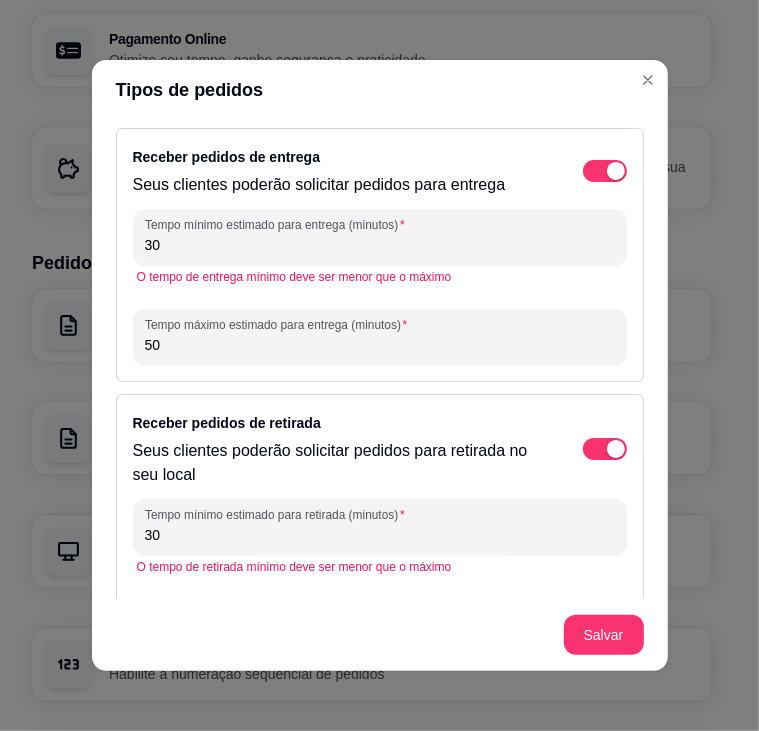 type on "30" 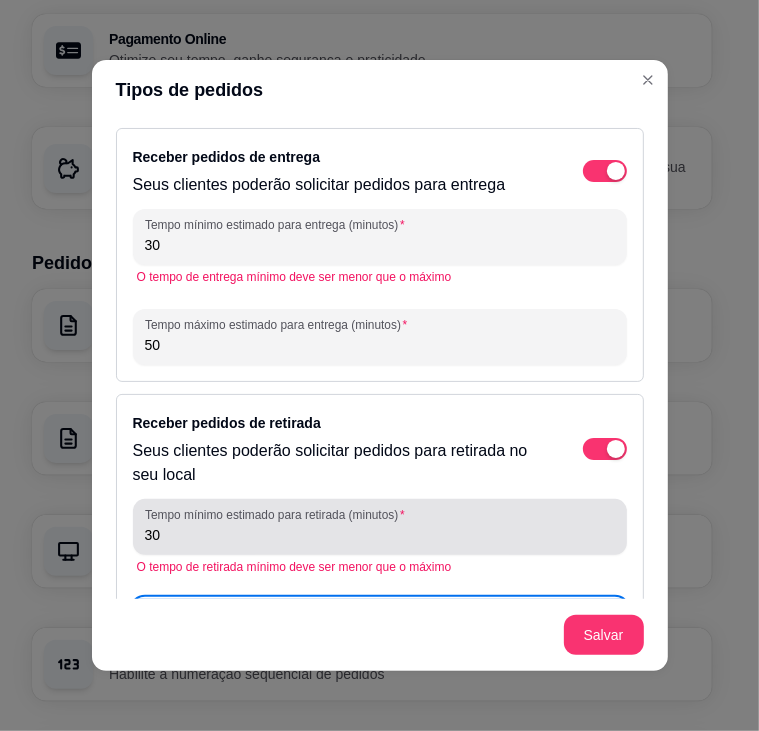 scroll, scrollTop: 201, scrollLeft: 0, axis: vertical 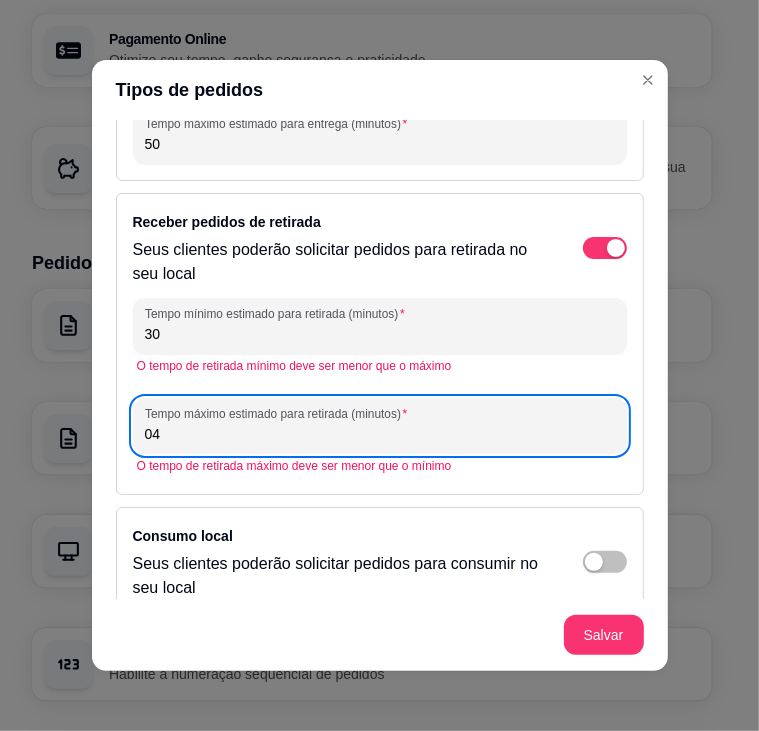 type on "0" 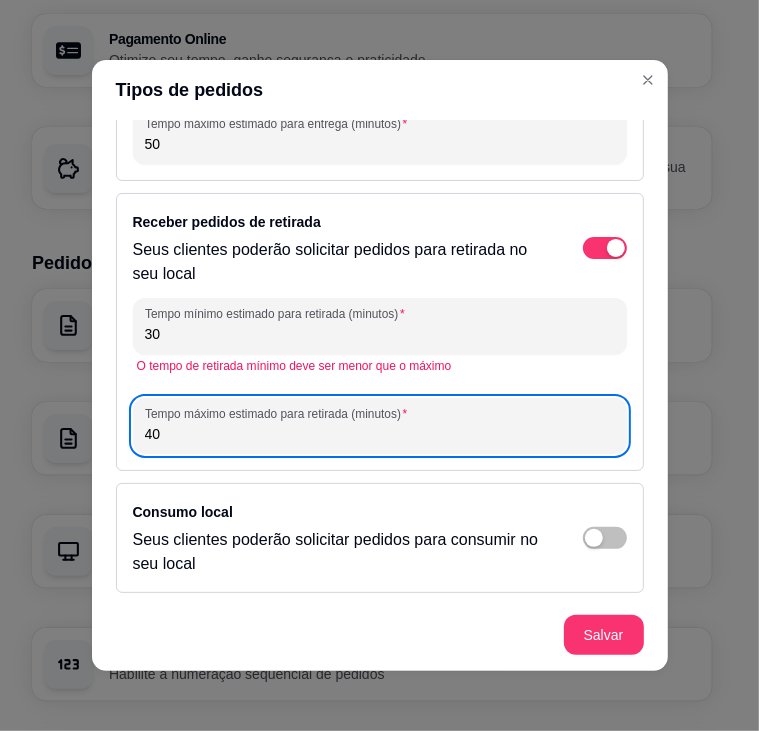 type on "40" 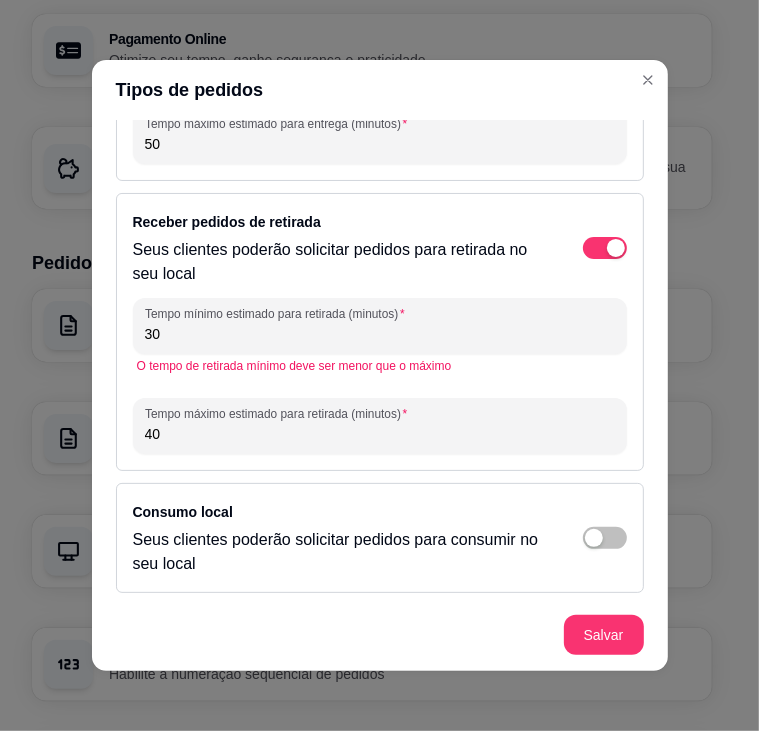 click on "Seus clientes poderão solicitar pedidos para retirada no seu local" at bounding box center [338, 262] 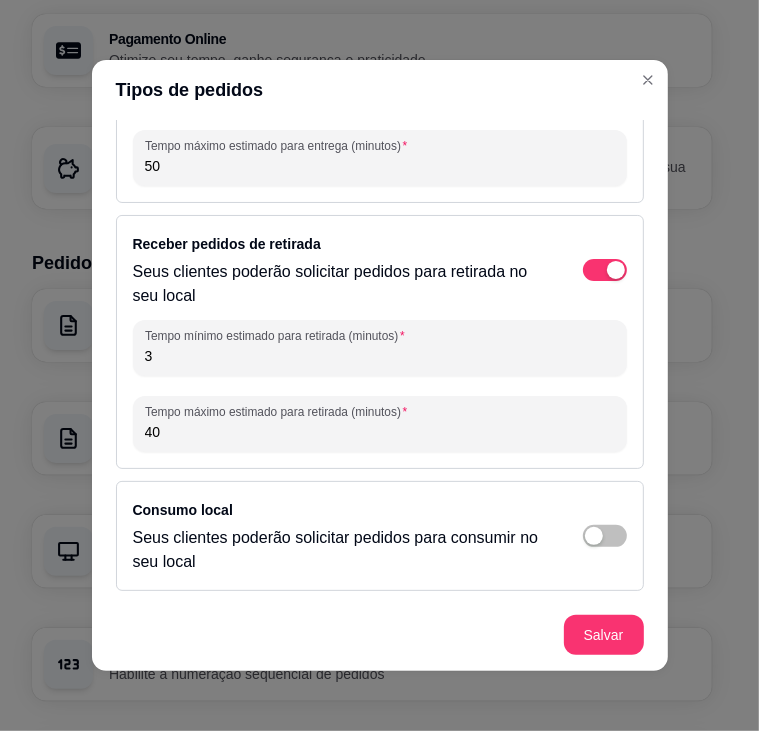 scroll, scrollTop: 177, scrollLeft: 0, axis: vertical 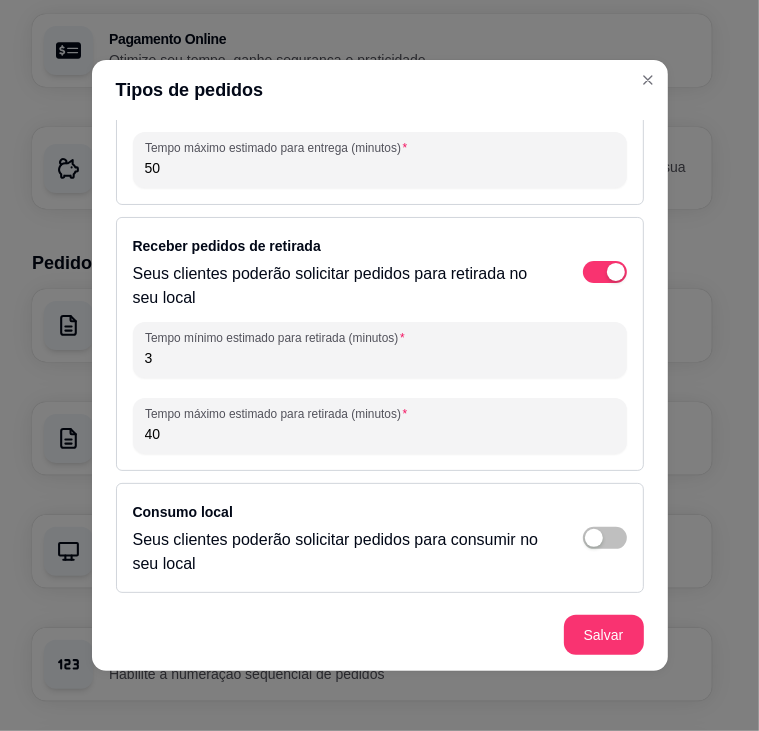 type on "30" 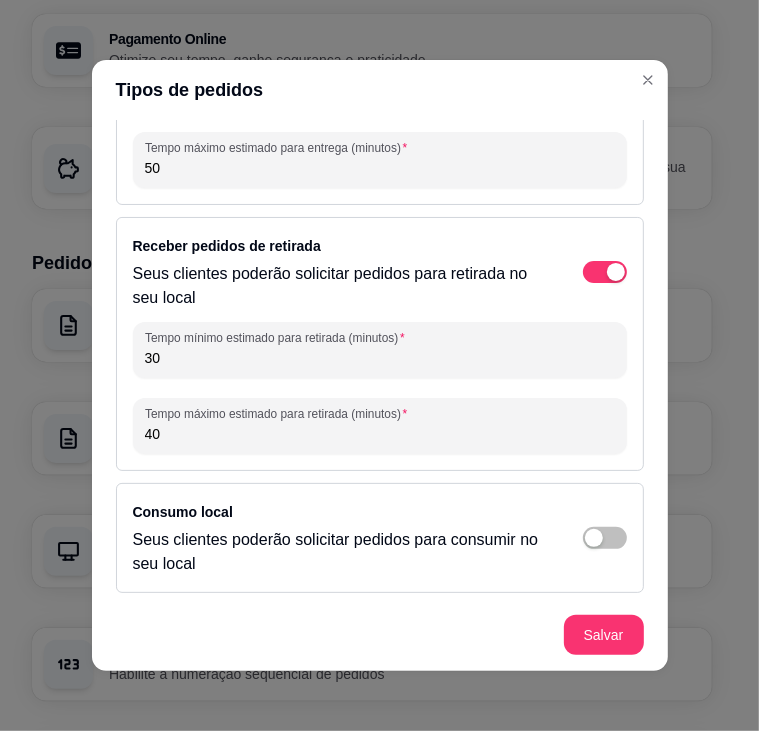 click on "Receber pedidos de entrega Seus clientes poderão solicitar pedidos para entrega Tempo mínimo estimado para entrega (minutos) [NUMBER] O tempo de entrega mínimo deve ser menor que o máximo Tempo máximo estimado para entrega (minutos) [NUMBER] Receber pedidos de retirada Seus clientes poderão solicitar pedidos para retirada no seu local Tempo mínimo estimado para retirada (minutos) [NUMBER] Tempo máximo estimado para retirada (minutos) [NUMBER] Consumo local Seus clientes poderão solicitar pedidos para consumir no seu local" at bounding box center (380, 359) 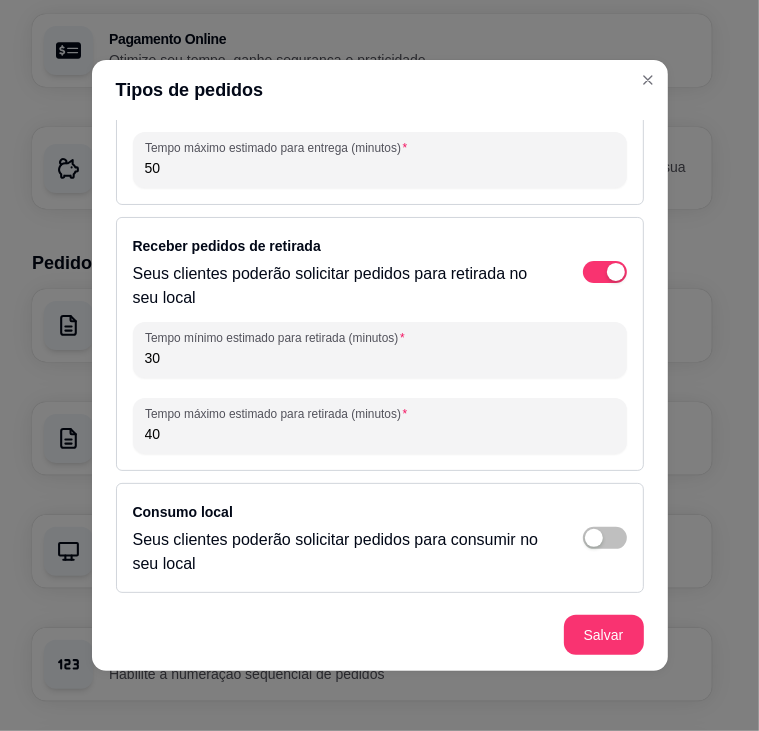 click on "Tipos de pedidos Receber pedidos de entrega Seus clientes poderão solicitar pedidos para entrega Tempo mínimo estimado para entrega (minutos) [NUMBER] O tempo de entrega mínimo deve ser menor que o máximo Tempo máximo estimado para entrega (minutos) [NUMBER] Receber pedidos de retirada Seus clientes poderão solicitar pedidos para retirada no seu local Tempo mínimo estimado para retirada (minutos) [NUMBER] Tempo máximo estimado para retirada (minutos) [NUMBER] Consumo local Seus clientes poderão solicitar pedidos para consumir no seu local Salvar" at bounding box center (379, 365) 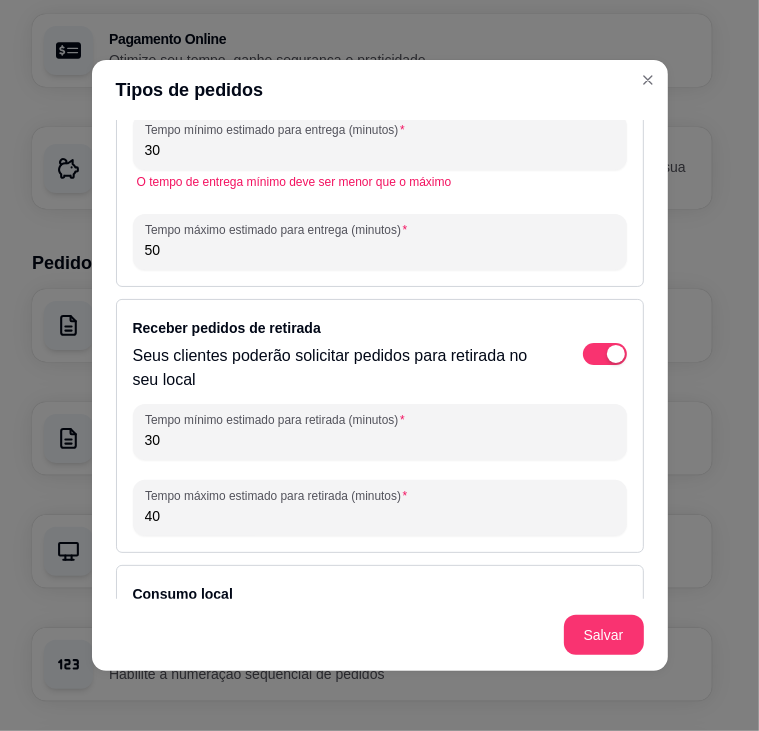 scroll, scrollTop: 0, scrollLeft: 0, axis: both 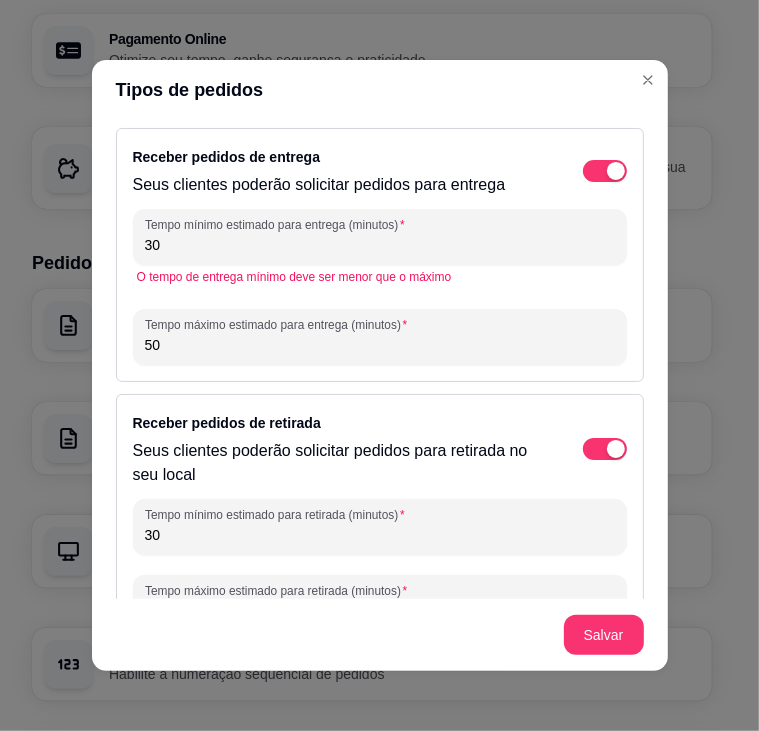 click on "30" at bounding box center [380, 245] 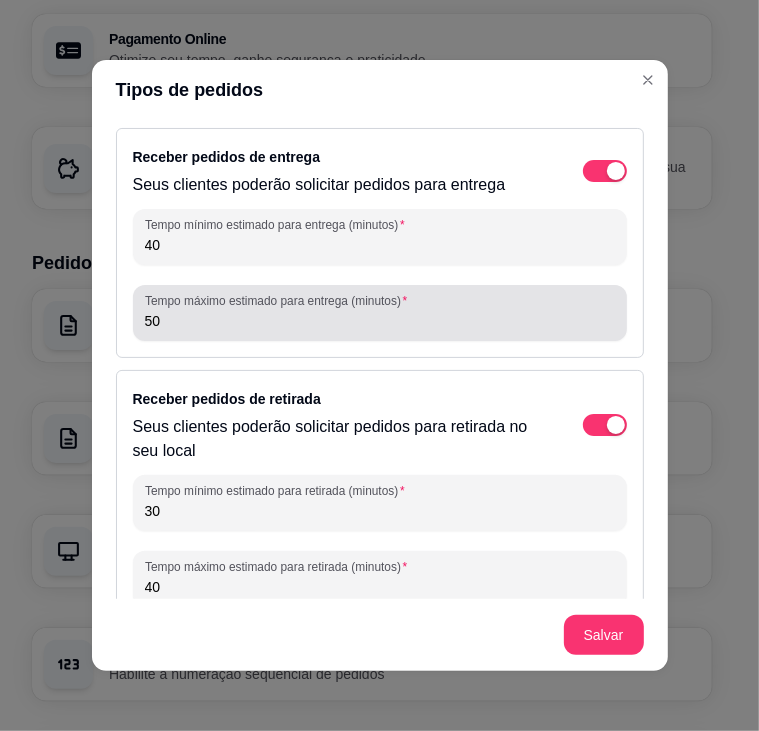 type on "40" 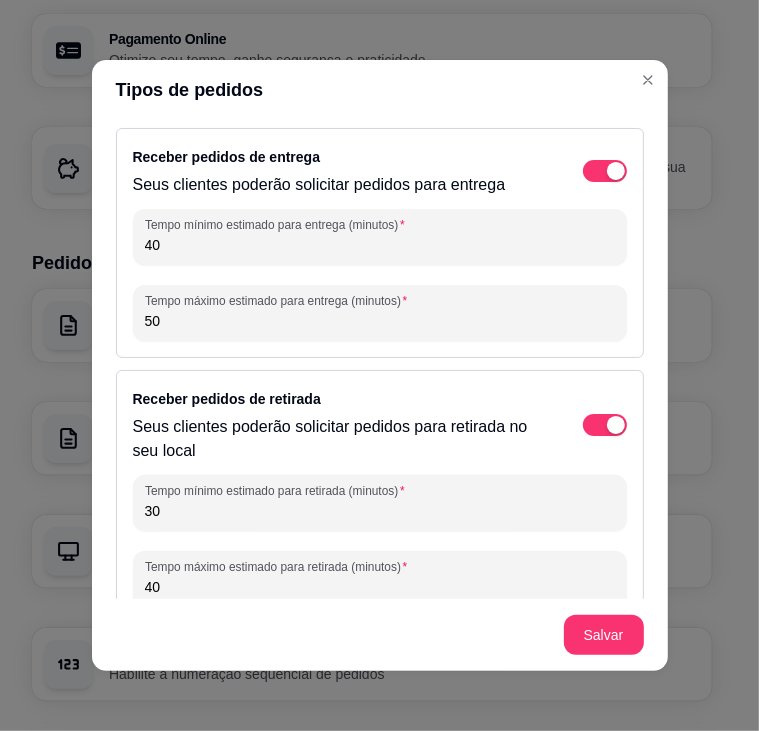 click on "Receber pedidos de retirada Seus clientes poderão solicitar pedidos para retirada no seu local Tempo mínimo estimado para retirada (minutos) [NUMBER] Tempo máximo estimado para retirada (minutos) [NUMBER]" at bounding box center [380, 497] 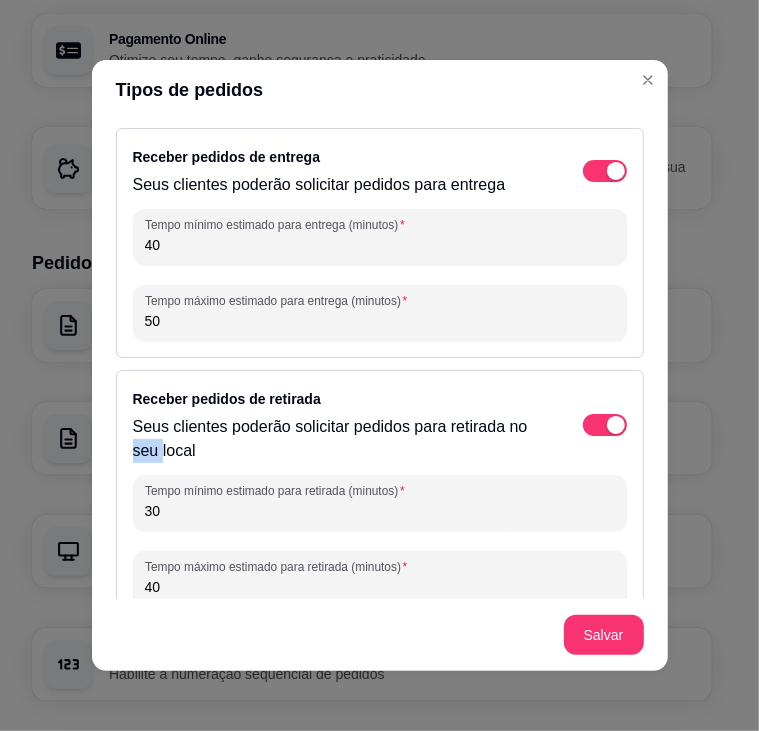 click on "Receber pedidos de retirada Seus clientes poderão solicitar pedidos para retirada no seu local Tempo mínimo estimado para retirada (minutos) [NUMBER] Tempo máximo estimado para retirada (minutos) [NUMBER]" at bounding box center [380, 497] 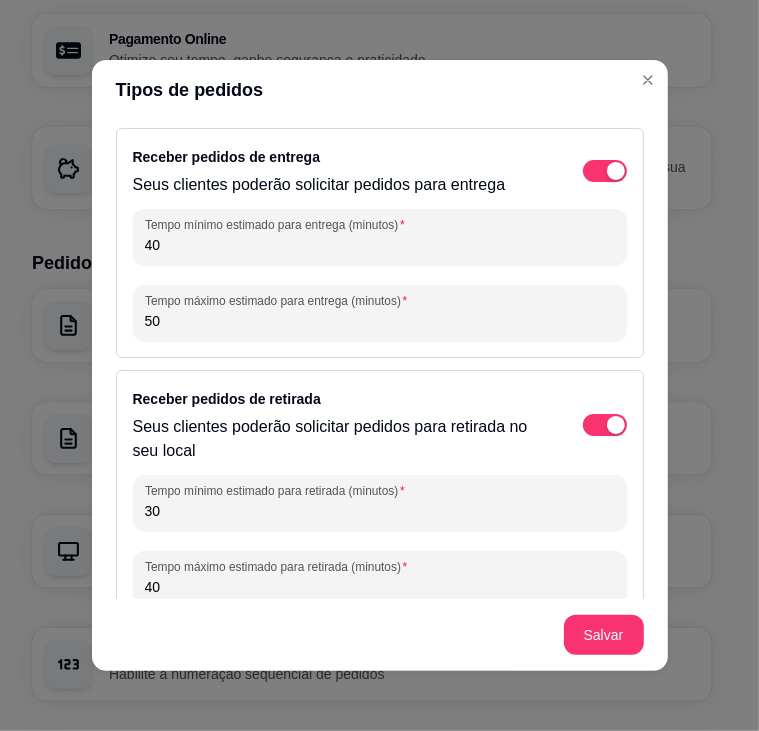 drag, startPoint x: 124, startPoint y: 455, endPoint x: 120, endPoint y: 483, distance: 28.284271 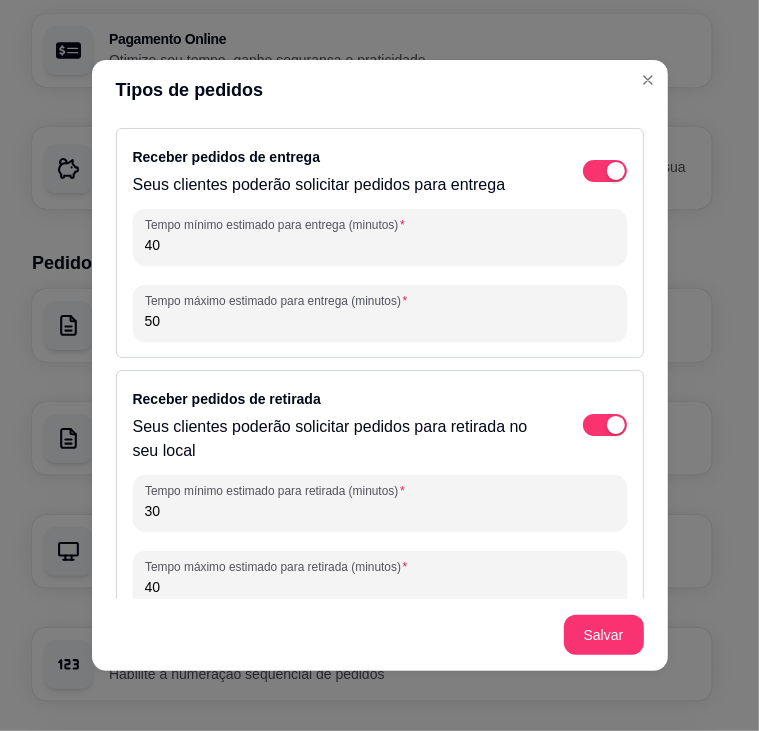click on "Receber pedidos de retirada Seus clientes poderão solicitar pedidos para retirada no seu local Tempo mínimo estimado para retirada (minutos) [NUMBER] Tempo máximo estimado para retirada (minutos) [NUMBER]" at bounding box center [380, 497] 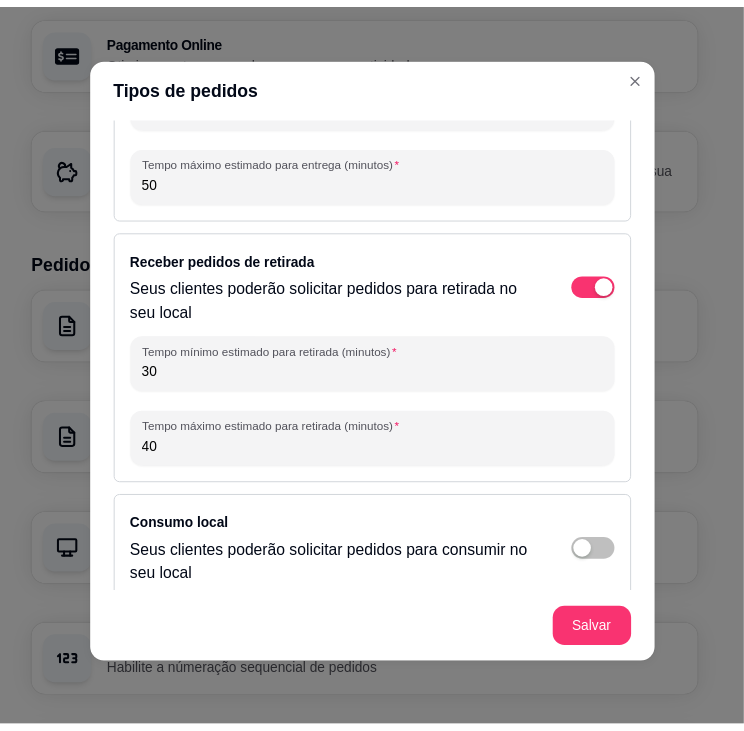 scroll, scrollTop: 153, scrollLeft: 0, axis: vertical 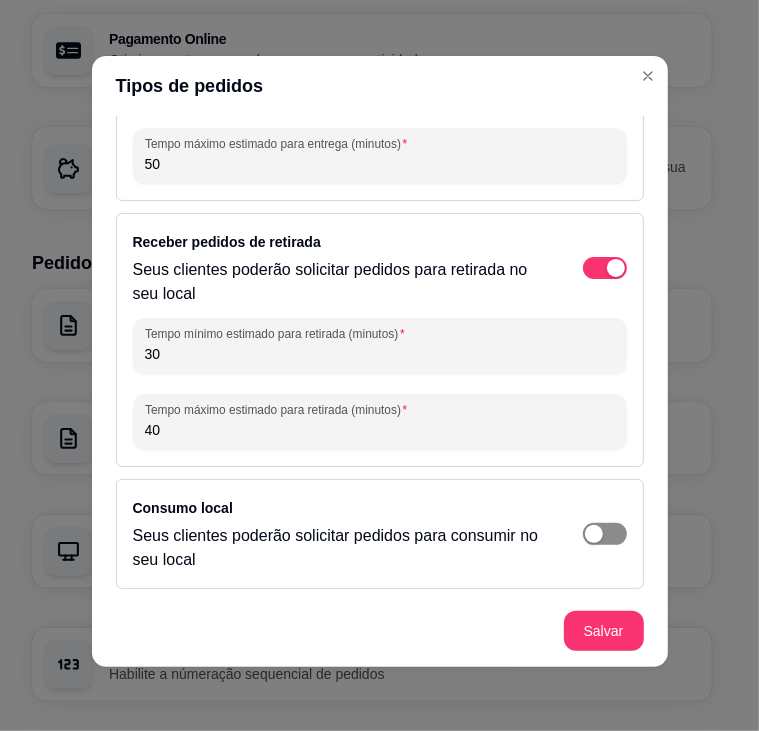 click at bounding box center (605, 14) 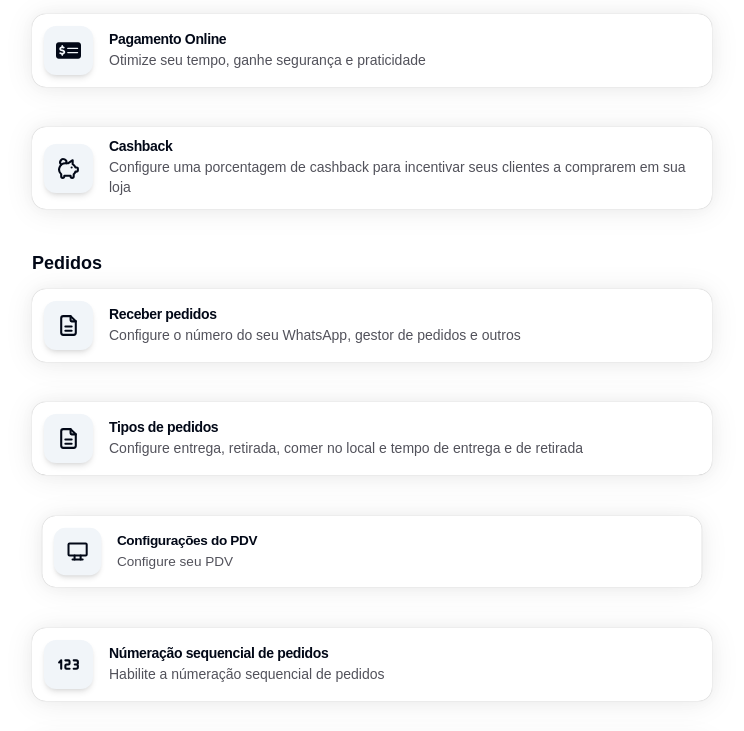 click on "Configure seu PDV" at bounding box center (403, 560) 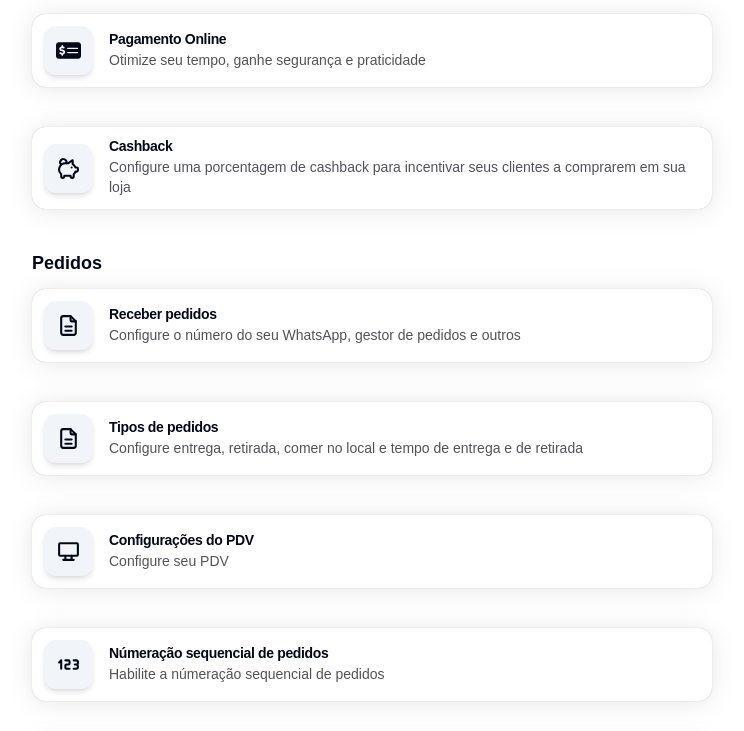 type 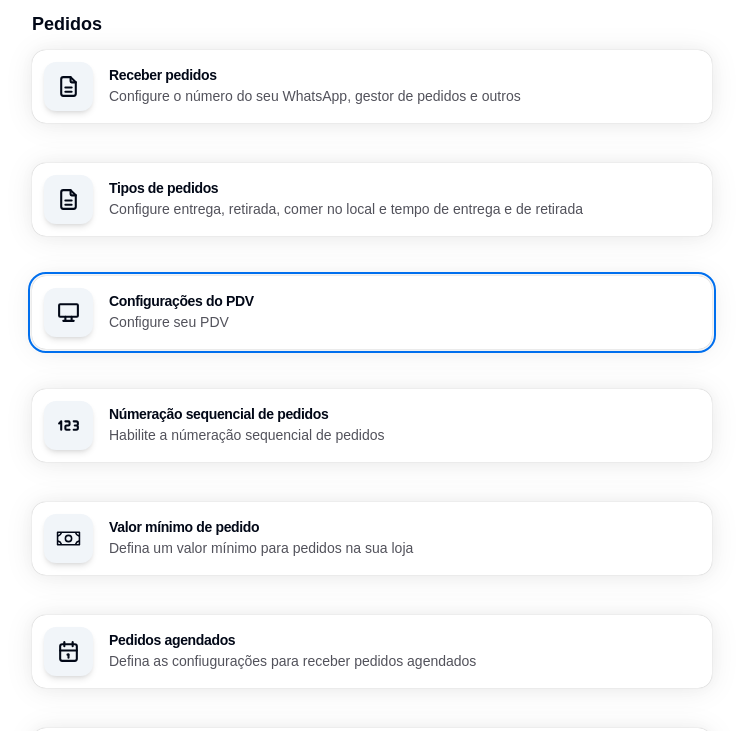 scroll, scrollTop: 1080, scrollLeft: 0, axis: vertical 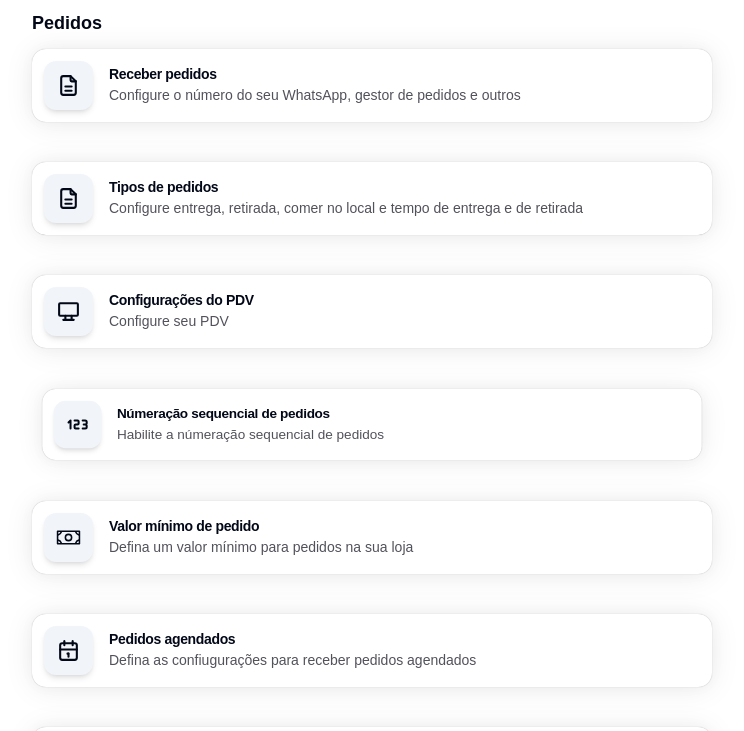 click on "Habilite a númeração sequencial de pedidos" at bounding box center [403, 433] 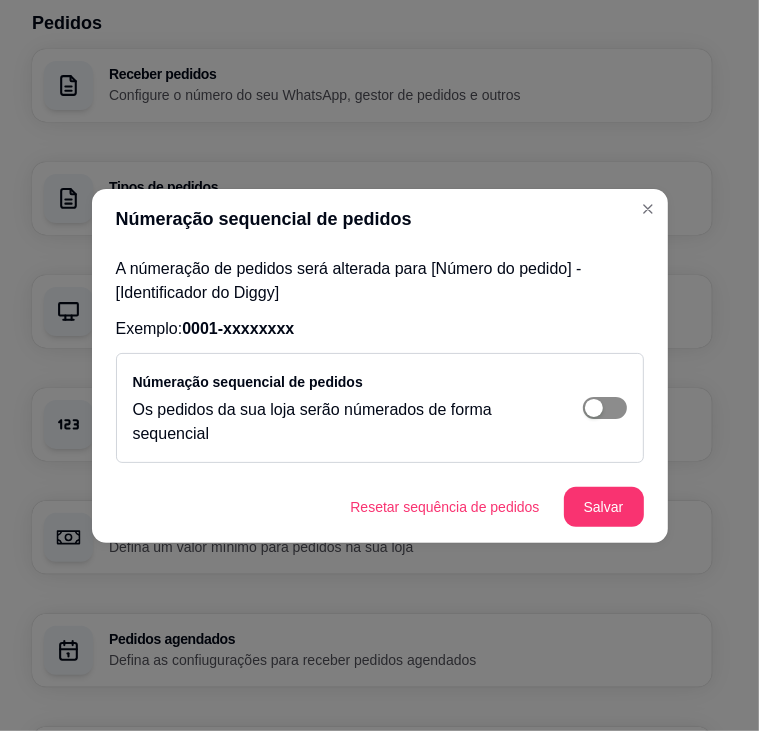 click at bounding box center (605, 408) 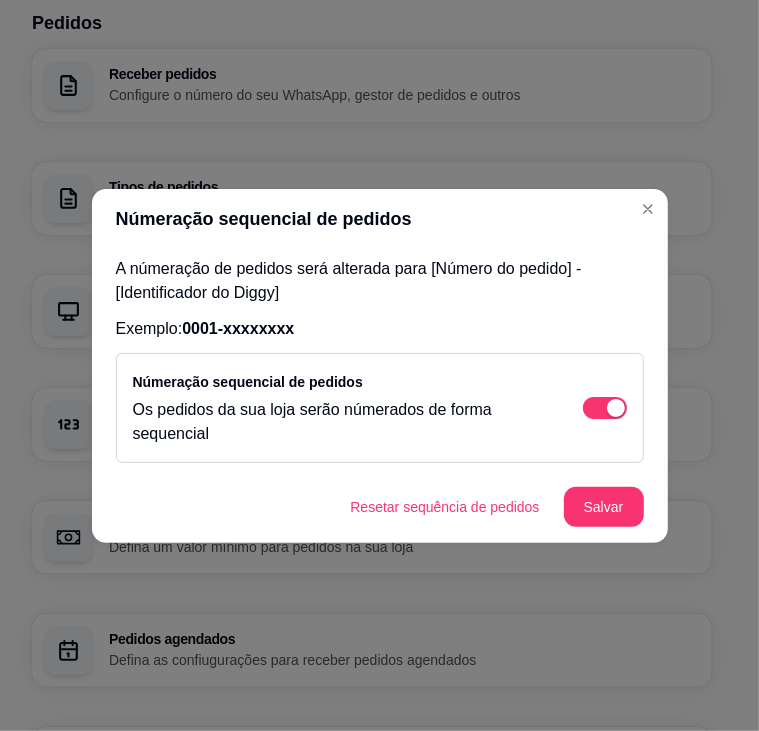 drag, startPoint x: 610, startPoint y: 405, endPoint x: 620, endPoint y: 457, distance: 52.95281 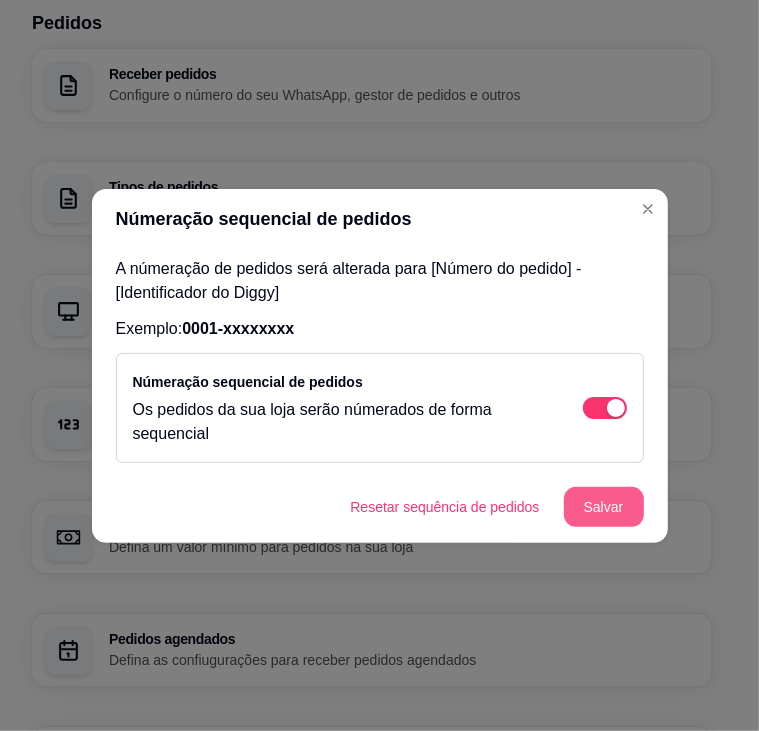 click on "Salvar" at bounding box center (604, 507) 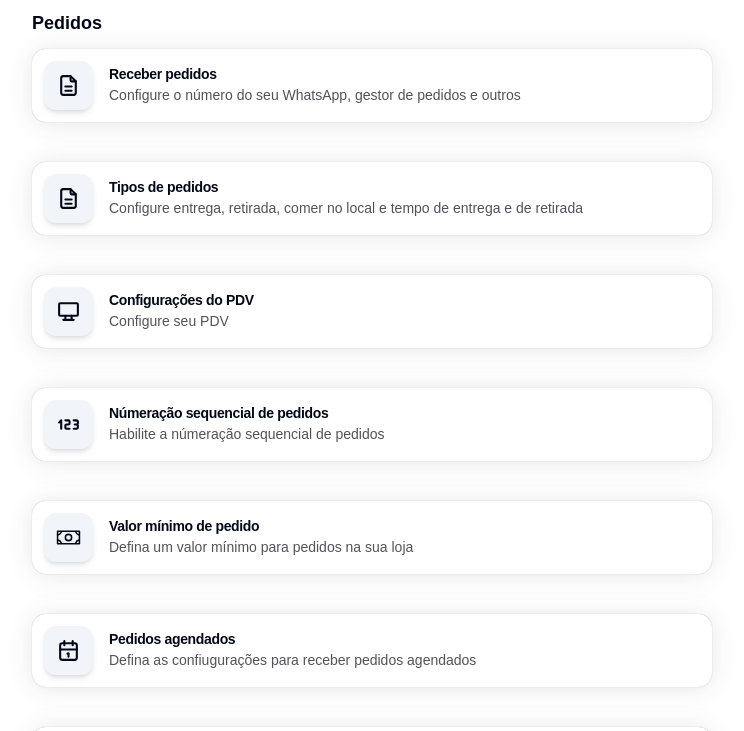 click on "Receber pedidos Configure o número do seu WhatsApp, gestor de pedidos e outros Tipos de pedidos Configure entrega, retirada, comer no local e tempo de entrega e de retirada Configurações do PDV Configure seu PDV Númeração sequencial de pedidos Habilite a númeração sequencial de pedidos Valor mínimo de pedido Defina um valor mínimo para pedidos na sua loja Pedidos agendados Defina as confiugurações para receber pedidos agendados Avaliações de pedidos Habilite para seus clientes avaliarem os pedidos para saber como está o feedback da sua loja Taxas de entrega Configure sua taxa de entrega para delivery" at bounding box center [372, 481] 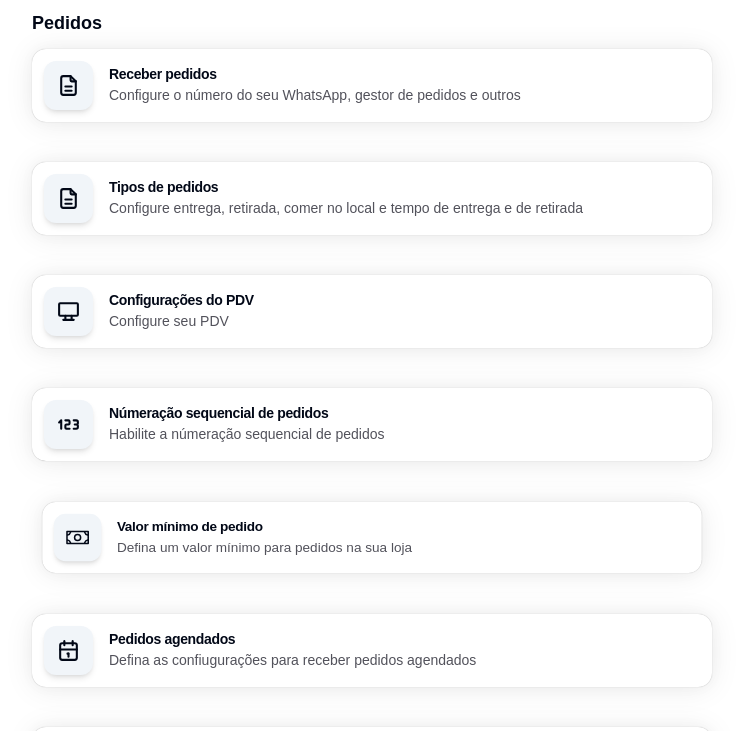 click on "Valor mínimo de pedido Defina um valor mínimo para pedidos na sua loja" at bounding box center [372, 537] 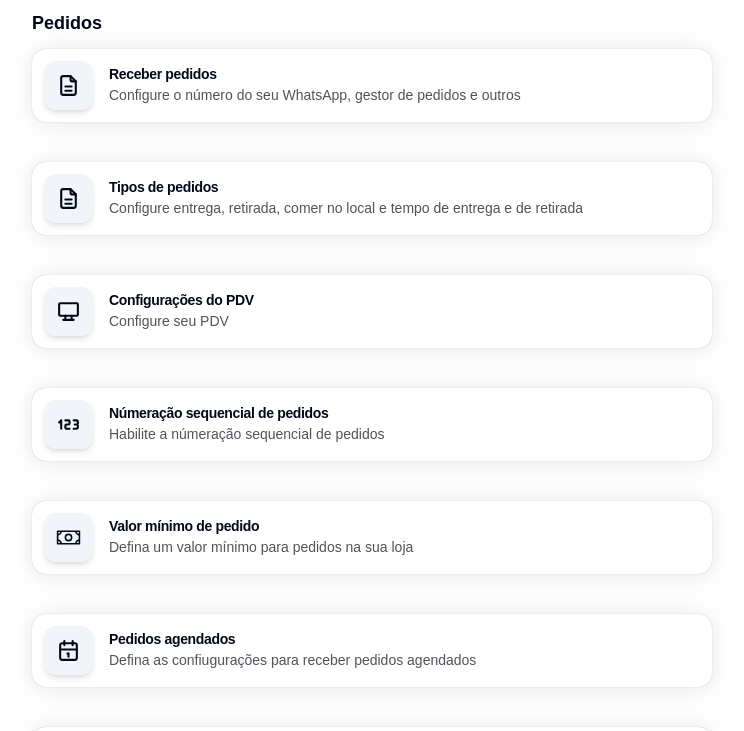 type 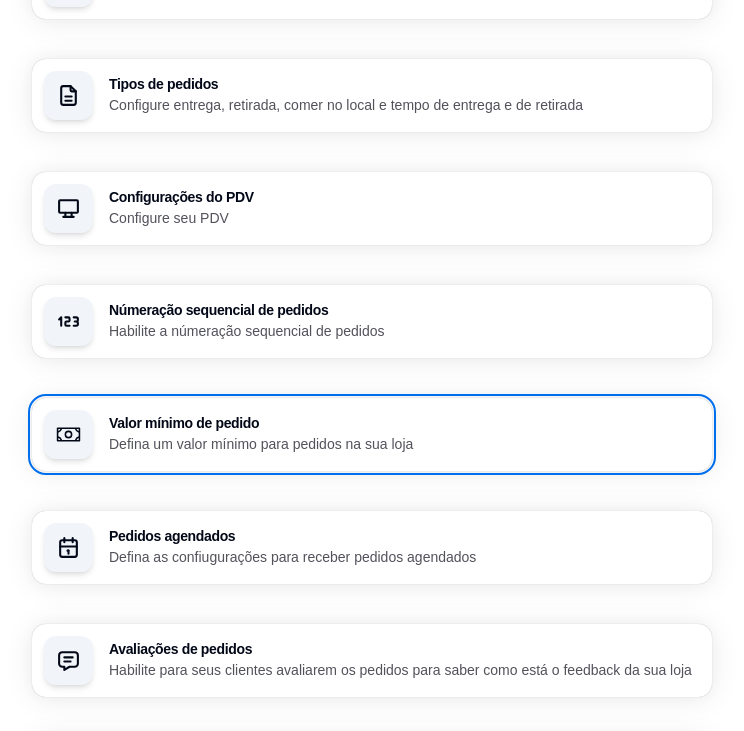 scroll, scrollTop: 1240, scrollLeft: 0, axis: vertical 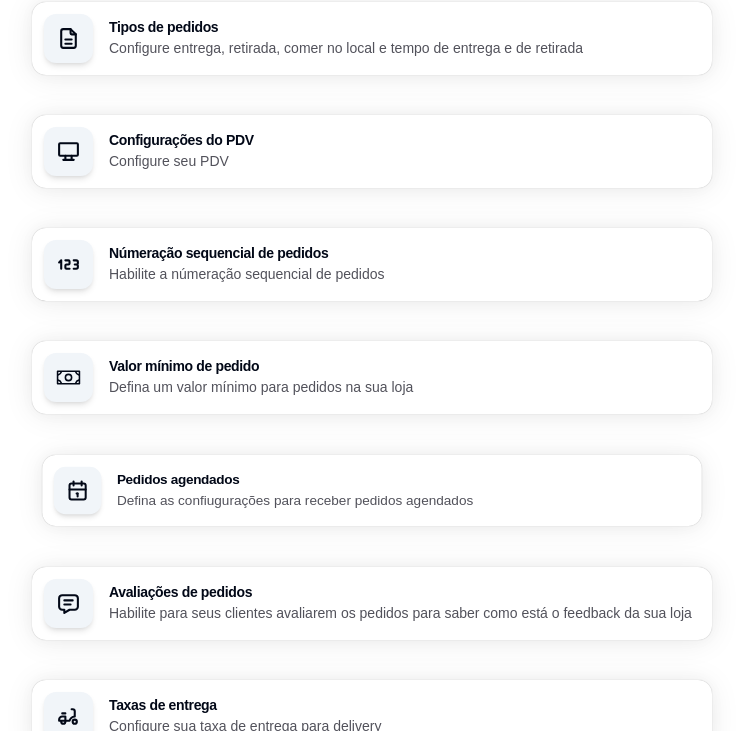 click on "Pedidos agendados" at bounding box center (403, 479) 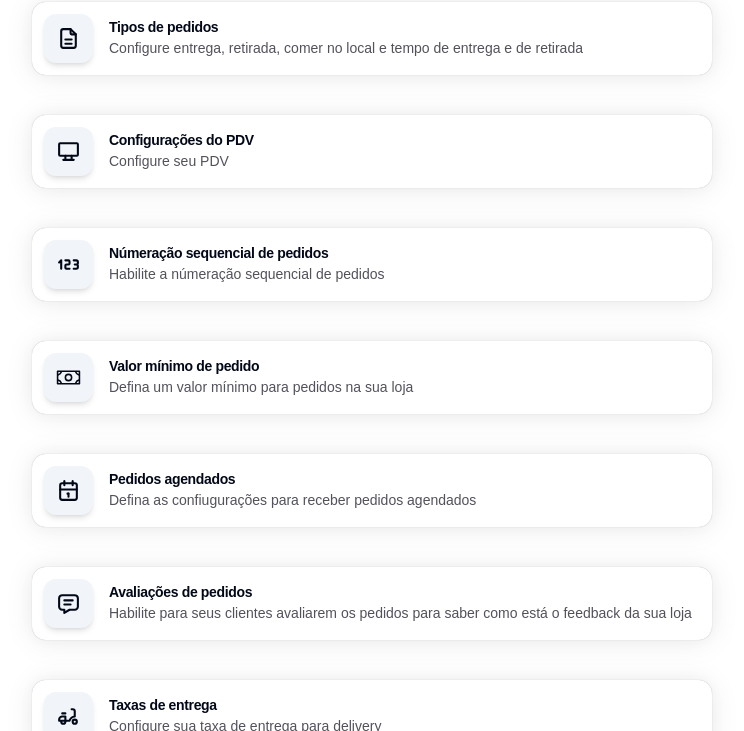 type 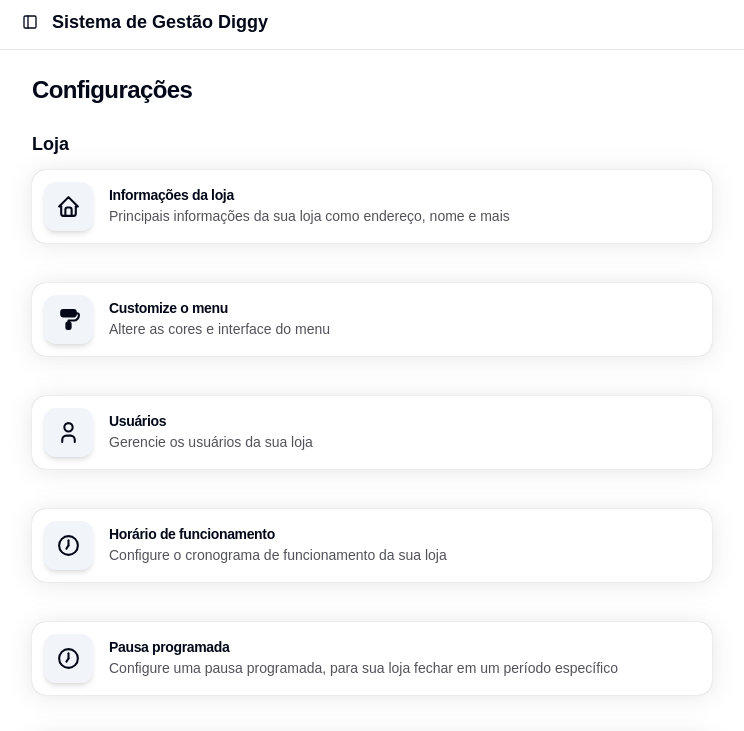 scroll, scrollTop: 0, scrollLeft: 0, axis: both 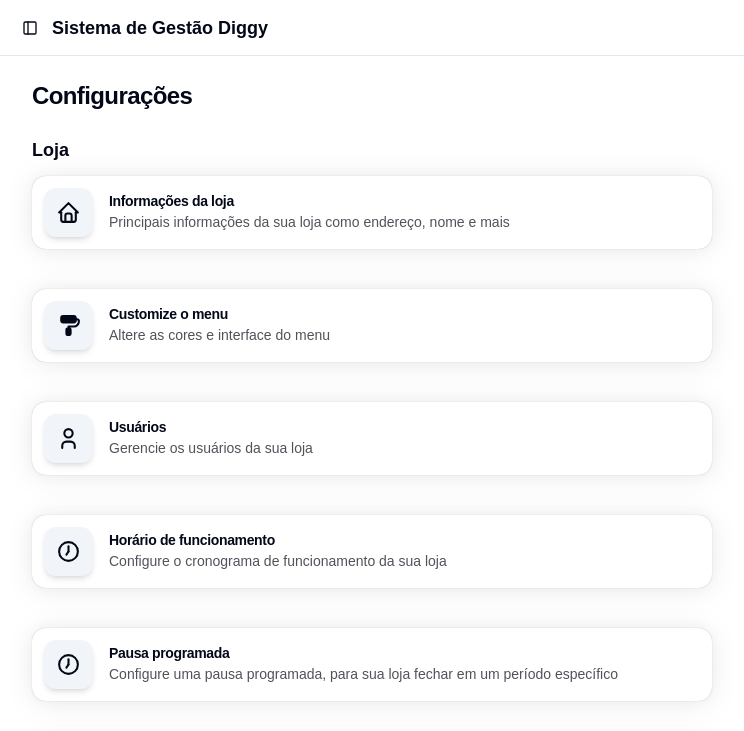 click on "Loja Informações da loja Principais informações da sua loja como endereço, nome e mais Customize o menu Altere as cores e interface do menu Usuários Gerencie os usuários da sua loja Horário de funcionamento Configure o cronograma de funcionamento da sua loja Pausa programada Configure uma pausa programada, para sua loja fechar em um período específico Pagamentos Configure os métodos de pagamentos que sua loja aceita Pagamento Online Otimize seu tempo, ganhe segurança e praticidade Cashback Configure uma porcentagem de cashback para incentivar seus clientes a comprarem em sua loja Pedidos Receber pedidos Configure o número do seu WhatsApp, gestor de pedidos e outros Tipos de pedidos Configure entrega, retirada, comer no local e tempo de entrega e de retirada Configurações do PDV Configure seu PDV Númeração sequencial de pedidos Habilite a númeração sequencial de pedidos Valor mínimo de pedido Defina um valor mínimo para pedidos na sua loja Pedidos agendados Avaliações de pedidos iFood" at bounding box center (372, 1469) 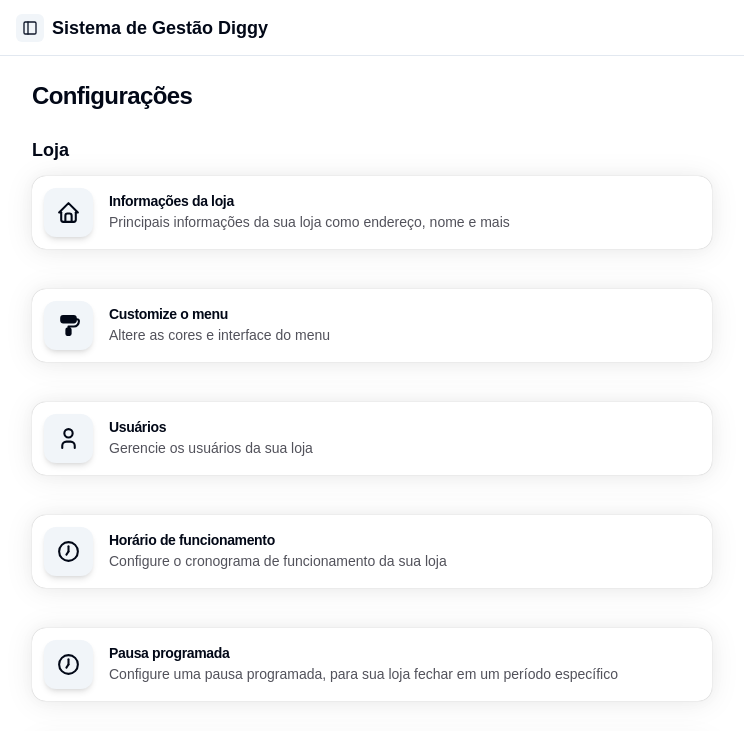 click on "Toggle Sidebar" at bounding box center [30, 28] 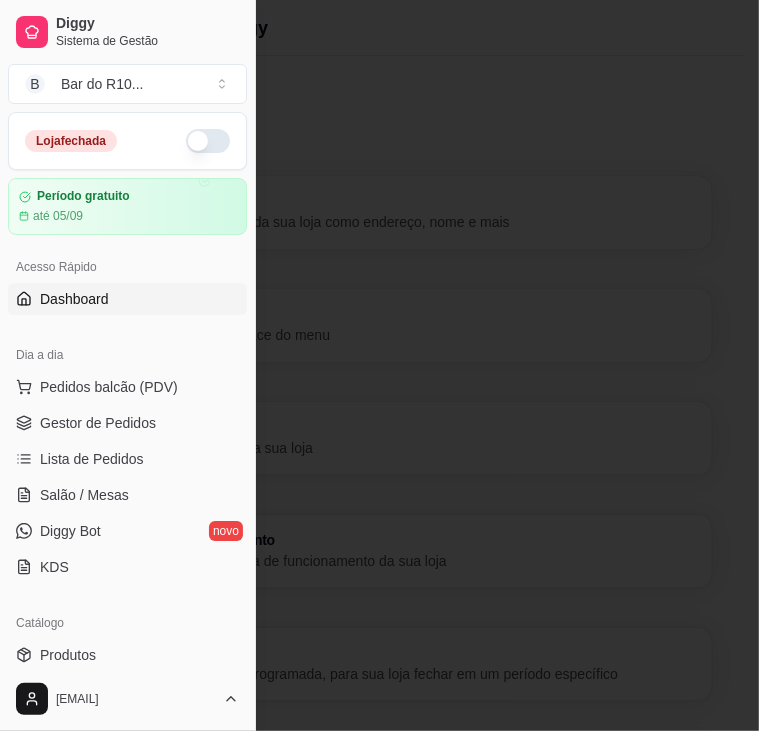 click on "Dashboard" at bounding box center (127, 299) 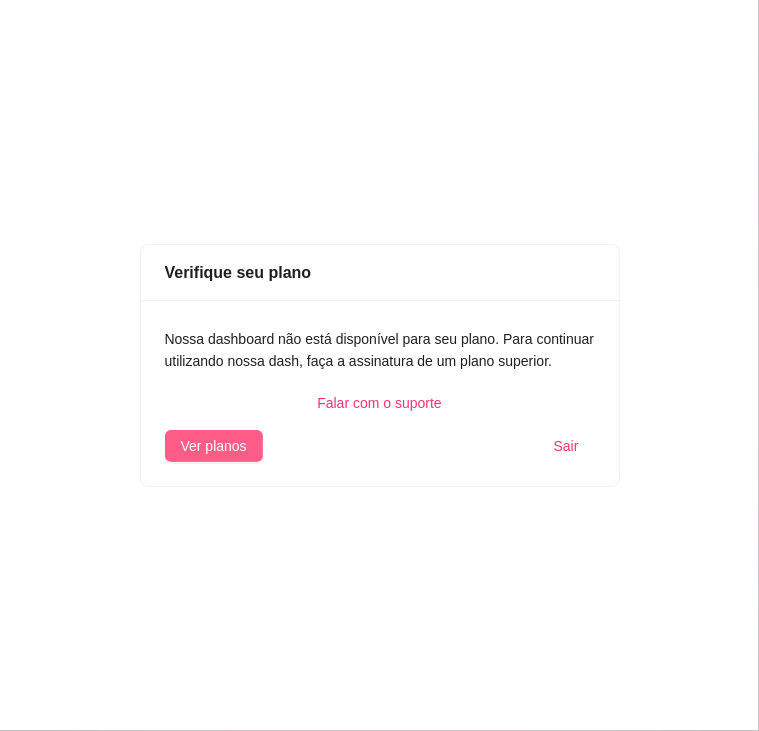 click on "Ver planos" at bounding box center [214, 446] 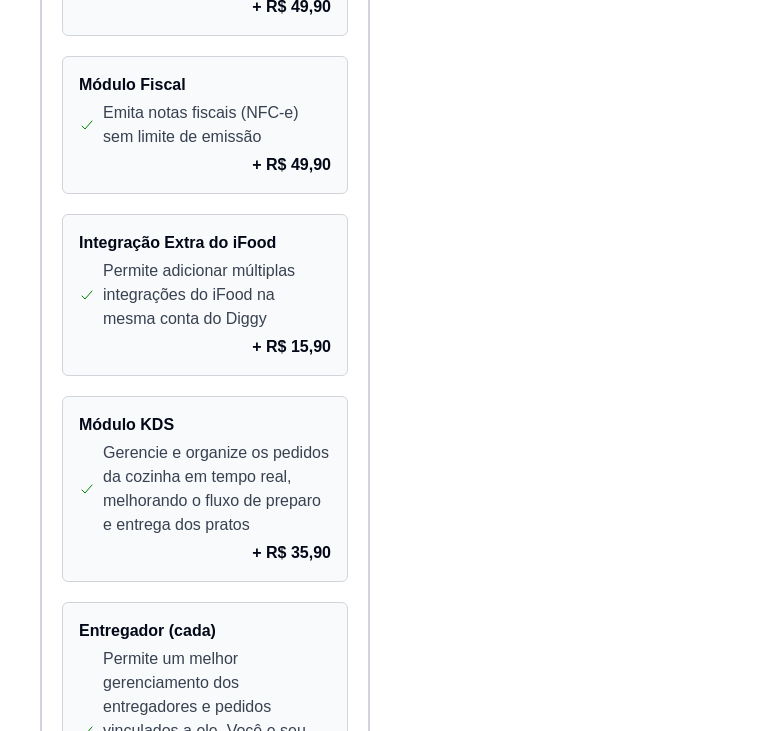 scroll, scrollTop: 4396, scrollLeft: 0, axis: vertical 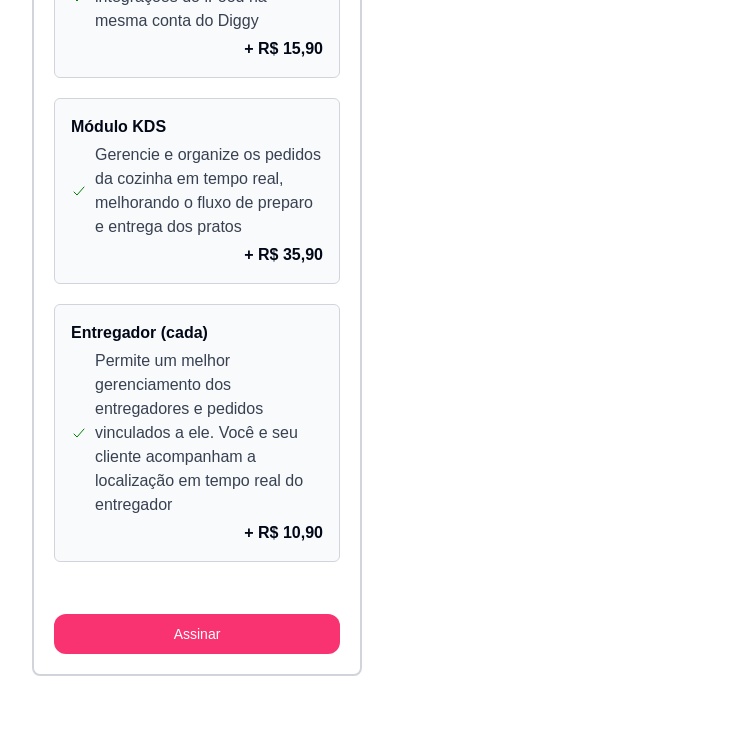 click on "1 mês gratis para teste Plano Customizado R$ 79,90 Módulo Básico PDV (venda balcão) Cardápio digital personalizado Cardápio no QR code Impressão automática de pedidos CRM (gerenciamento de clientes) Sem limite de pedidos Taxa de entrega por km, bairro ou fixa Pixel do Facebook Integração com o iFood Entrega Fácil do iFood Estoque para produtos e complementos Relatório de vendas Controle de caixa Pix automatizado Módulos adicionais Nesse plano, você poderá escolher os módulos individualmente de acordo com a sua necessidade Módulo Fidelidade Cupons de desconto Cashback Controle de pagamentos fiado + R$ 19,90 Módulo Bot Atendimento para o WhatsApp com Inteligência Artificial (IA) 24/7 + R$ 49,90 Módulo Mesas Módulo garçom Qr code para mesas Gestor de mesas Comandas + R$ 35,90 Loja Extra Você pode ter multiplos catalogos no Diggy (mesmo espaco físico) + R$ 49,90 Módulo Fiscal Emita notas fiscais (NFC-e) sem limite de emissão + R$ 49,90 Integração Extra do iFood + +" at bounding box center [197, -531] 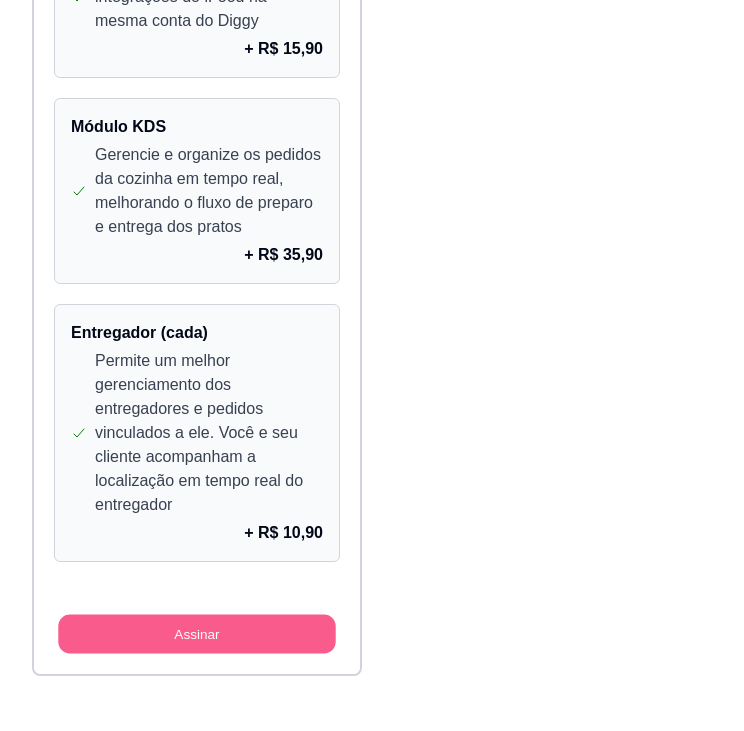 click on "Assinar" at bounding box center [196, 634] 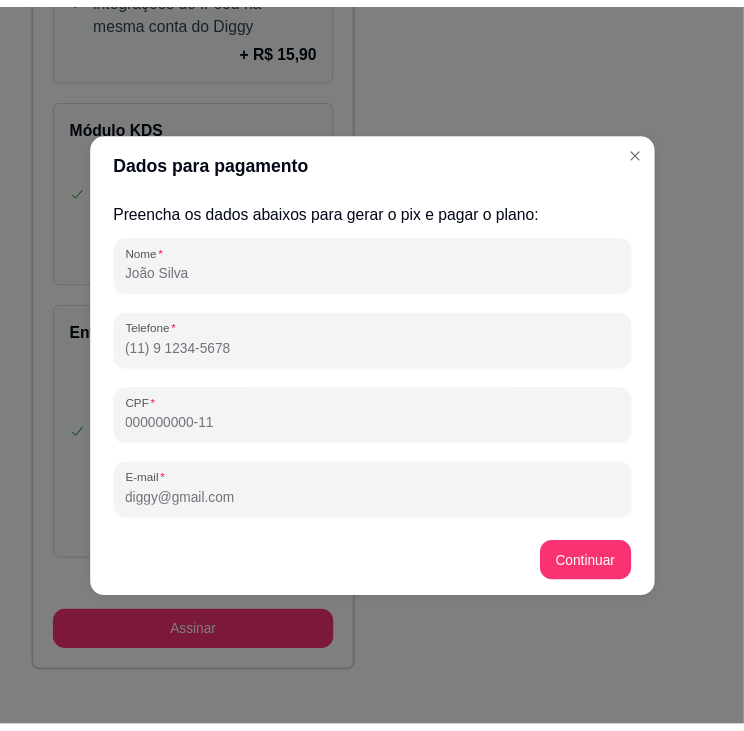 scroll, scrollTop: 4300, scrollLeft: 0, axis: vertical 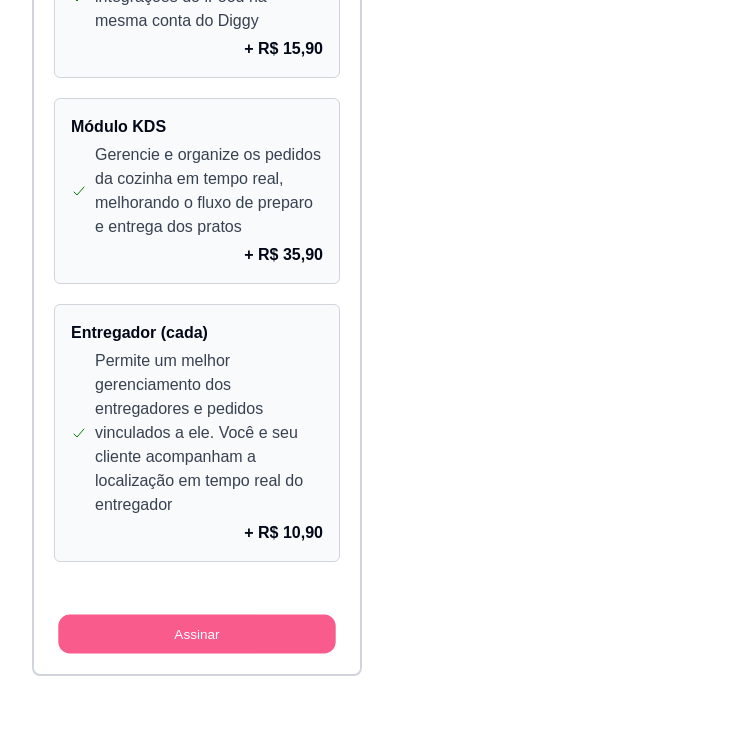 click on "Assinar" at bounding box center [196, 634] 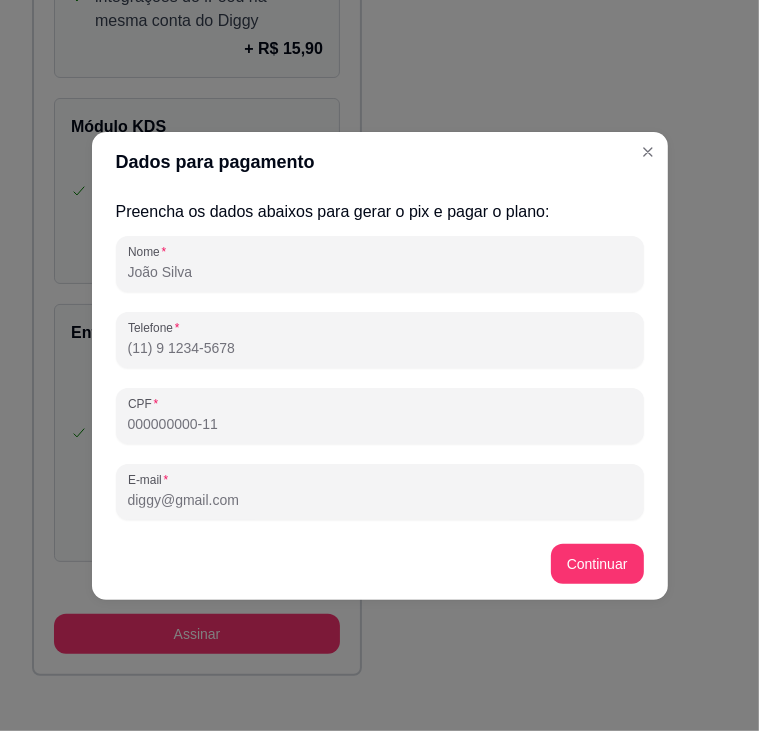 click on "Nome" at bounding box center [380, 272] 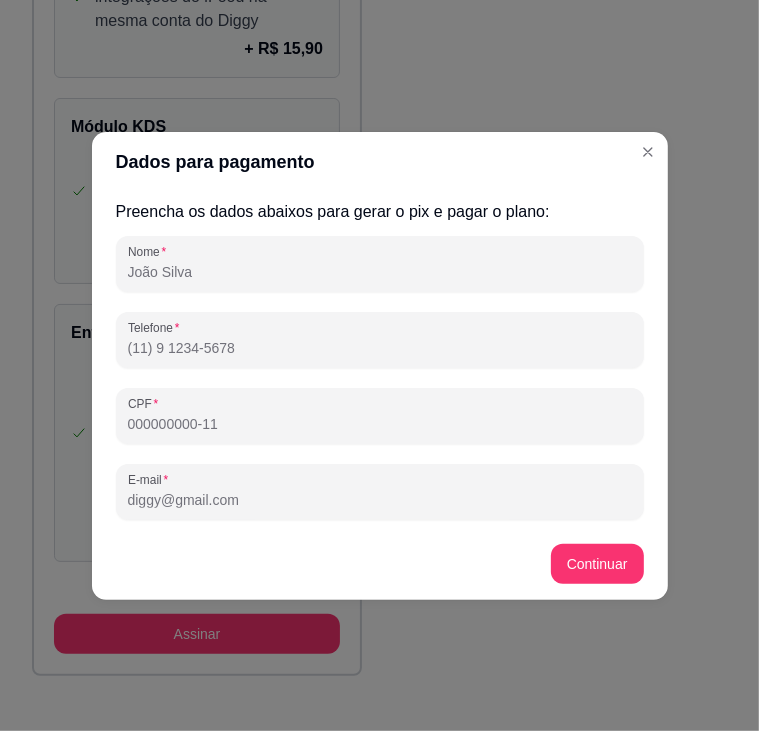 click on "Nome" at bounding box center (380, 272) 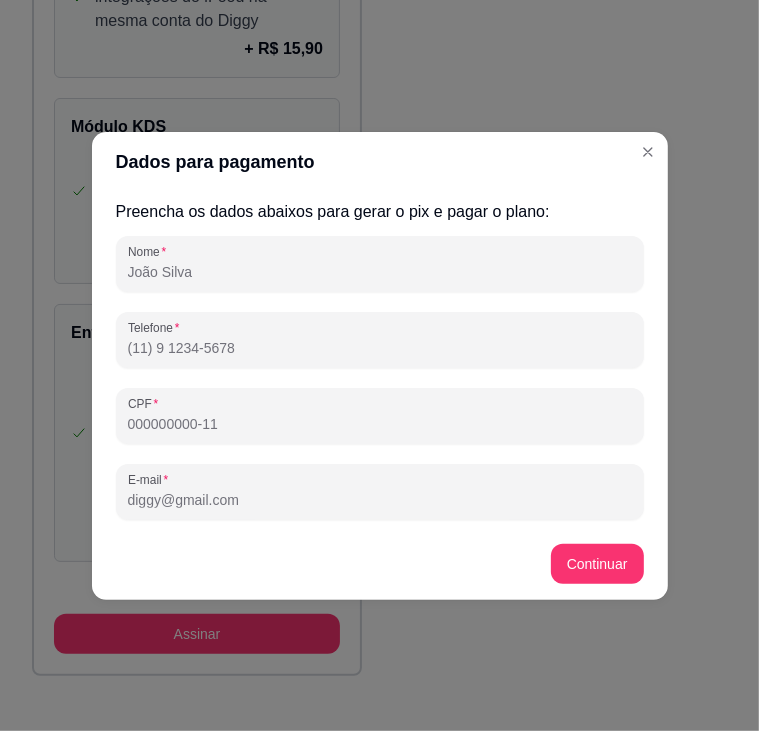 type on "[FIRST] [MIDDLE] [LAST]" 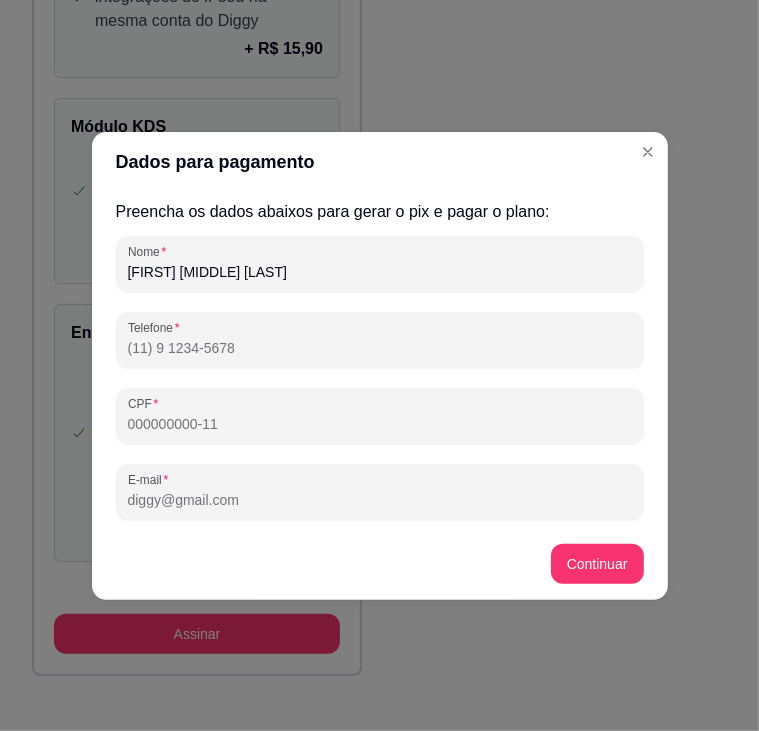 type on "([PHONE_AREA]) [PHONE_NUMBER]" 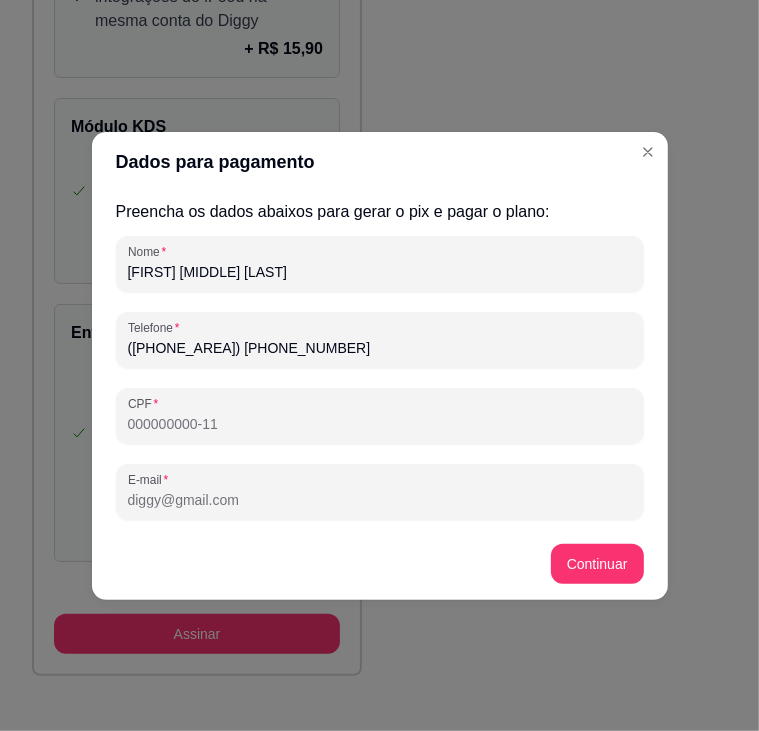 type on "[CPF]" 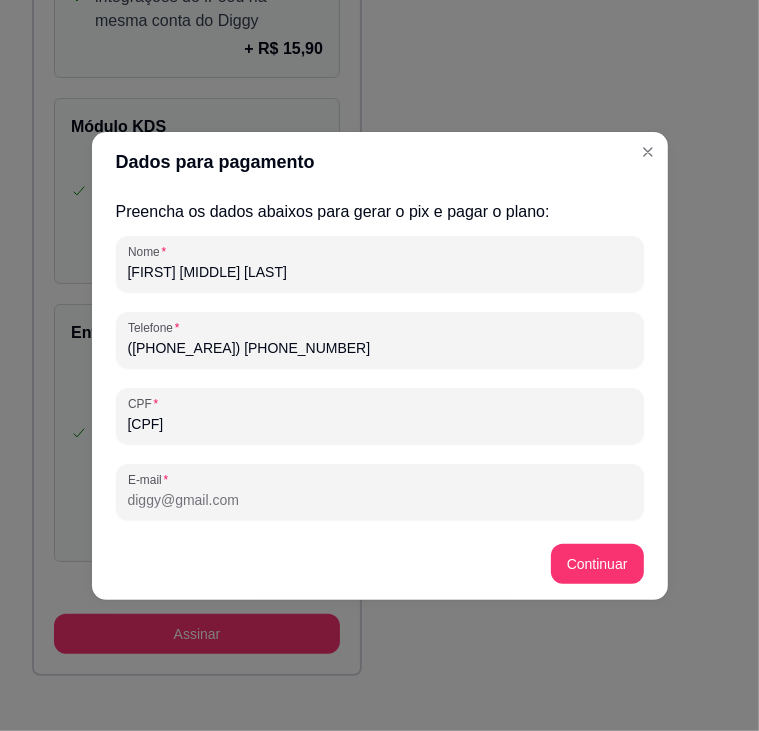 type on "[EMAIL]" 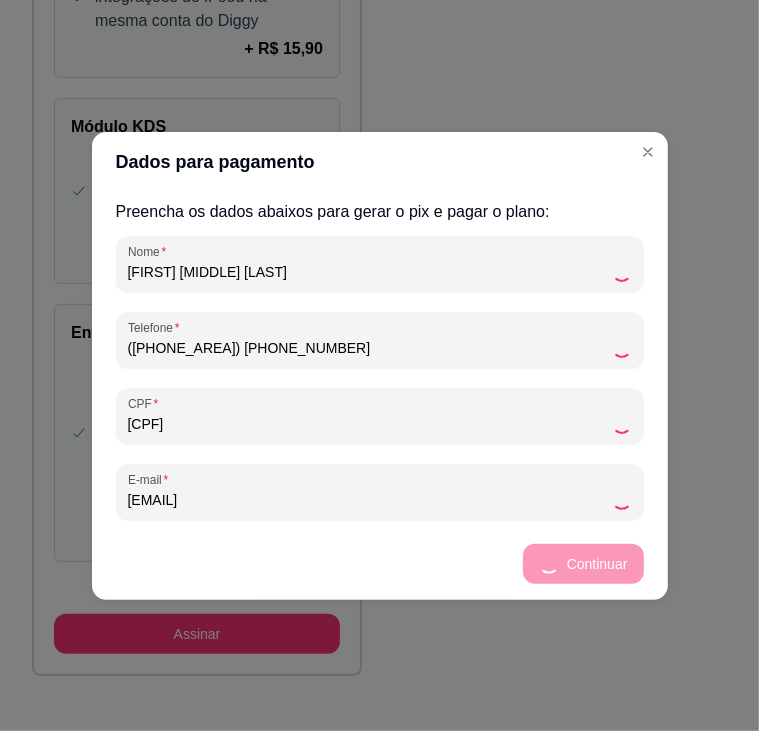 scroll, scrollTop: 4300, scrollLeft: 0, axis: vertical 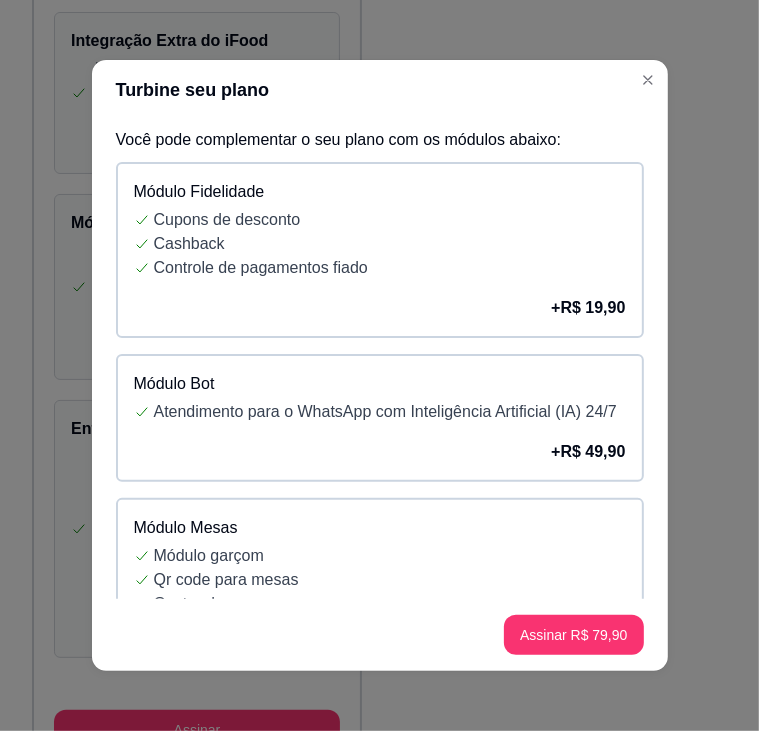 click on "Atendimento para o WhatsApp com Inteligência Artificial (IA) 24/7" at bounding box center [390, 412] 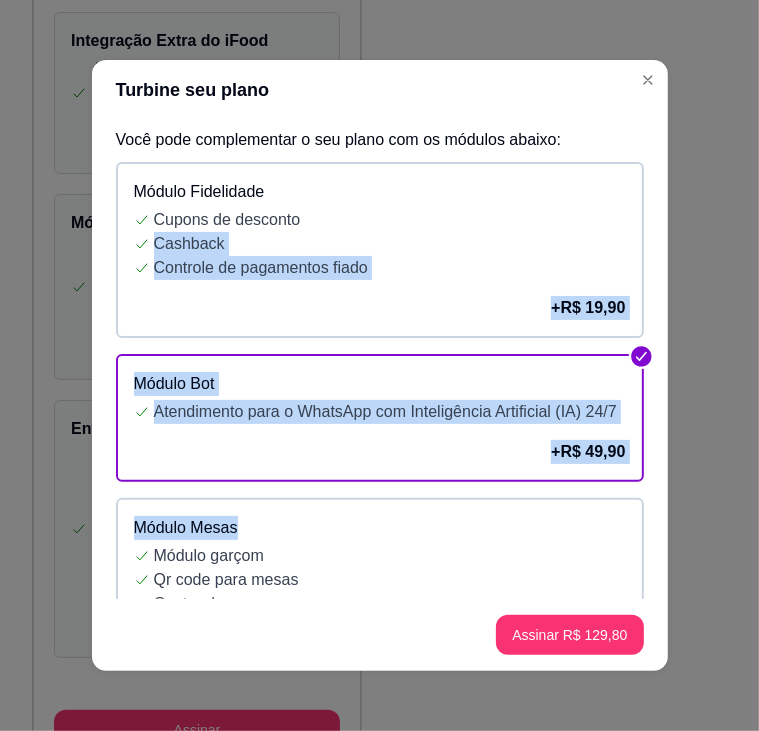 drag, startPoint x: 497, startPoint y: 547, endPoint x: 660, endPoint y: 229, distance: 357.34158 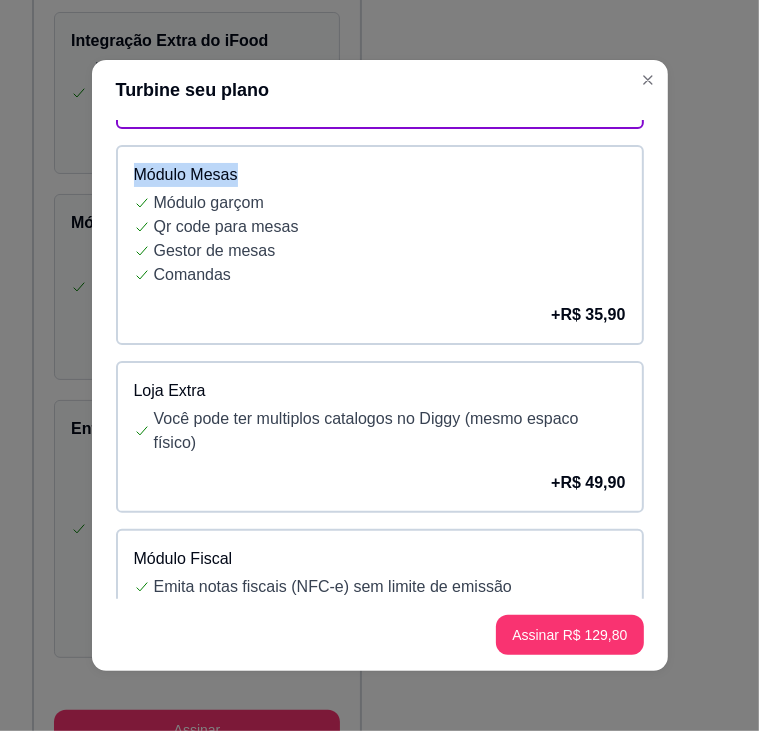 scroll, scrollTop: 354, scrollLeft: 0, axis: vertical 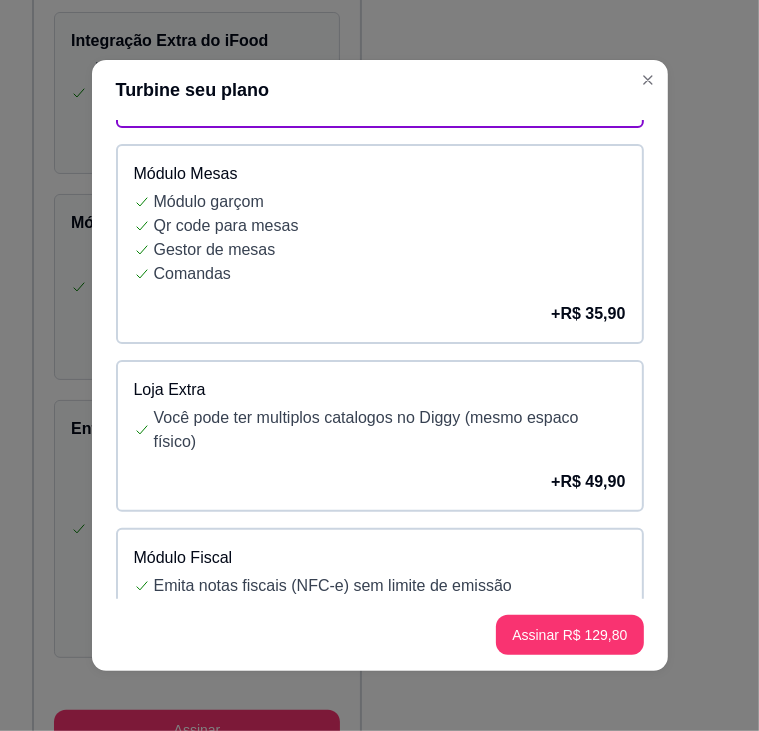 click on "Gestor de mesas" at bounding box center [390, 250] 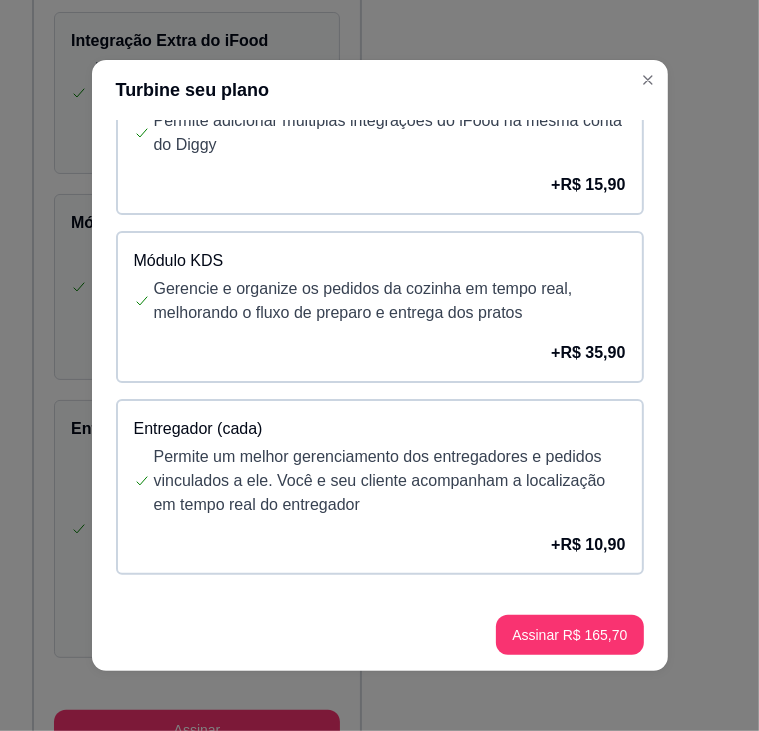 scroll, scrollTop: 980, scrollLeft: 0, axis: vertical 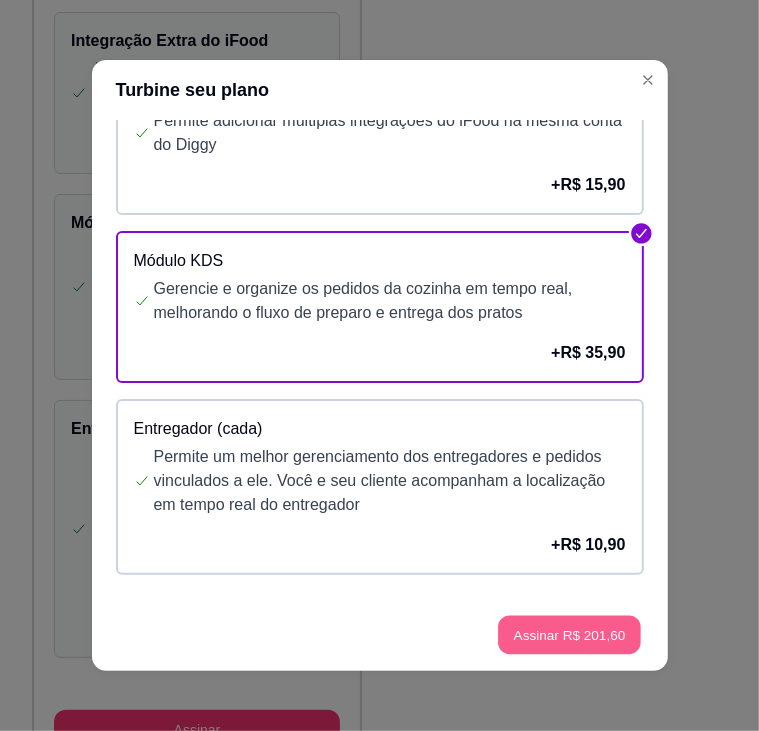 click on "Assinar R$ 201,60" at bounding box center (570, 635) 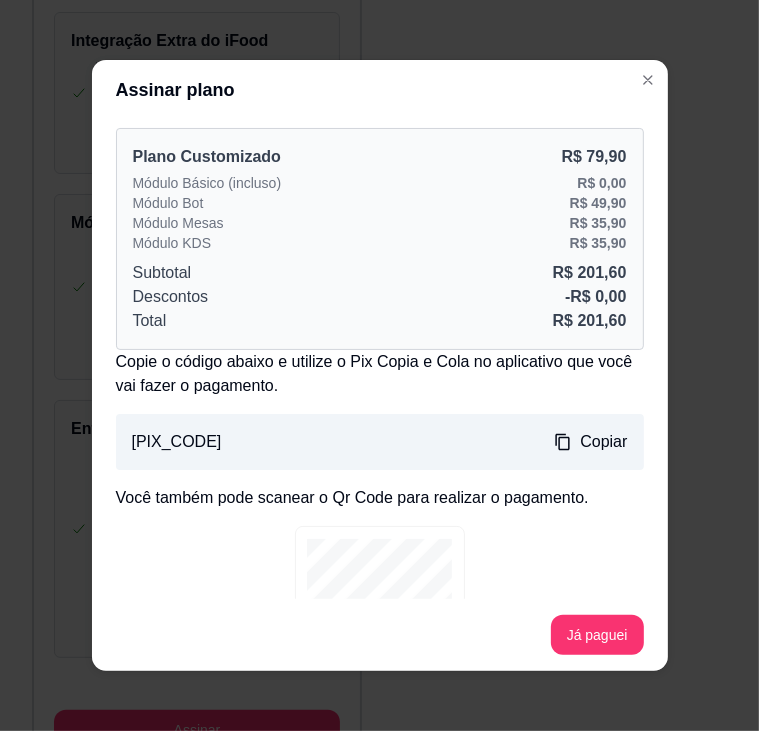 click on "Plano Customizado R$ 79,90 Módulo Básico (incluso) R$ 0,00 Módulo Bot R$ 49,90 Módulo Mesas R$ 35,90 Módulo KDS R$ 35,90 Subtotal R$ 201,60 Descontos - R$ 0,00 Total R$ 201,60 Copie o código abaixo e utilize o Pix Copia e Cola no aplicativo que você vai fazer o pagamento. [PIX_CODE] Copiar Você também pode scanear o Qr Code para realizar o pagamento." at bounding box center [380, 359] 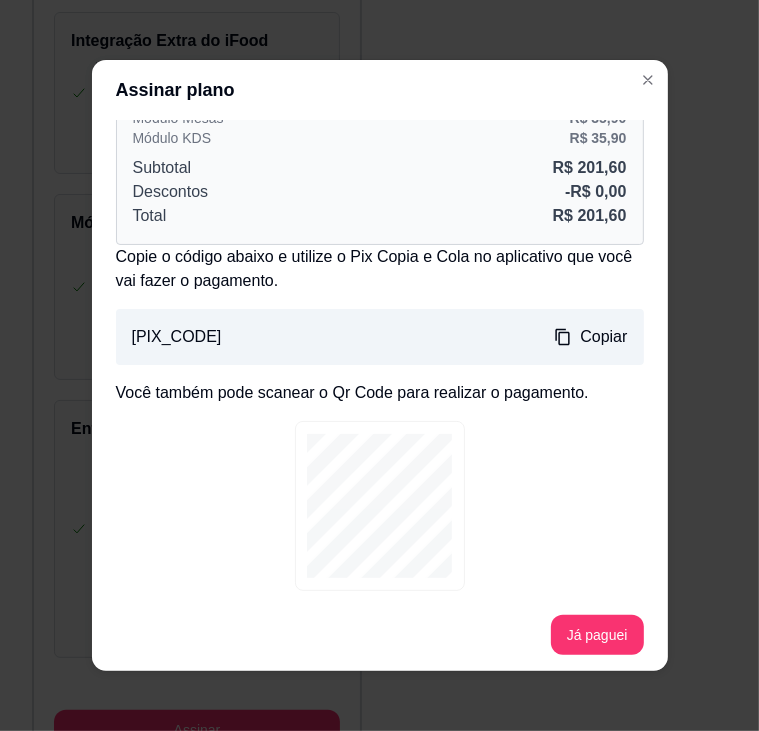 scroll, scrollTop: 248, scrollLeft: 0, axis: vertical 